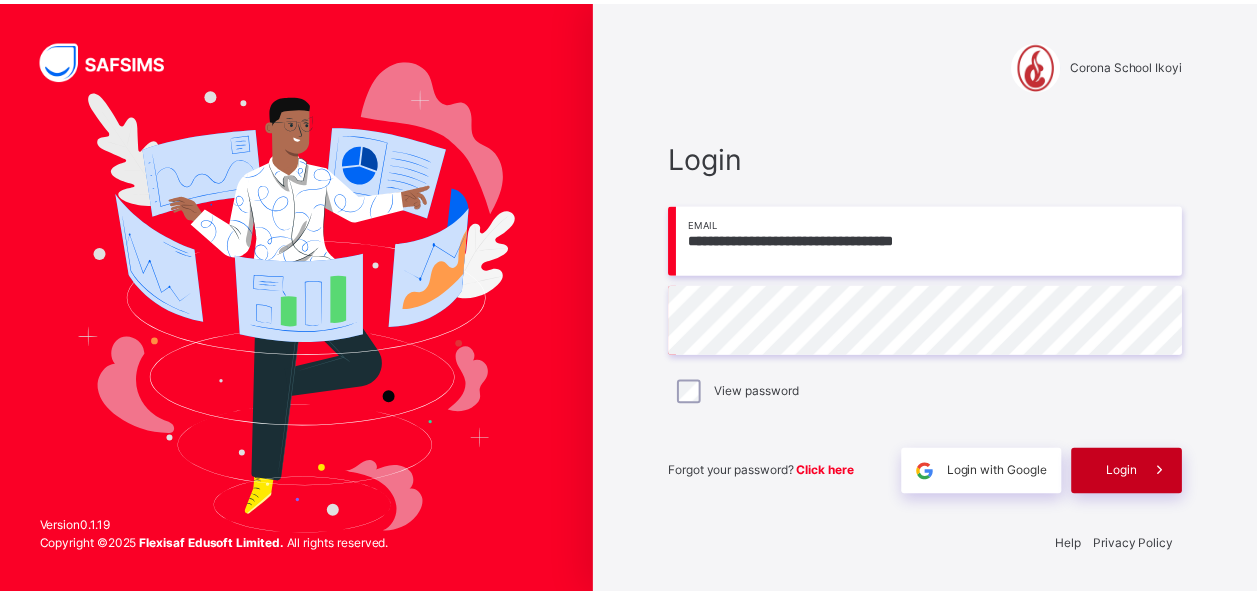 scroll, scrollTop: 0, scrollLeft: 0, axis: both 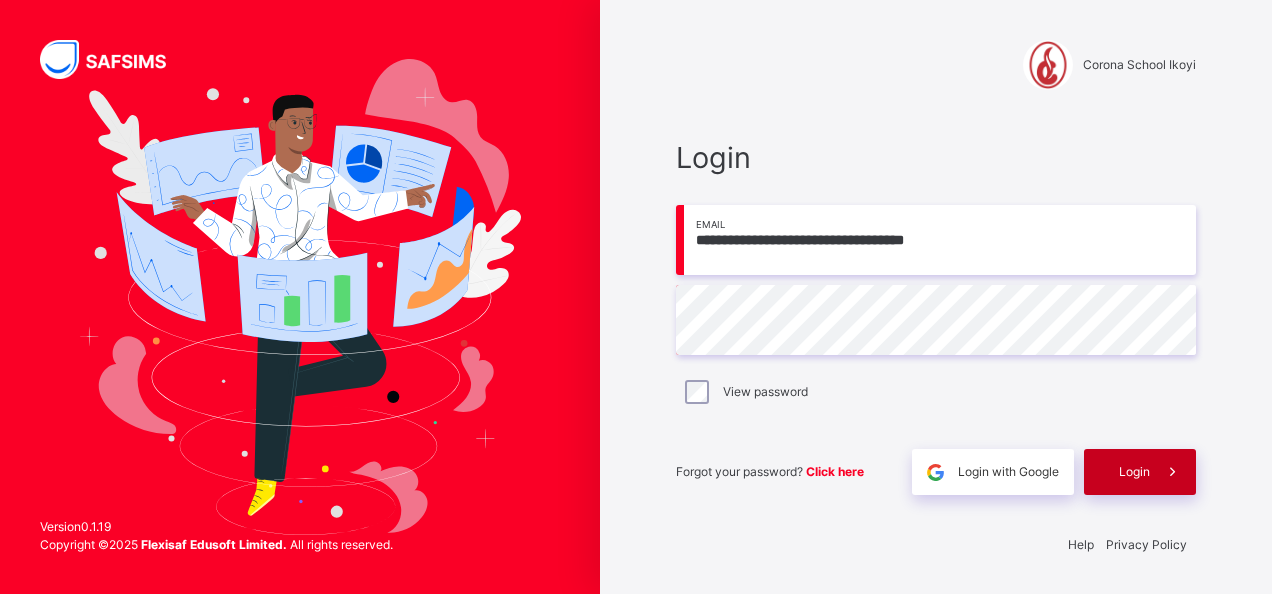 click on "Login" at bounding box center (1134, 472) 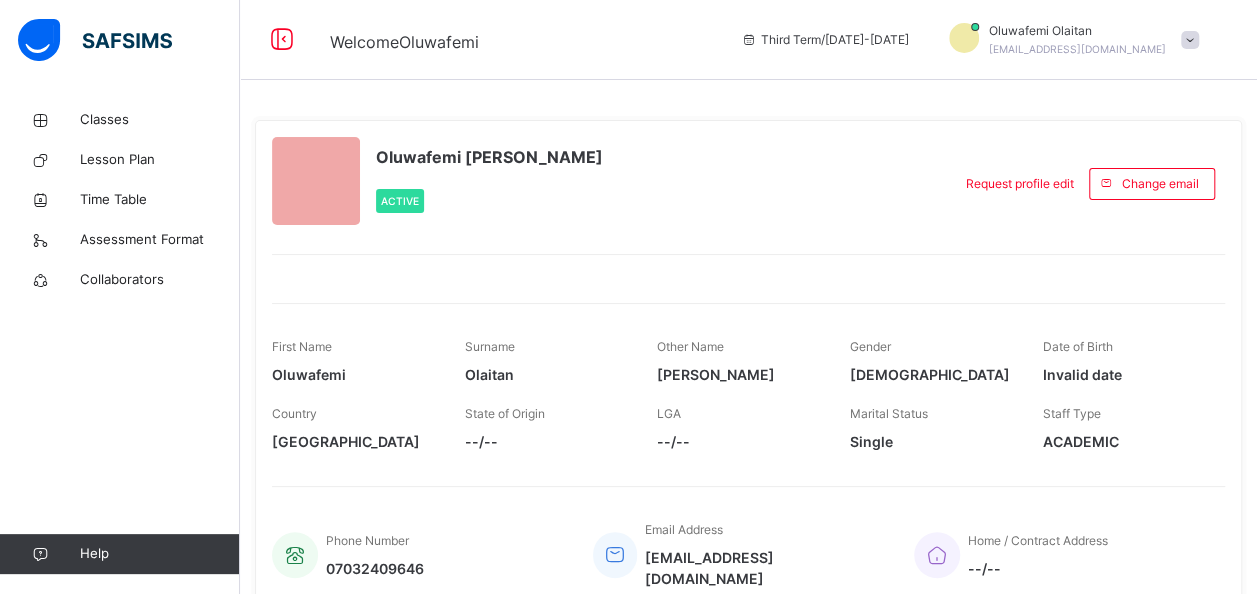 click on "[PERSON_NAME]   Active   Request profile edit Change email First Name [PERSON_NAME] Surname [PERSON_NAME] Other Name [PERSON_NAME] Gender [DEMOGRAPHIC_DATA] Date of Birth Invalid date Country [DEMOGRAPHIC_DATA] State of Origin --/-- LGA --/-- Marital Status [DEMOGRAPHIC_DATA] Staff Type ACADEMIC Phone Number 07032409646 Email Address [EMAIL_ADDRESS][DOMAIN_NAME] Home / Contract Address --/--" at bounding box center (748, 368) 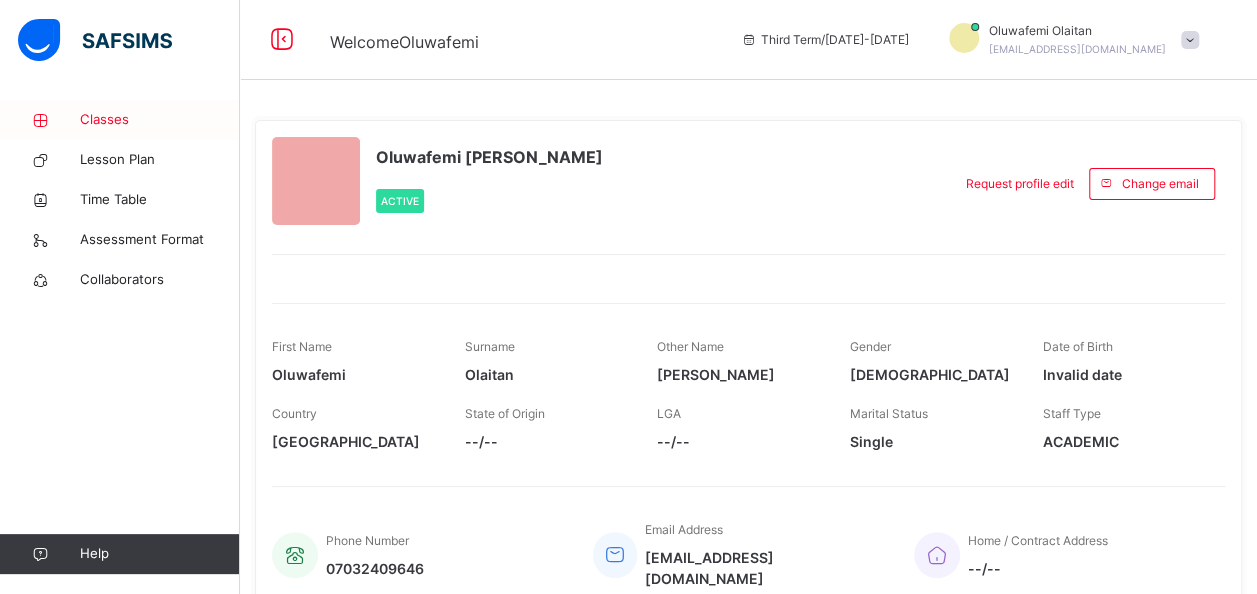 click on "Classes" at bounding box center [160, 120] 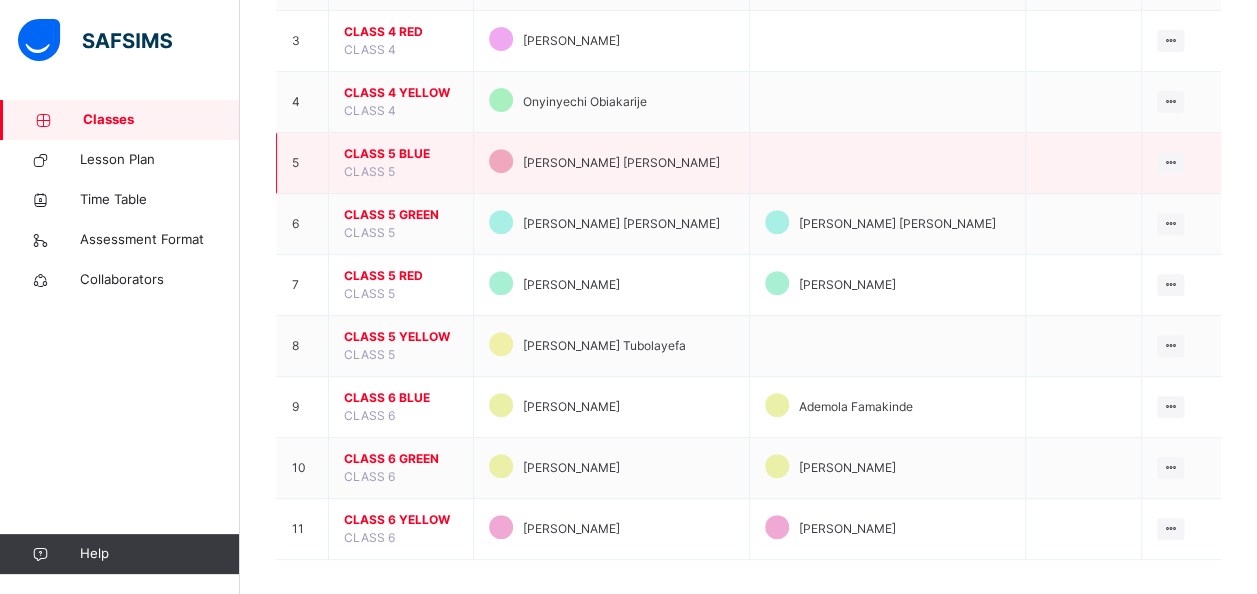 scroll, scrollTop: 360, scrollLeft: 0, axis: vertical 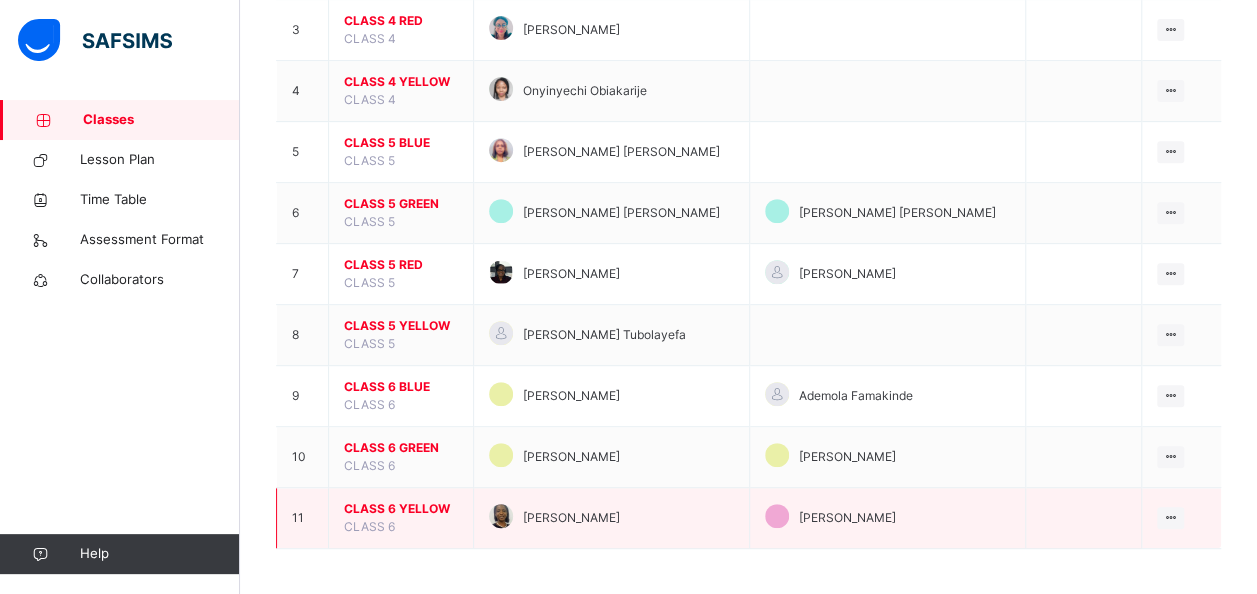 click on "CLASS 6   YELLOW" at bounding box center (401, 509) 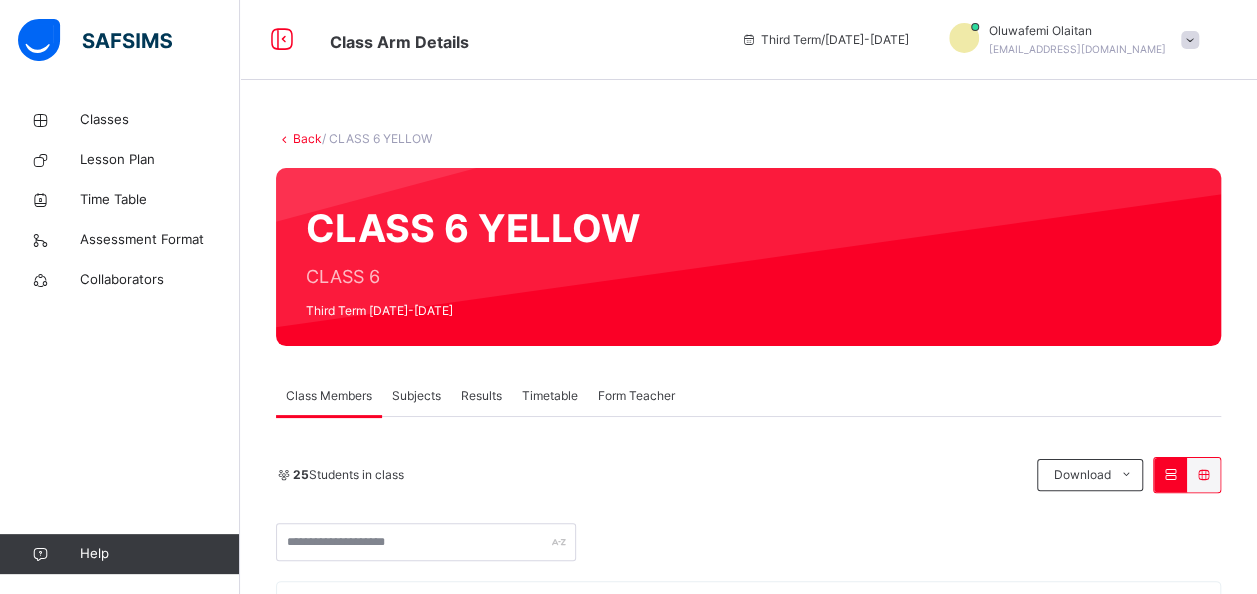 click on "Subjects" at bounding box center [416, 396] 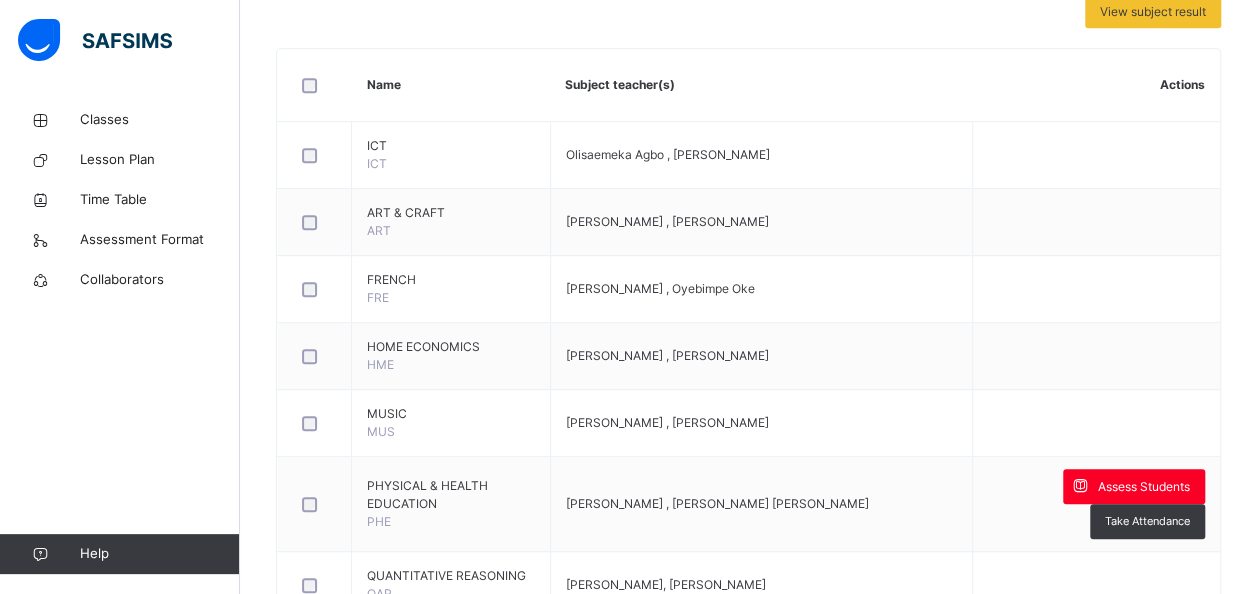 scroll, scrollTop: 452, scrollLeft: 0, axis: vertical 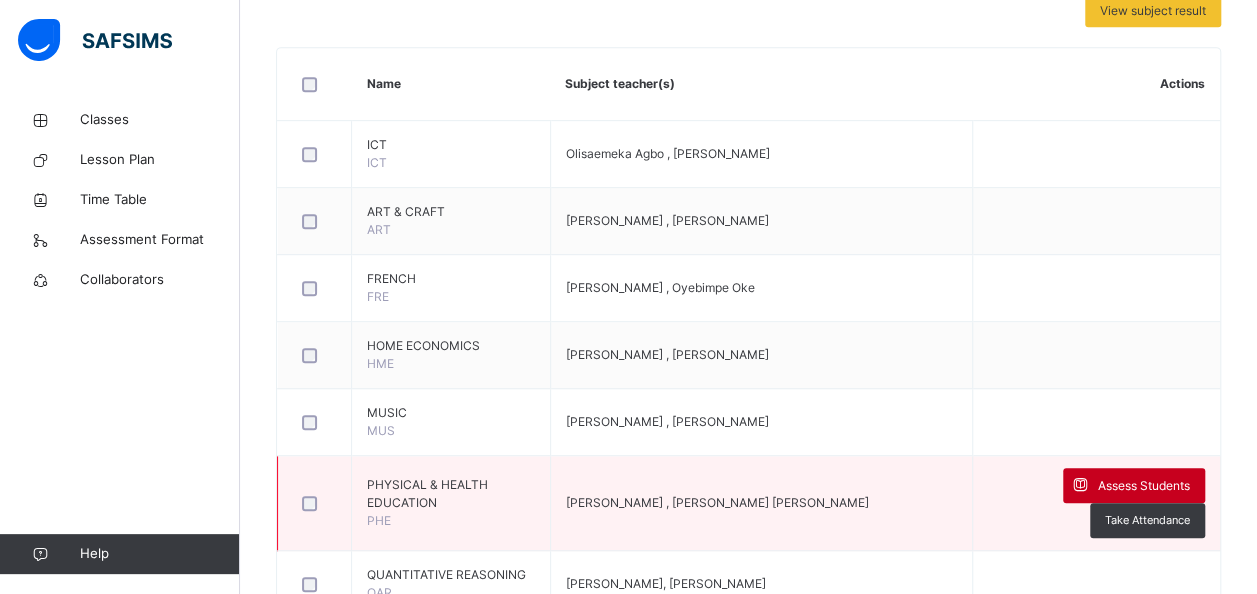 click on "Assess Students" at bounding box center (1144, 486) 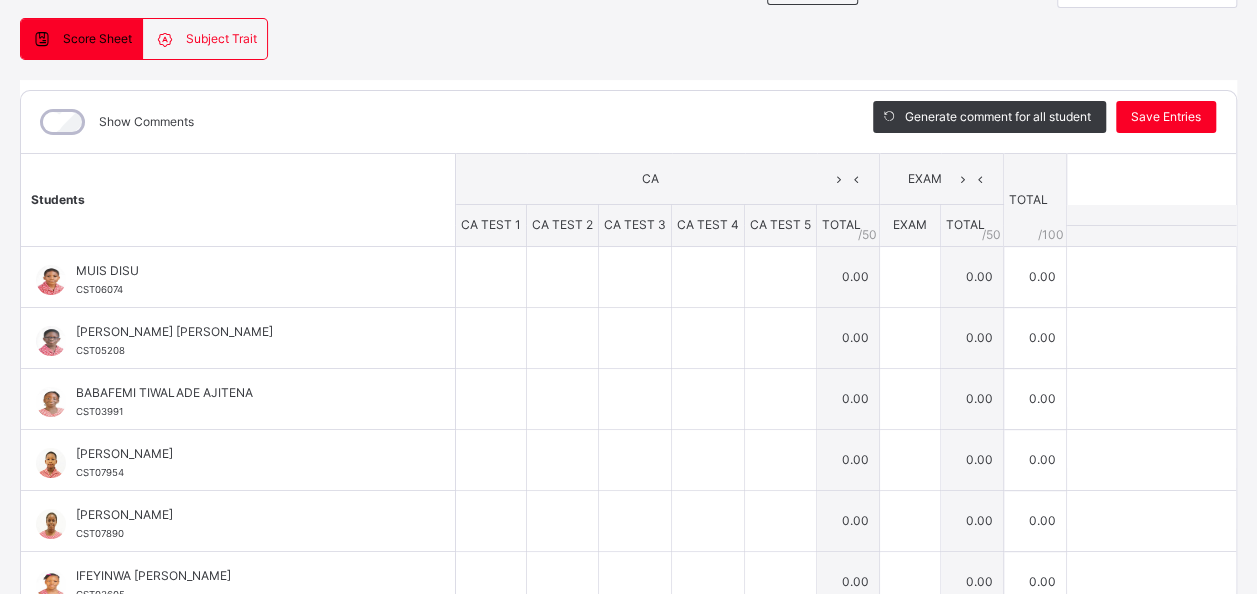 scroll, scrollTop: 180, scrollLeft: 0, axis: vertical 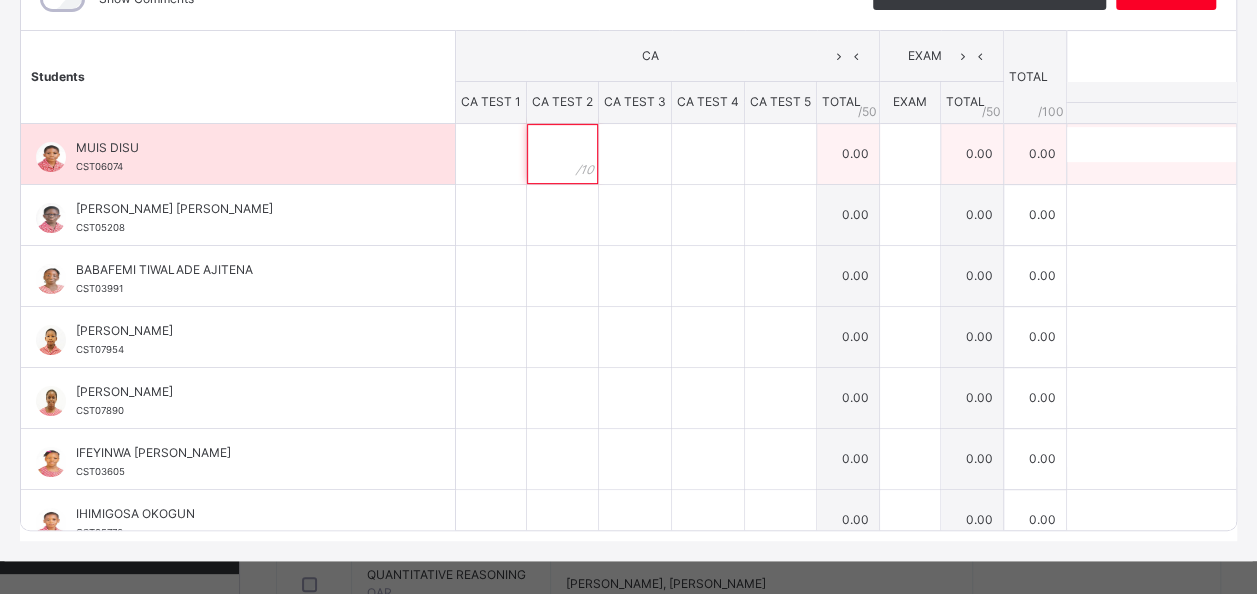 click at bounding box center (562, 154) 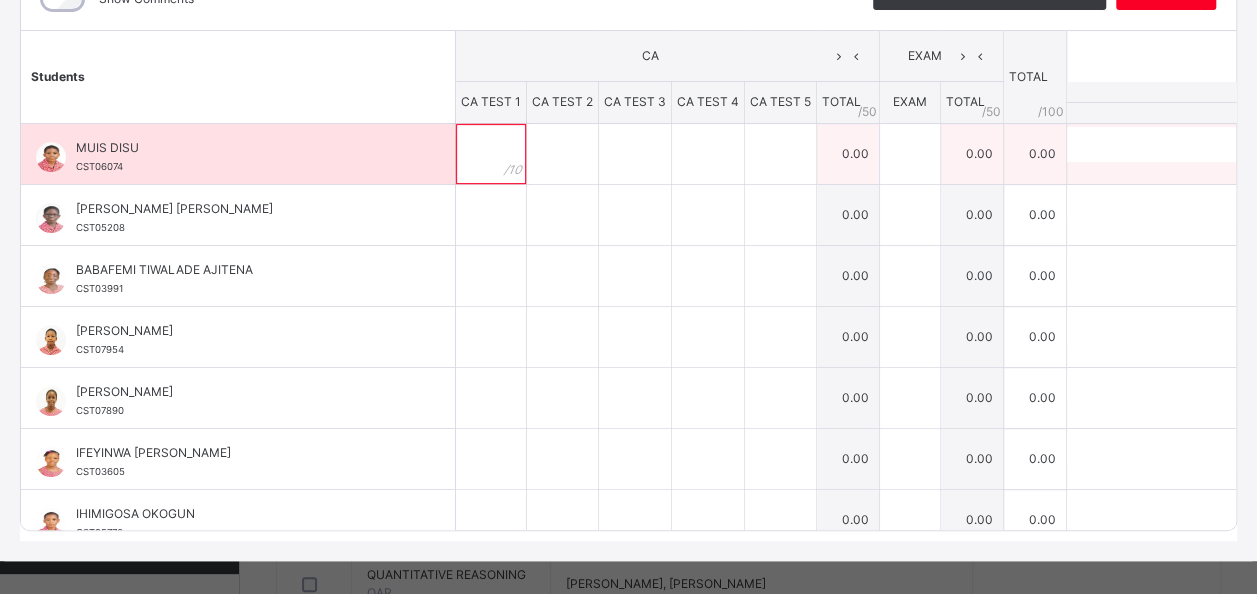 click at bounding box center (491, 154) 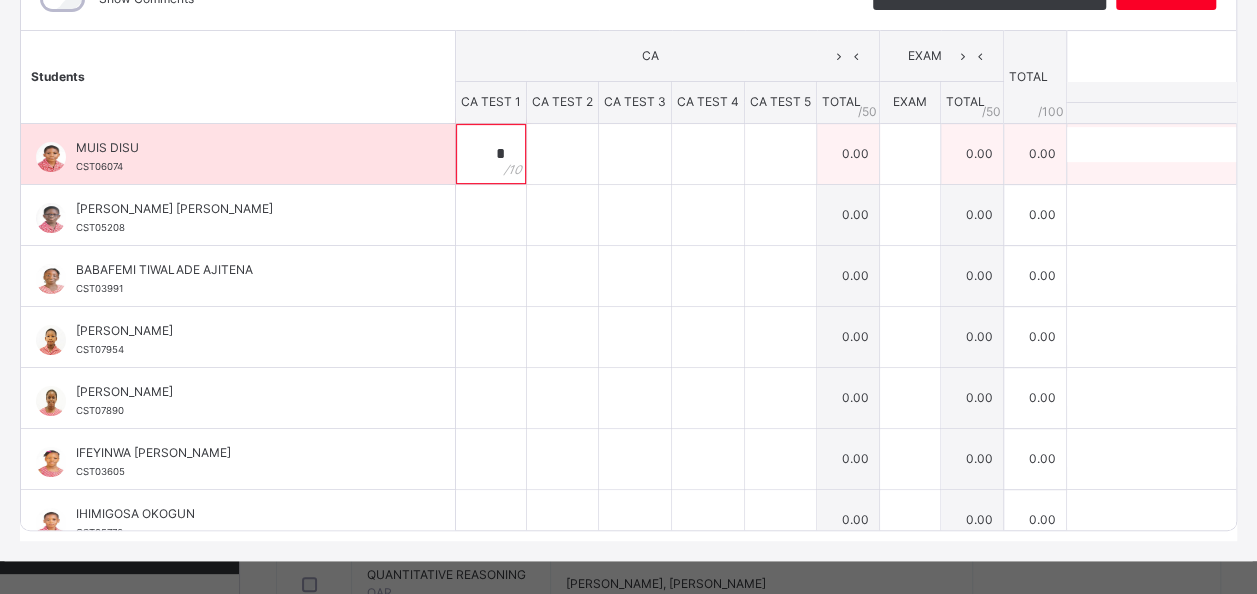 type on "*" 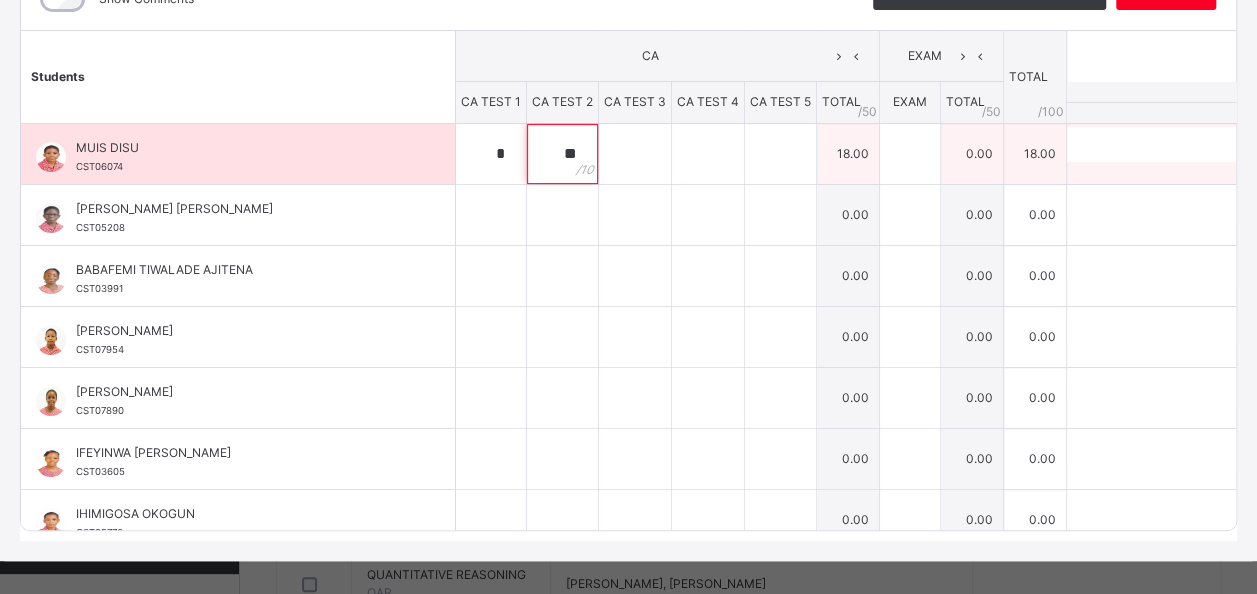 type on "**" 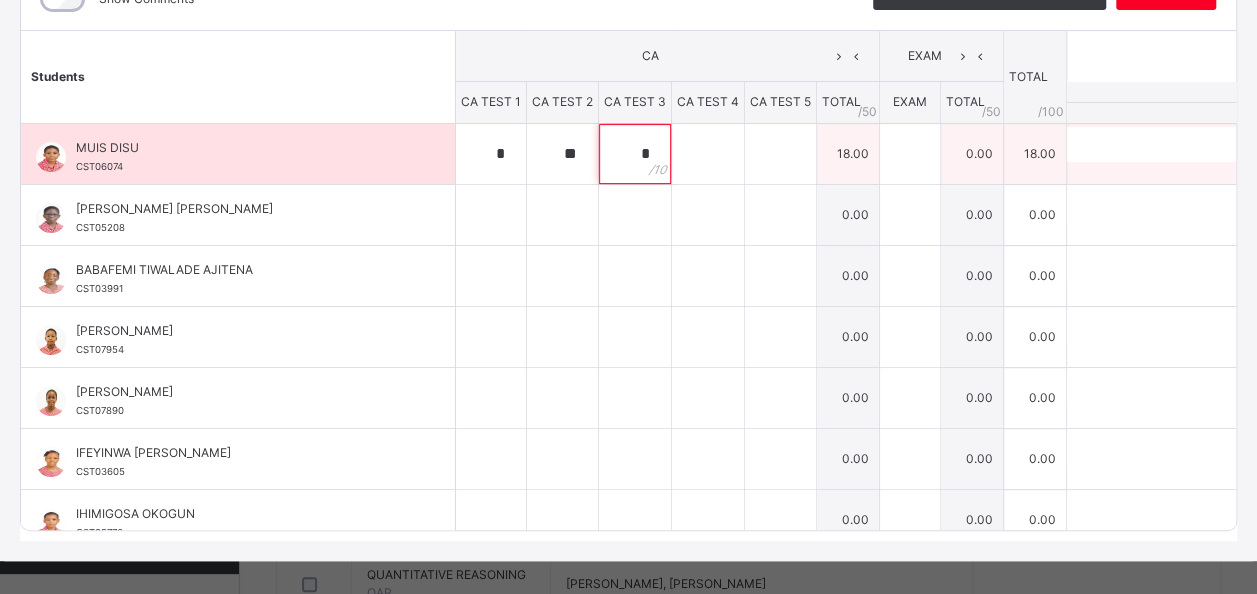 type on "*" 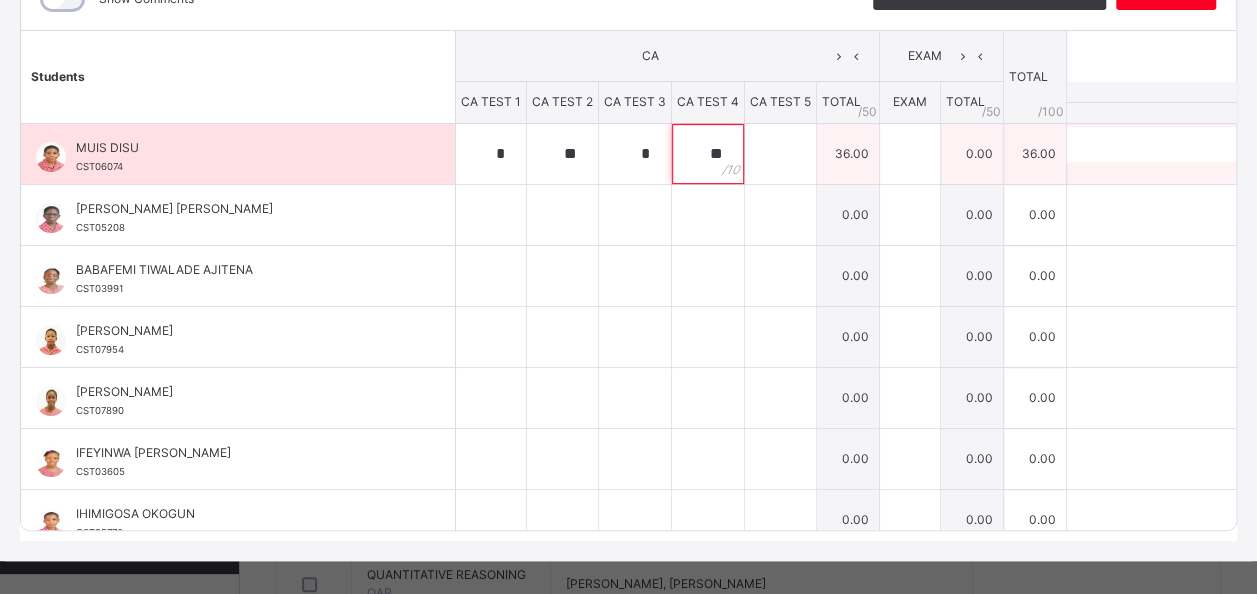 type on "**" 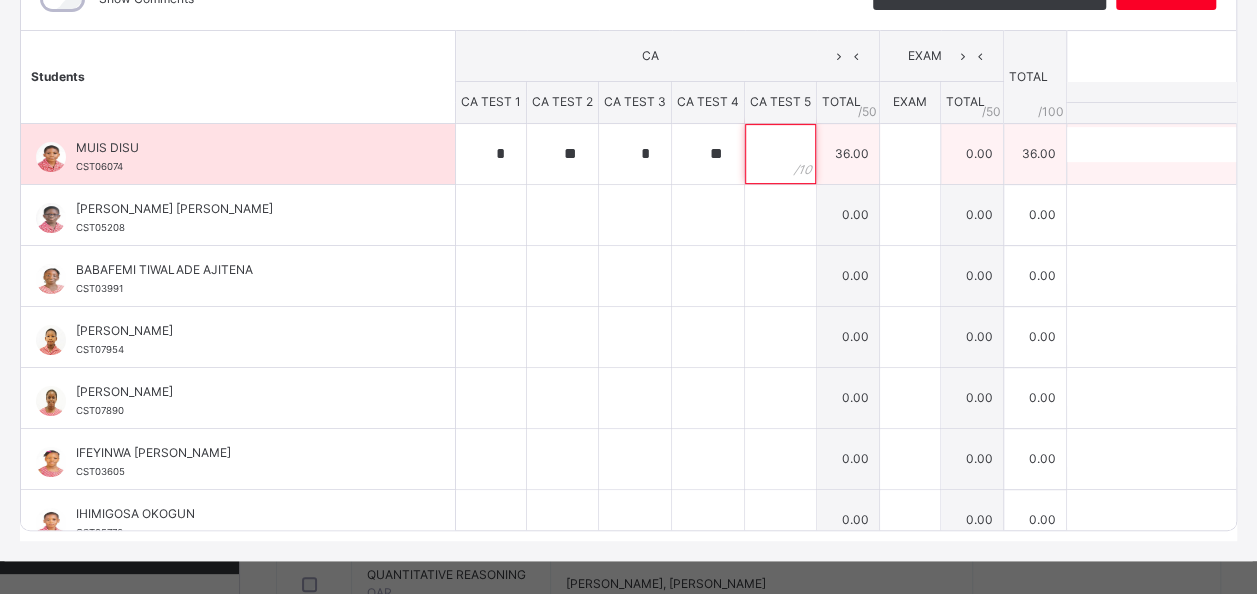 type on "*" 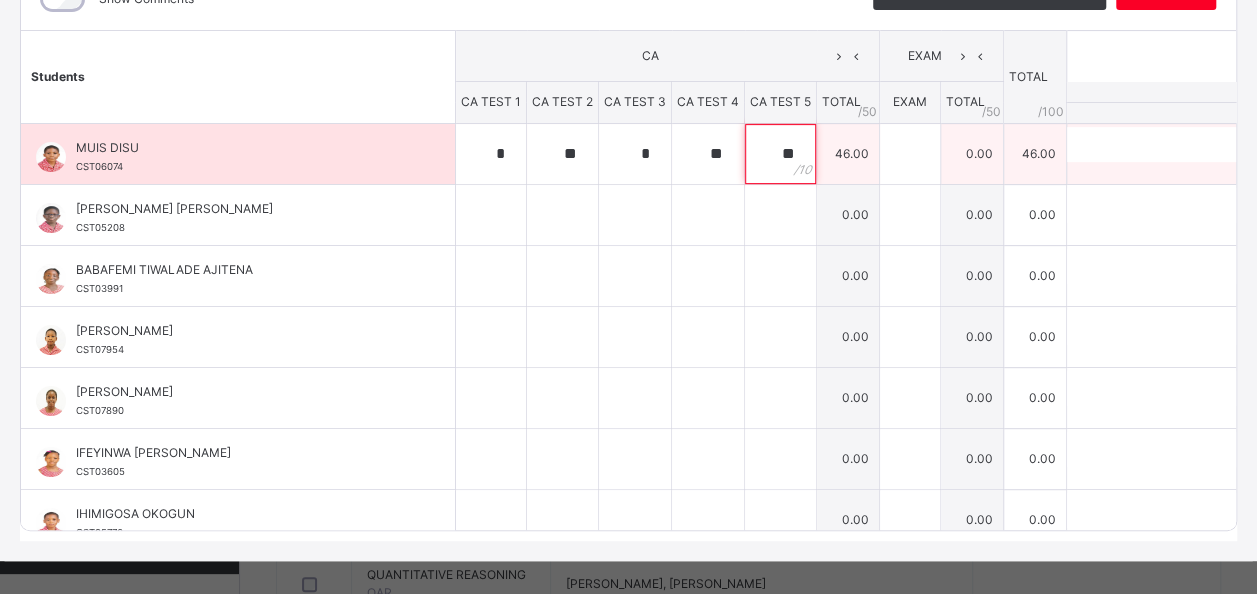 type on "**" 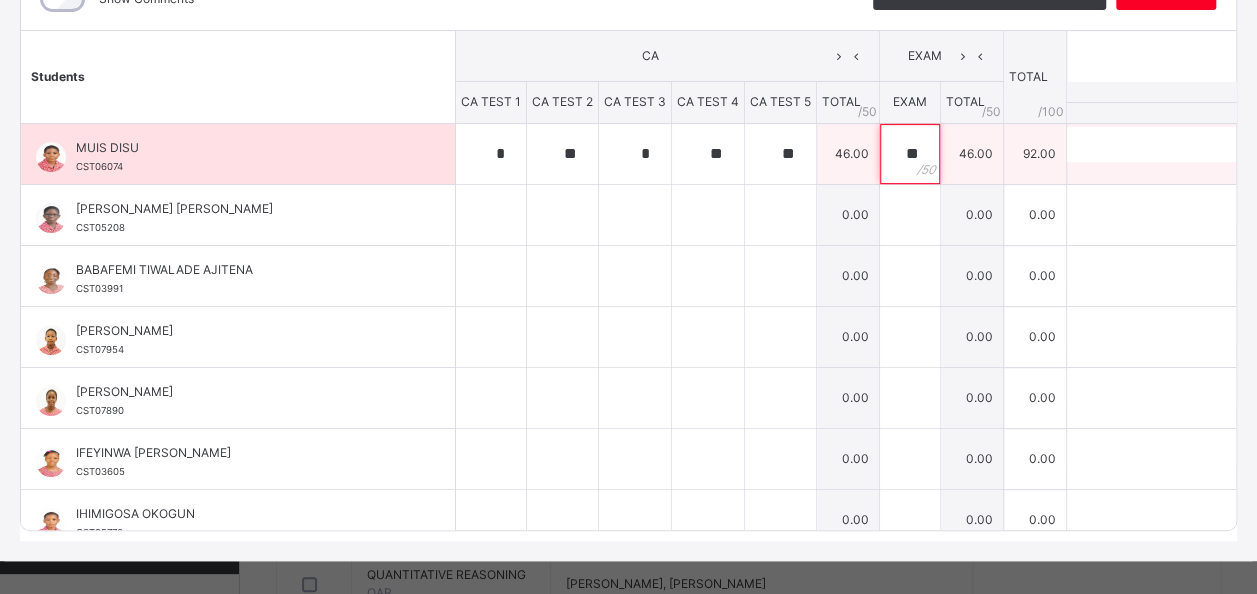 type on "**" 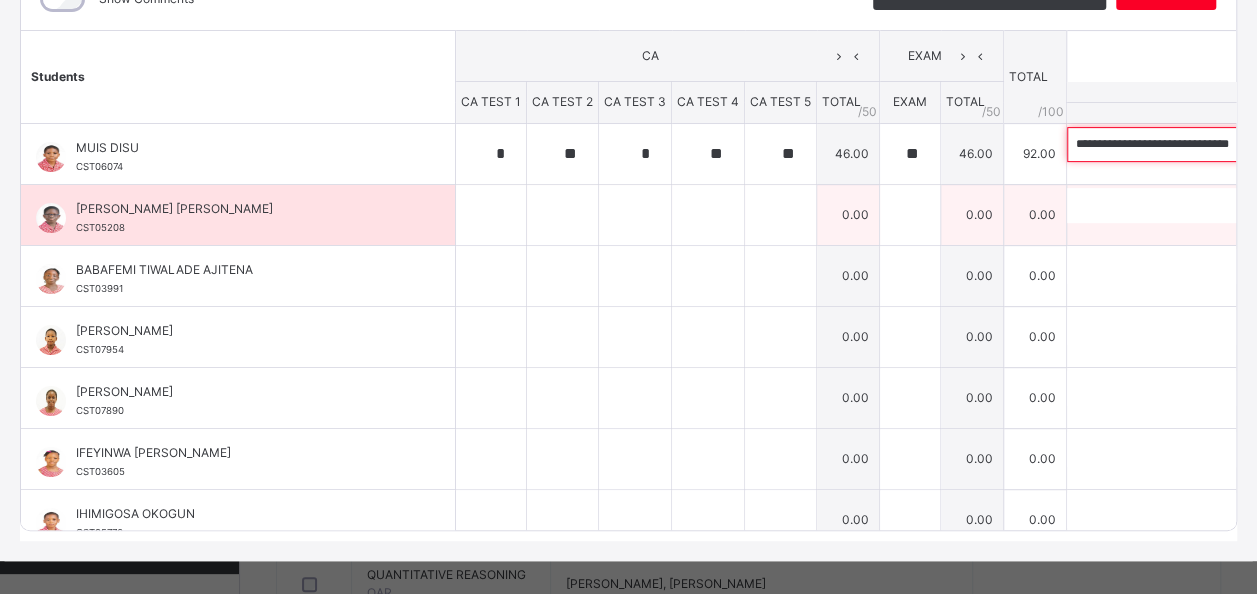 type on "**********" 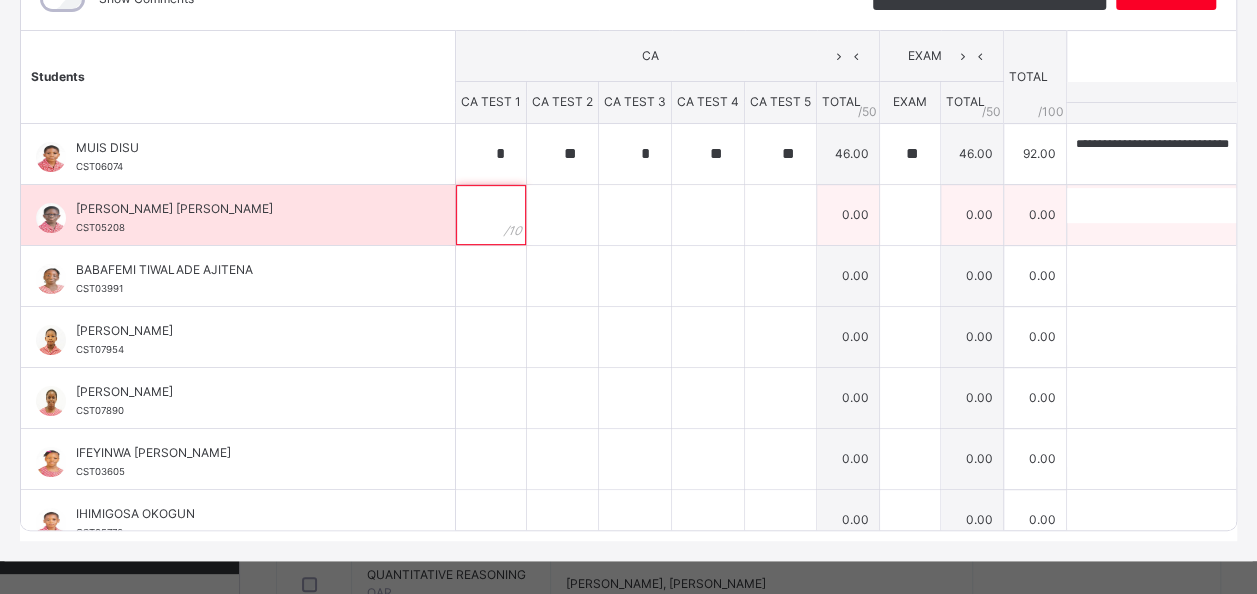 click at bounding box center (491, 215) 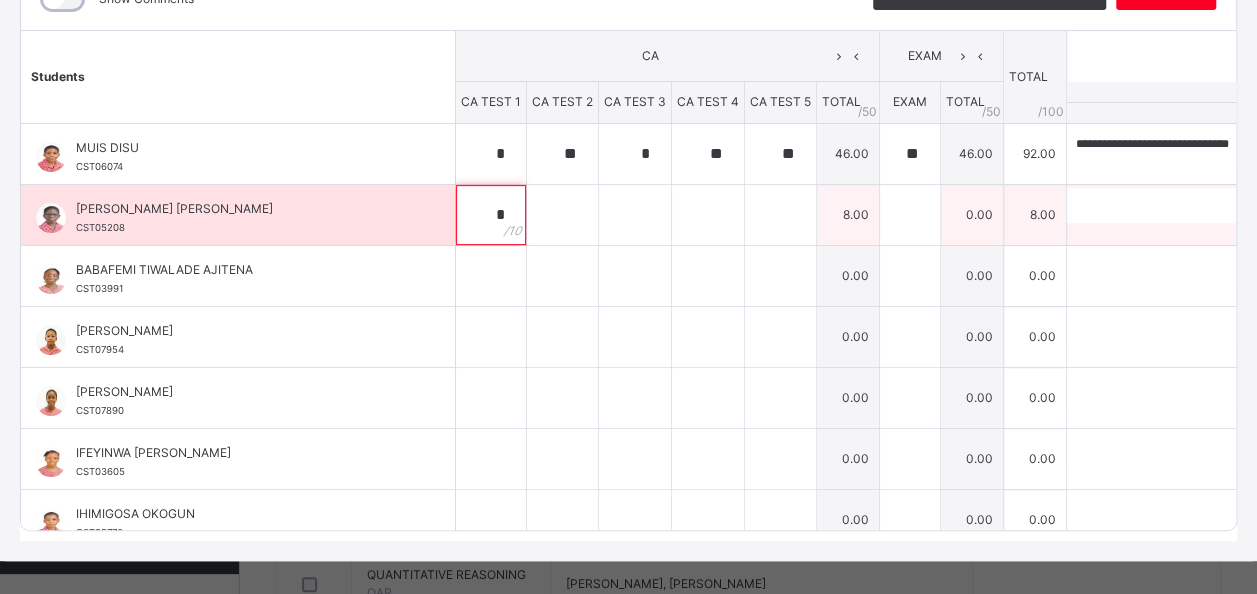type on "*" 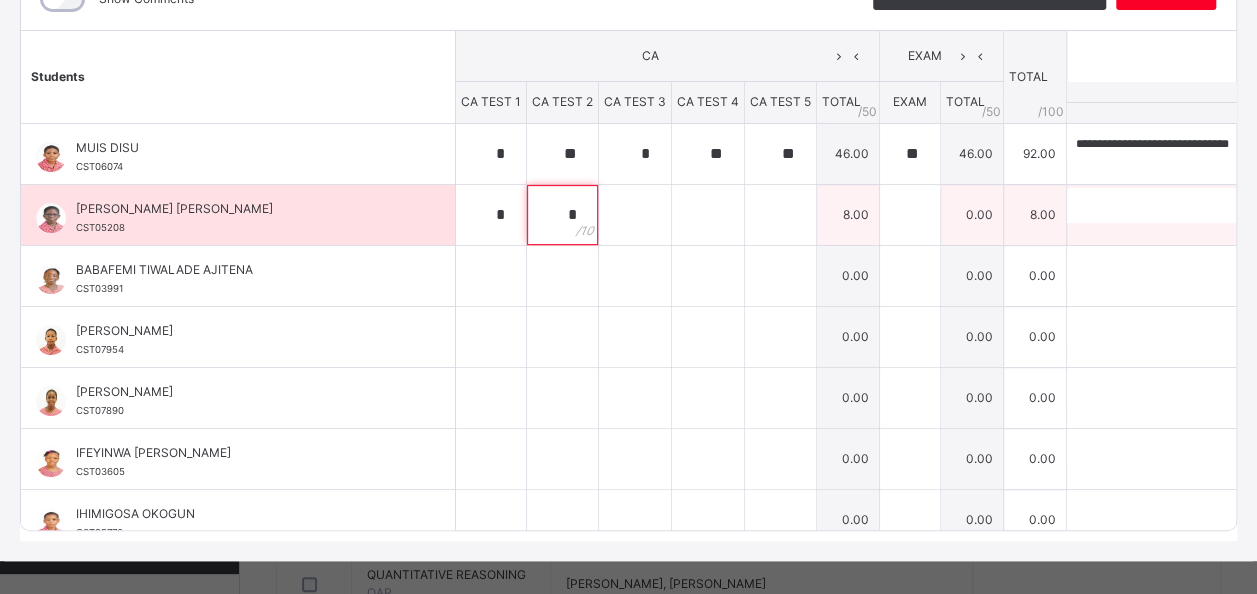 type on "*" 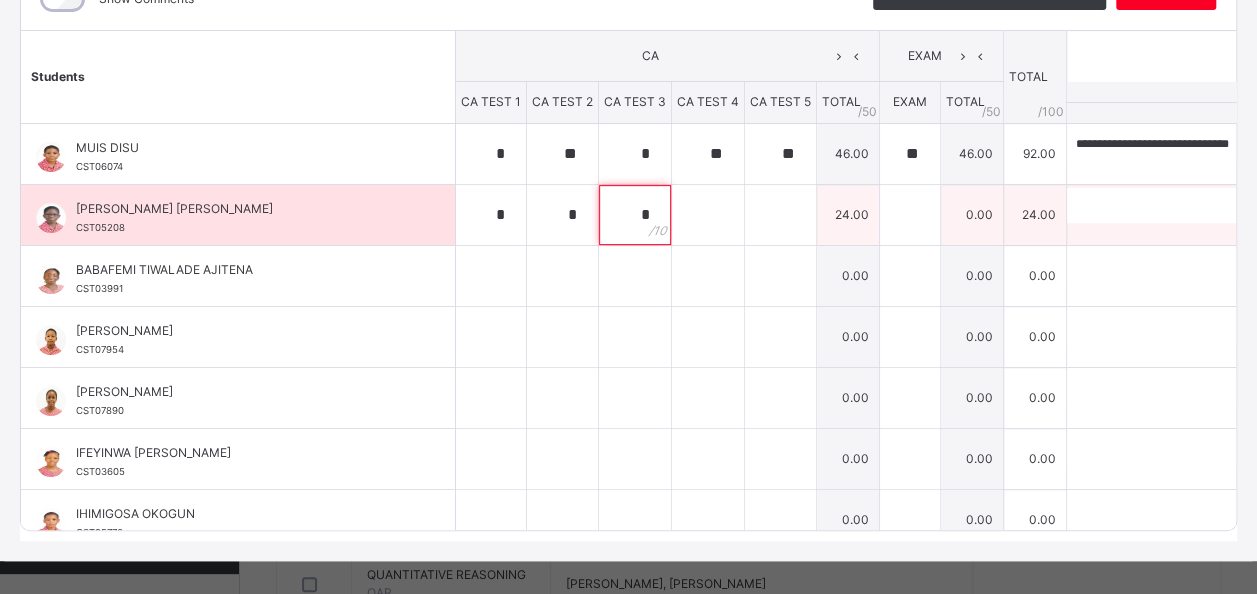 type on "*" 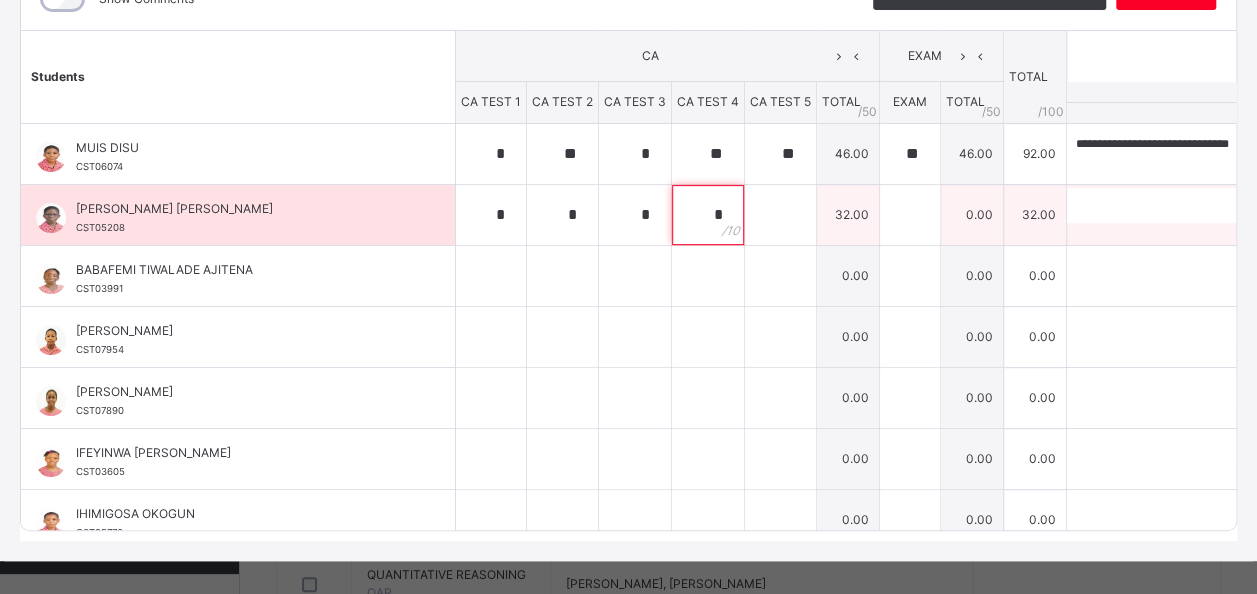 type on "*" 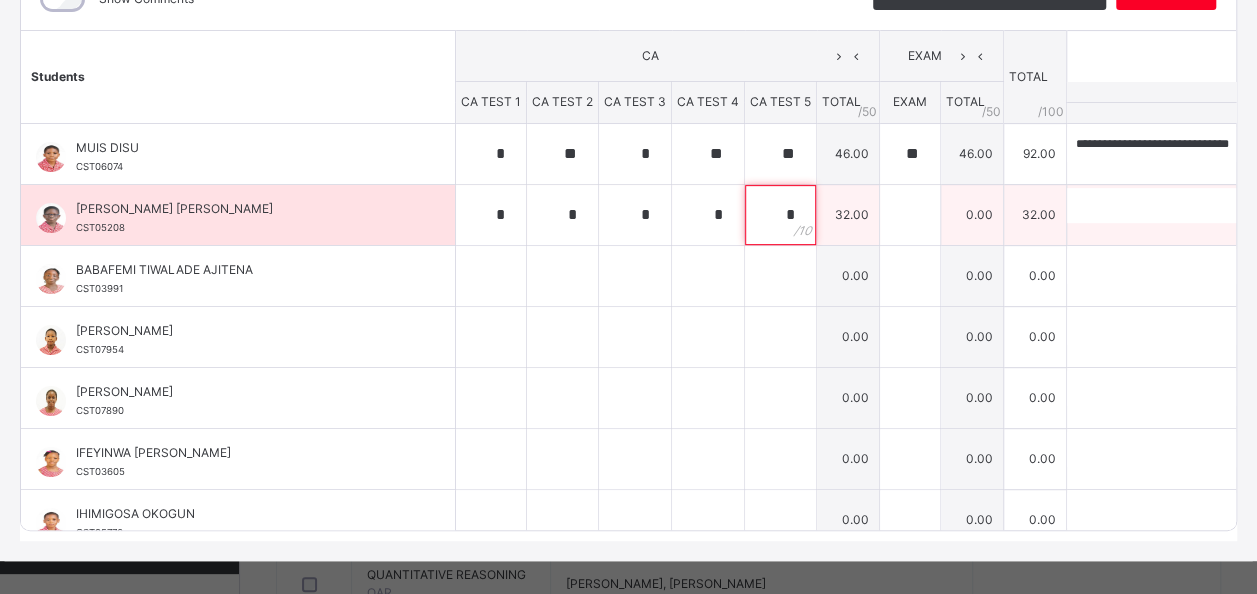 type on "*" 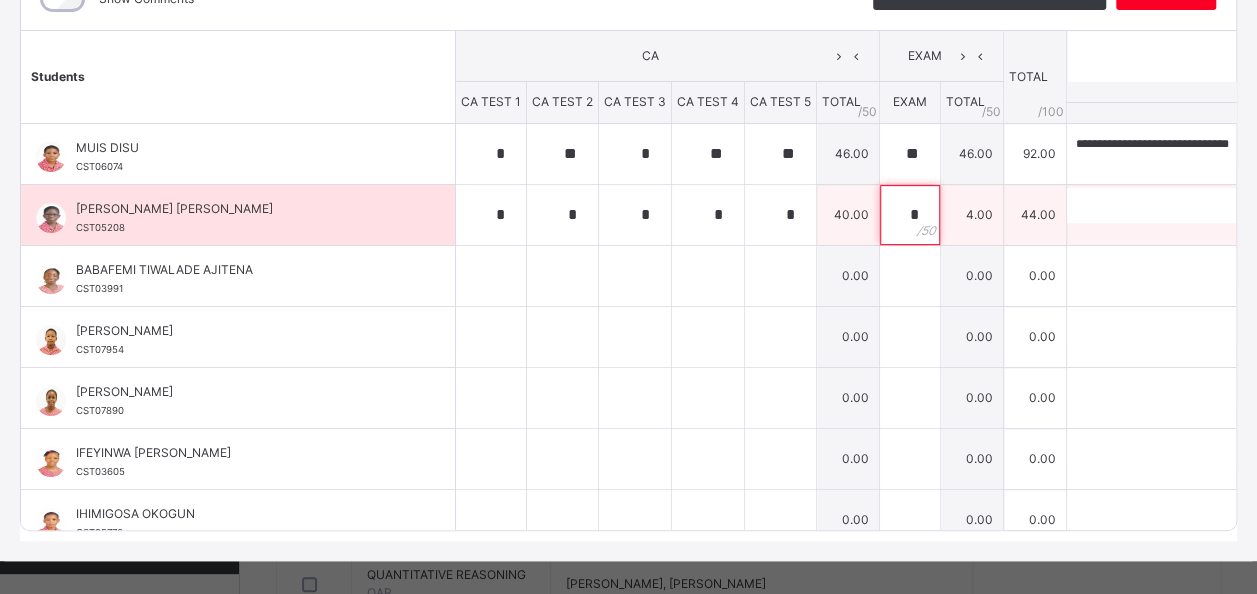 type on "**" 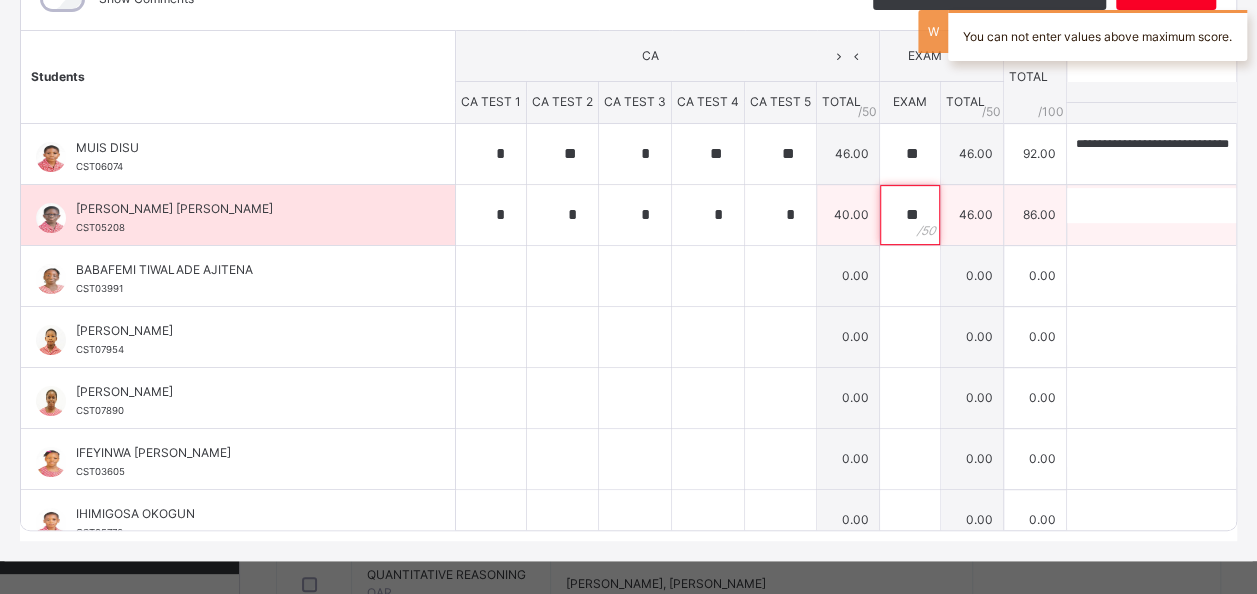 type on "**" 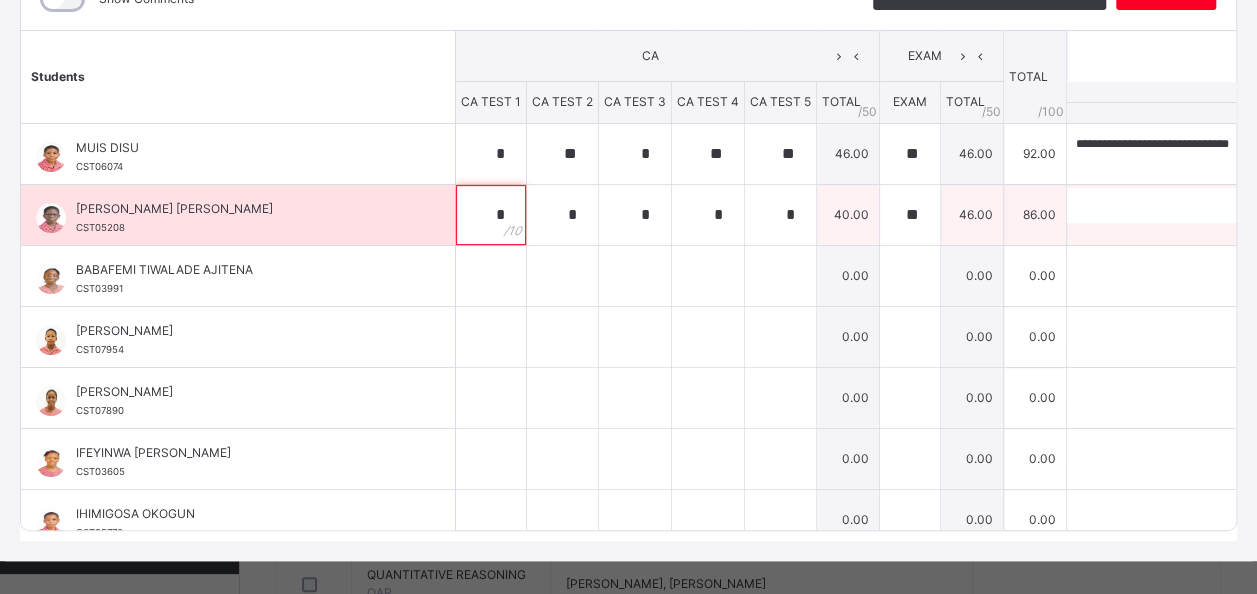 click on "*" at bounding box center [491, 215] 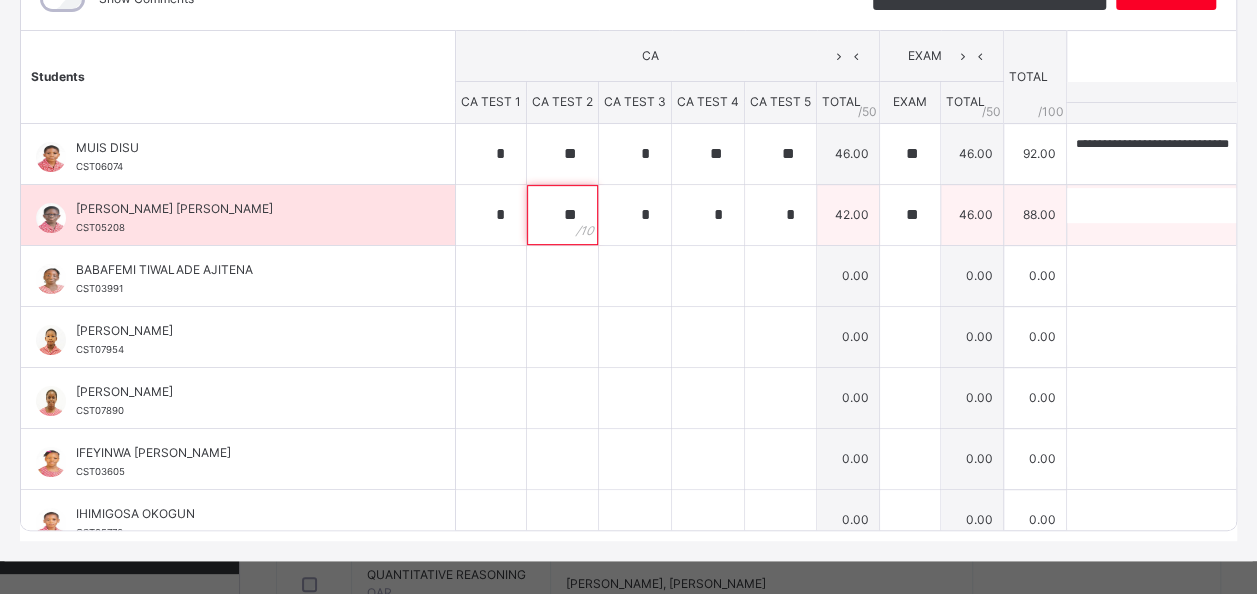 type on "**" 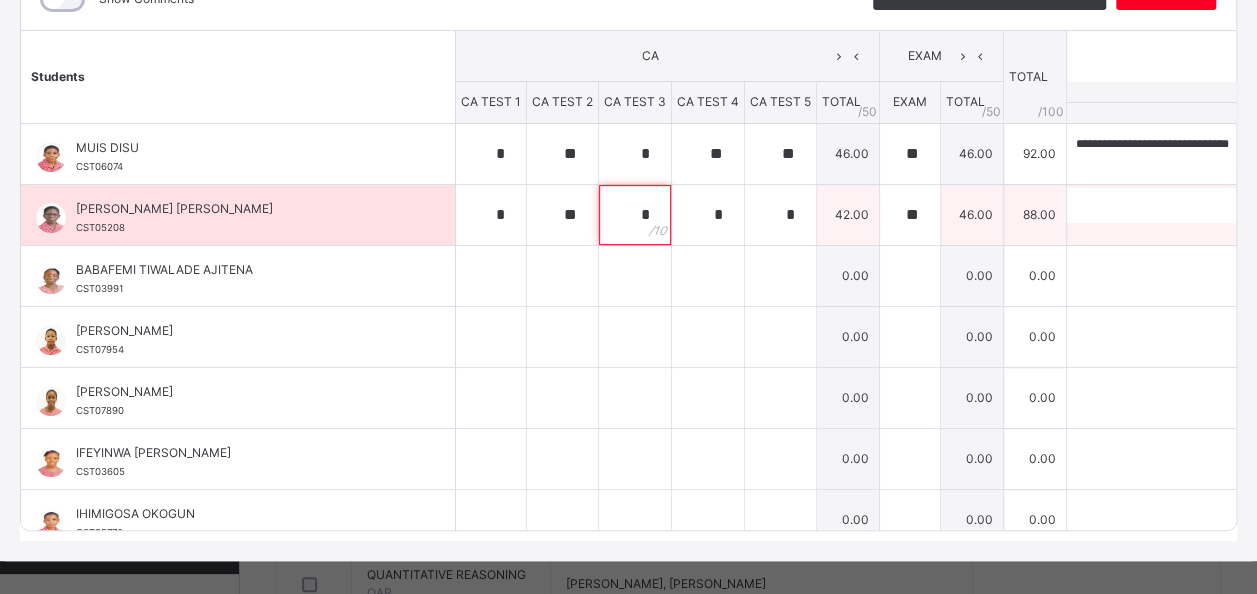 type on "*" 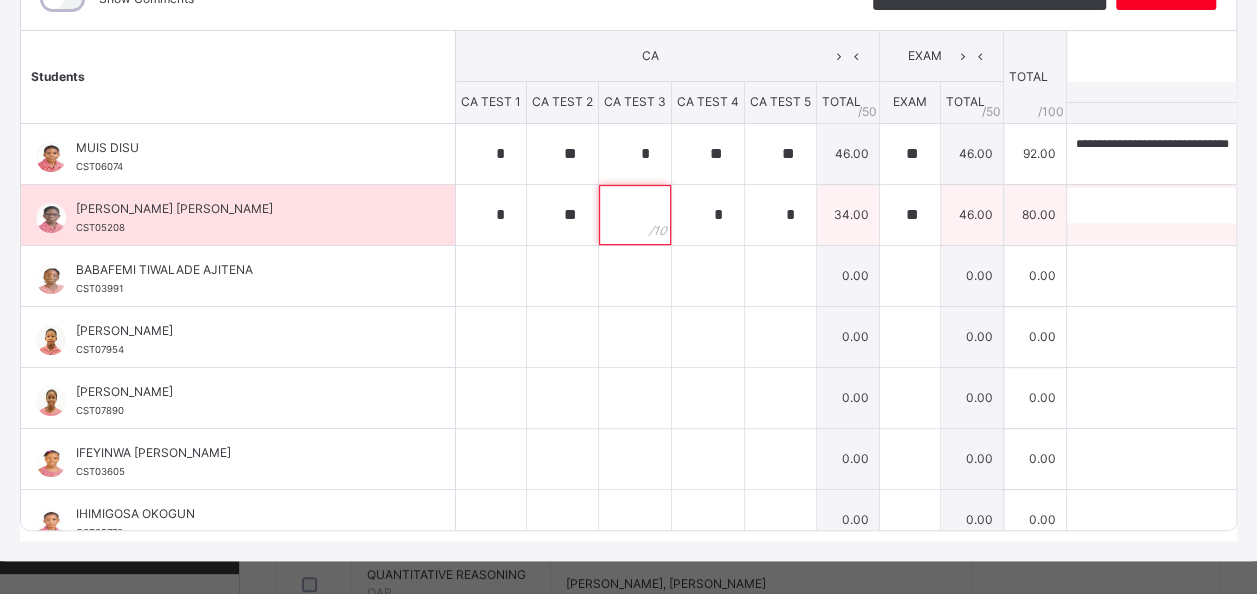 type on "*" 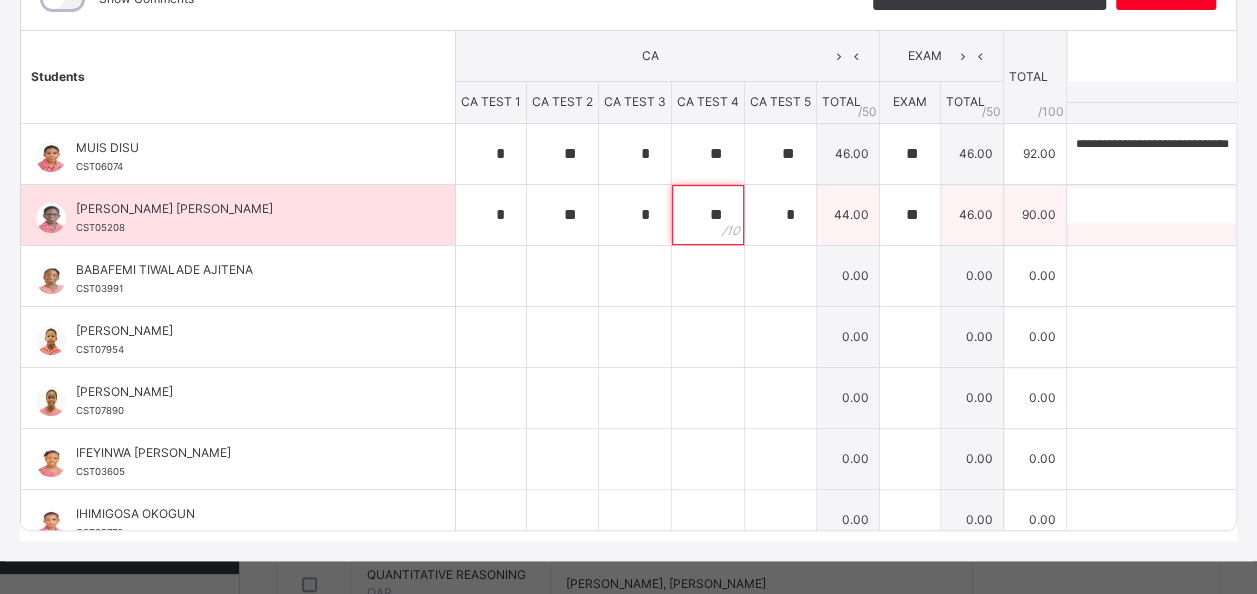 type on "**" 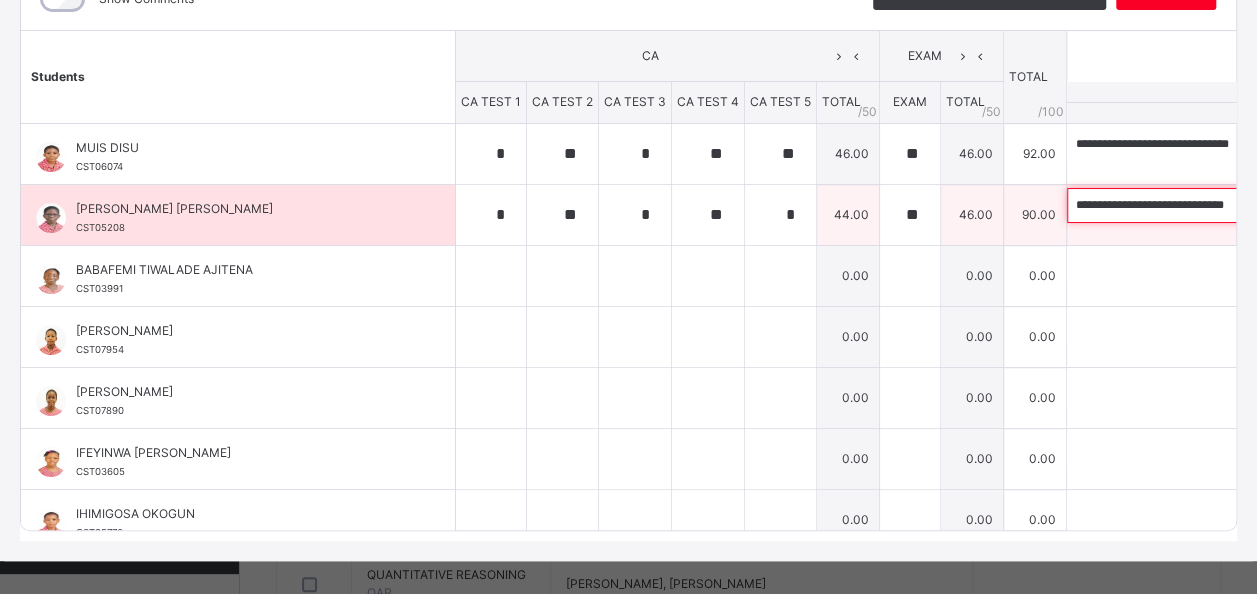 click on "**********" at bounding box center [1197, 205] 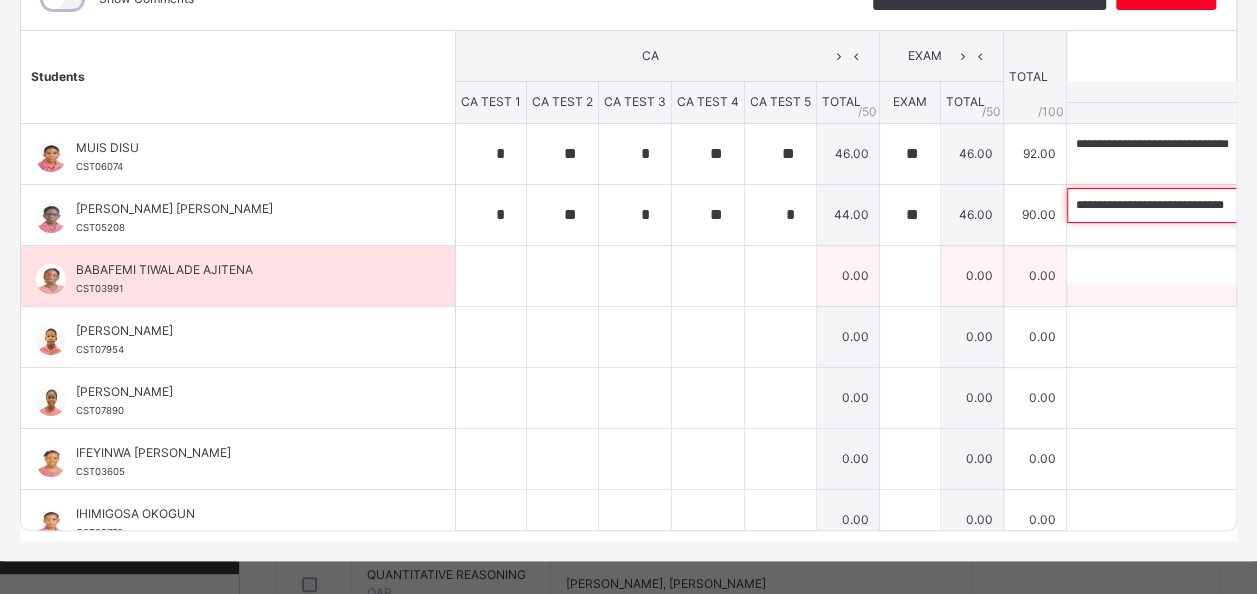 type on "**********" 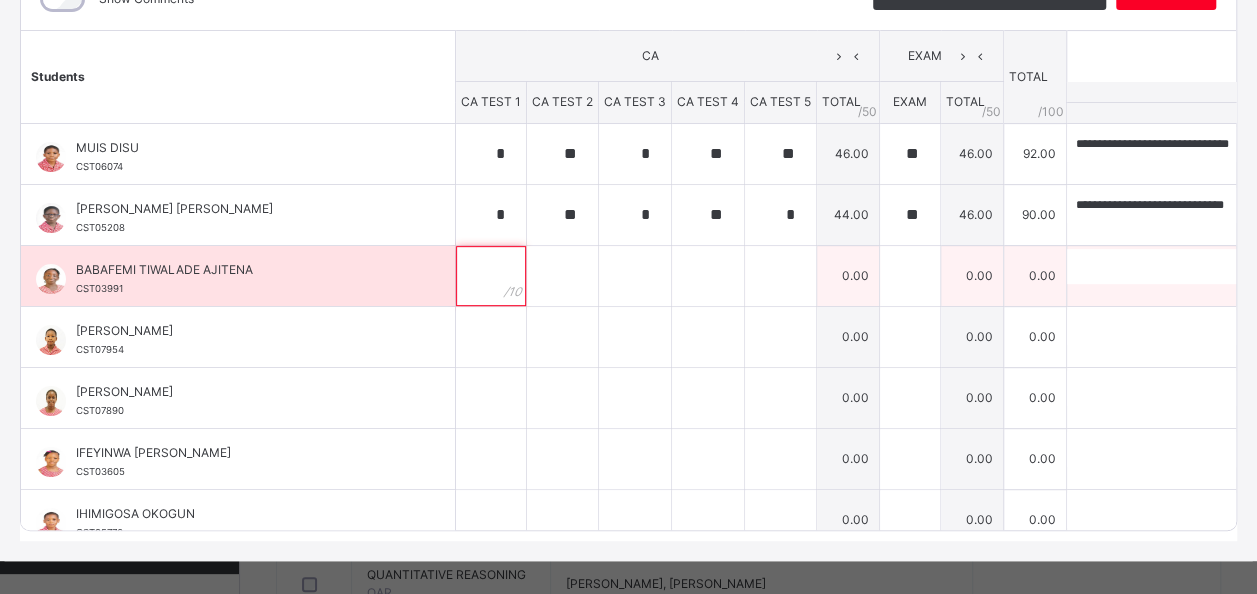 click at bounding box center (491, 276) 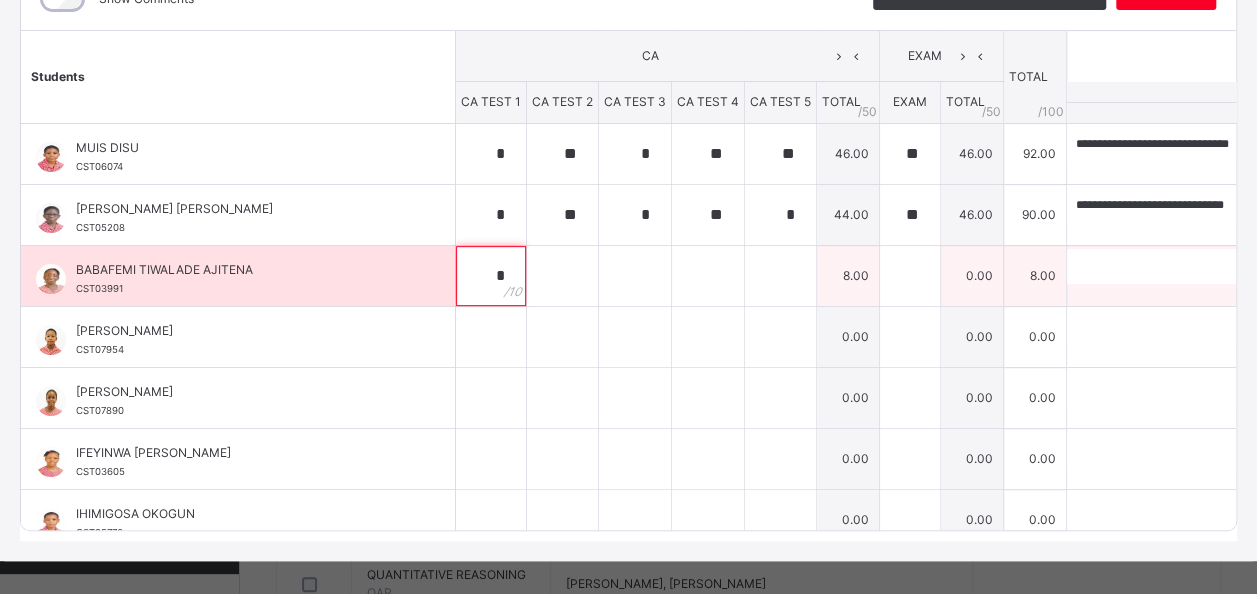 type on "*" 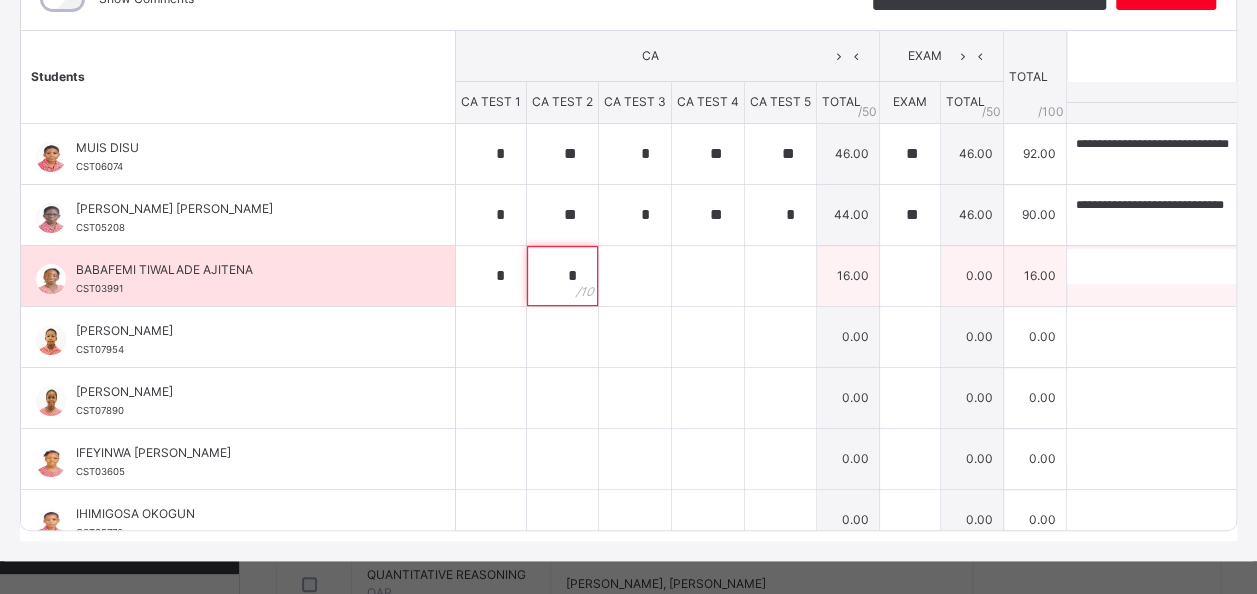 type on "*" 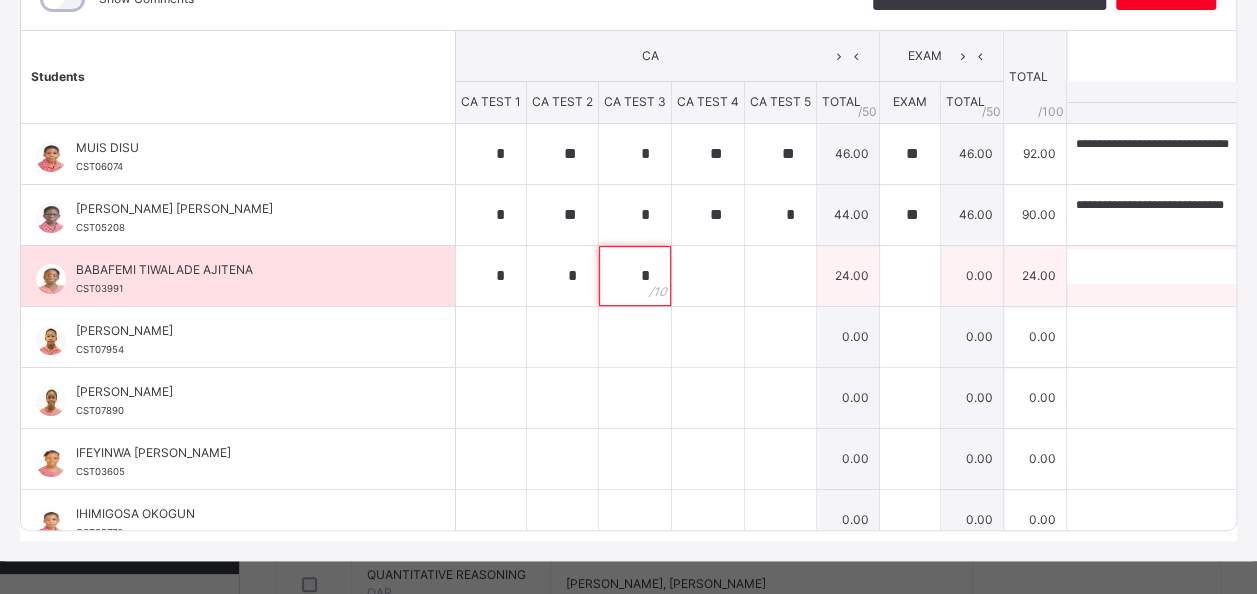 type on "*" 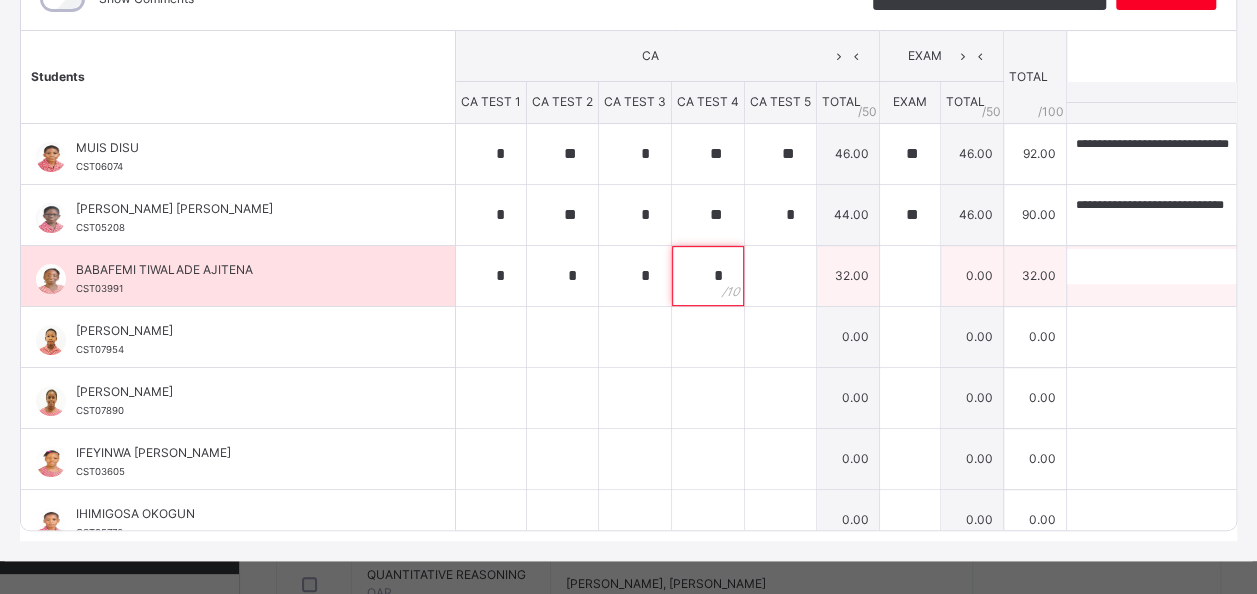 type on "*" 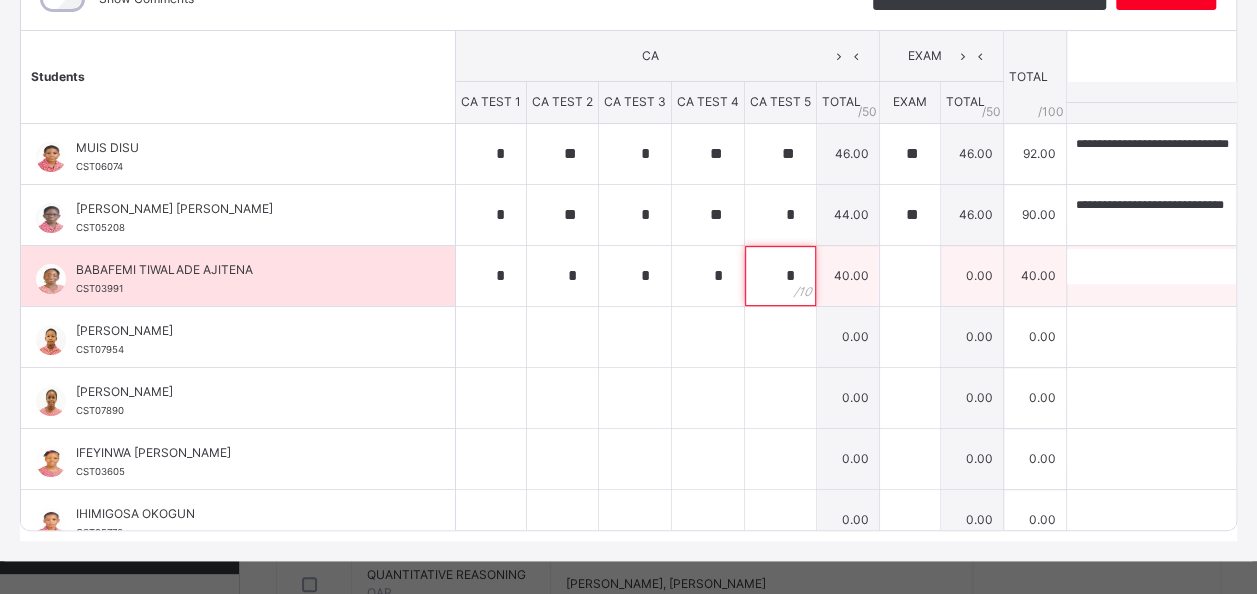 type on "*" 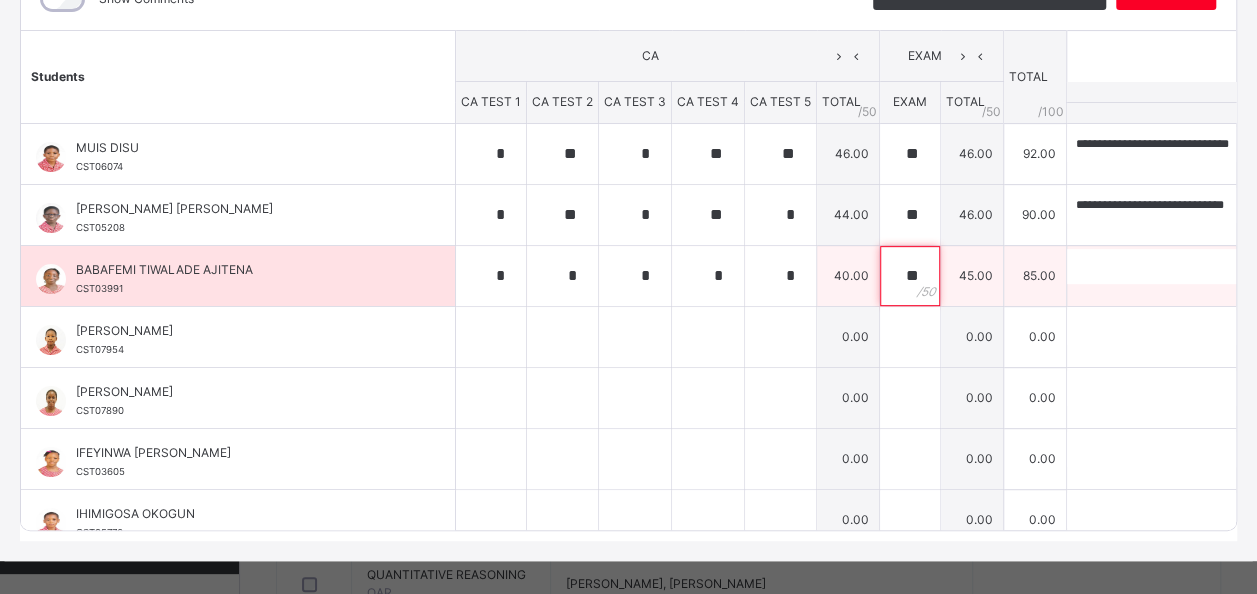 type on "**" 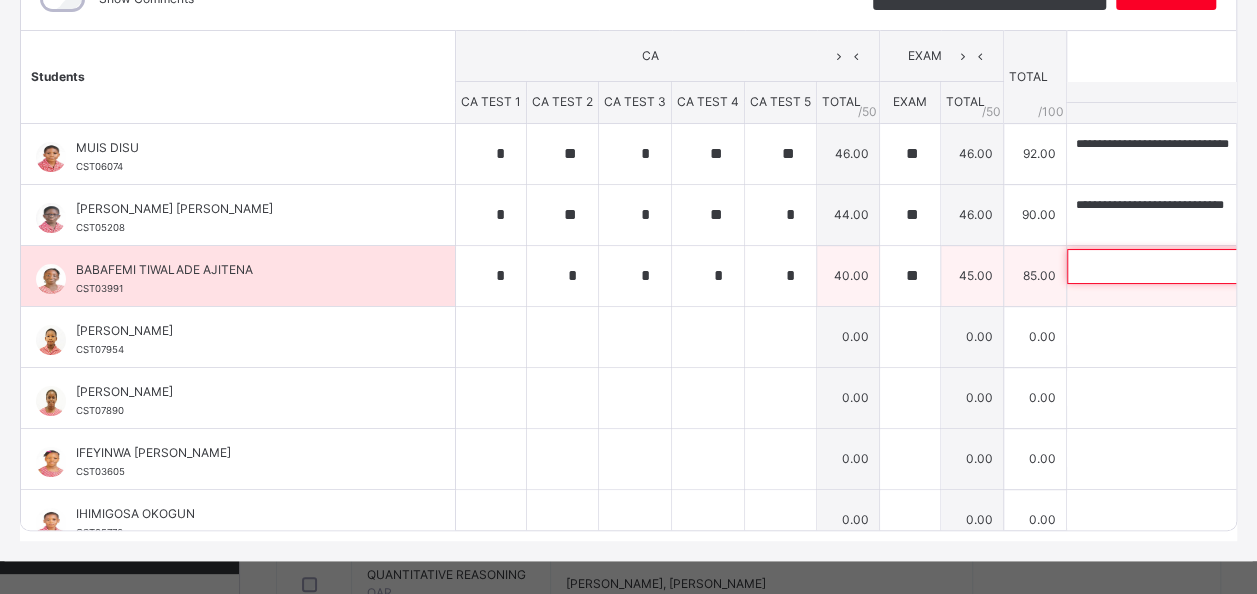 paste on "**********" 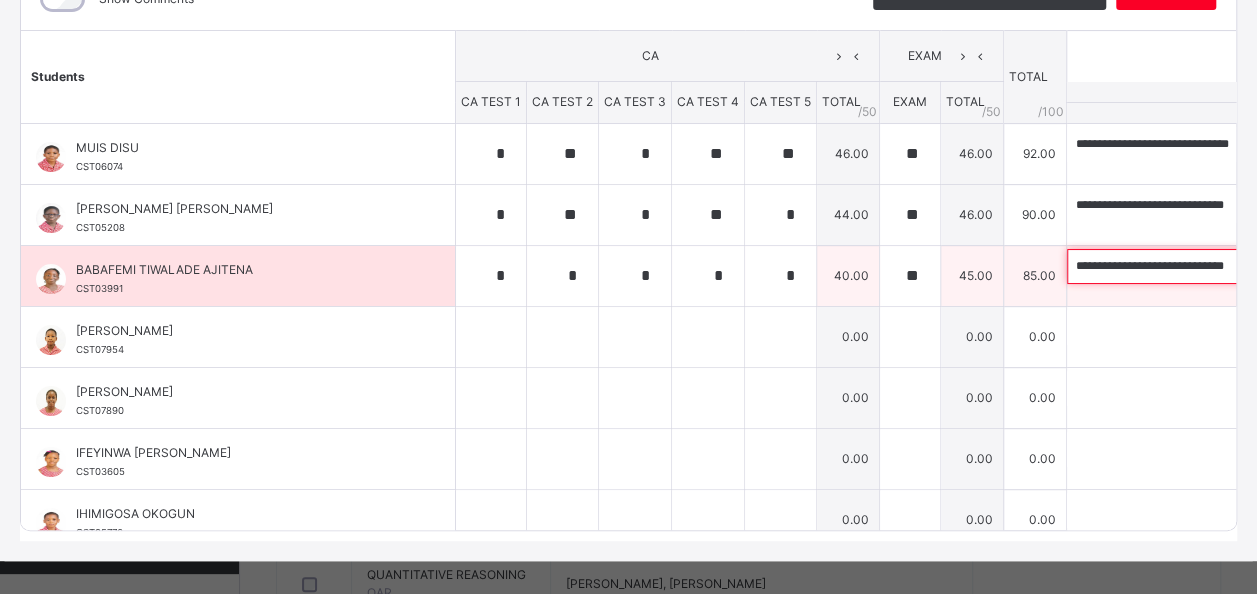 click on "**********" at bounding box center [1197, 266] 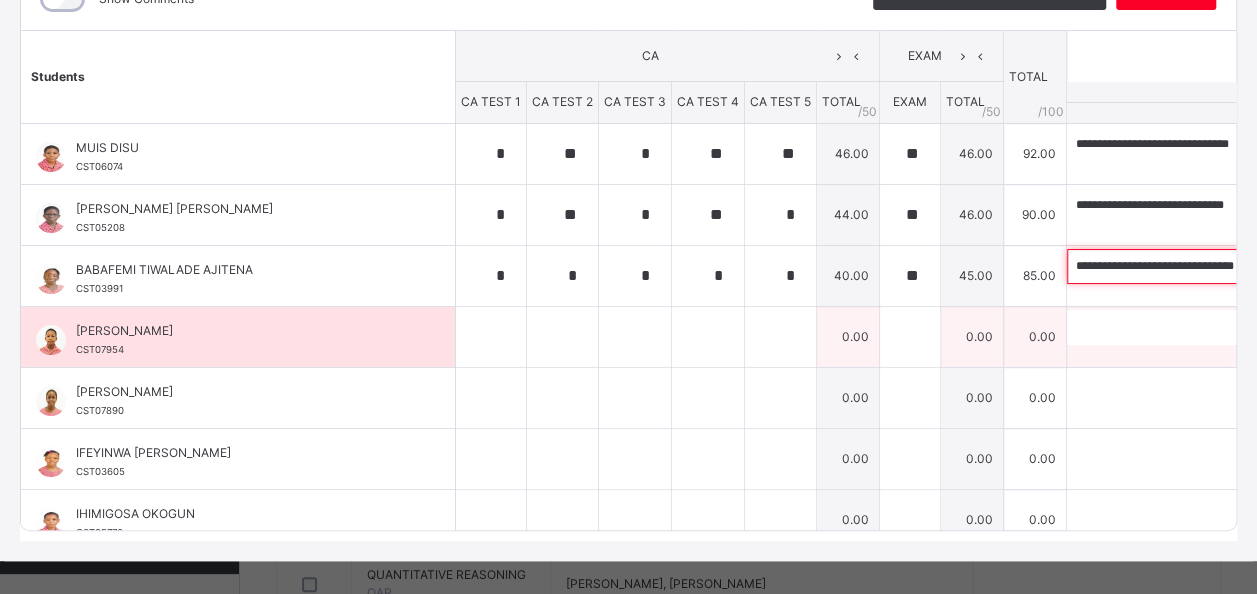 type on "**********" 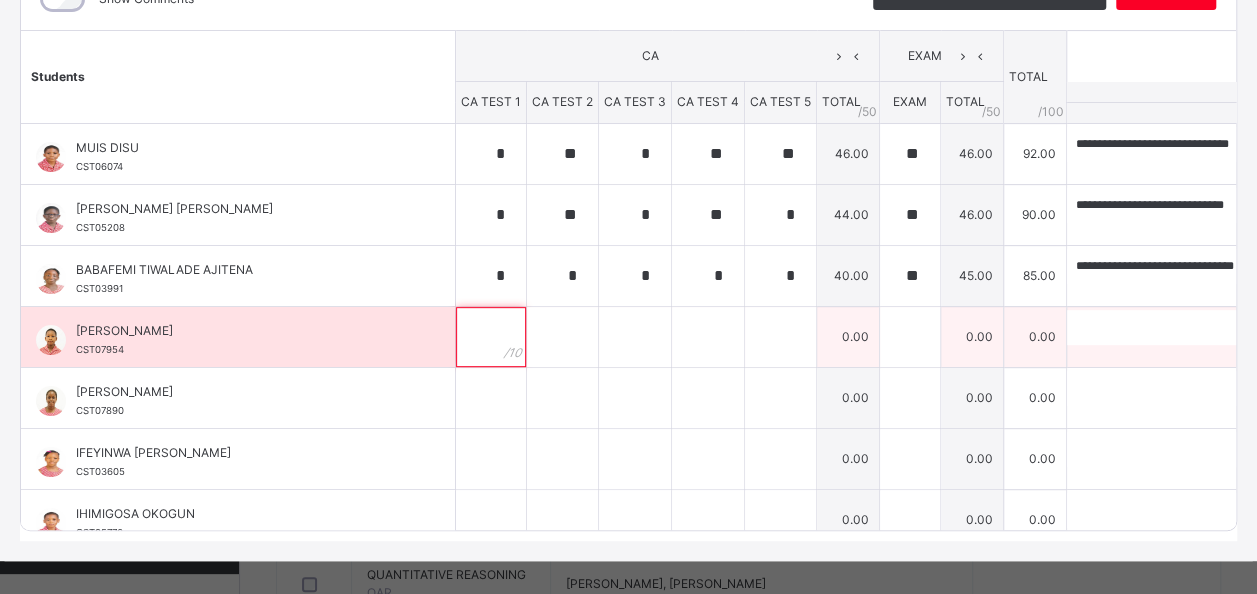 click at bounding box center [491, 337] 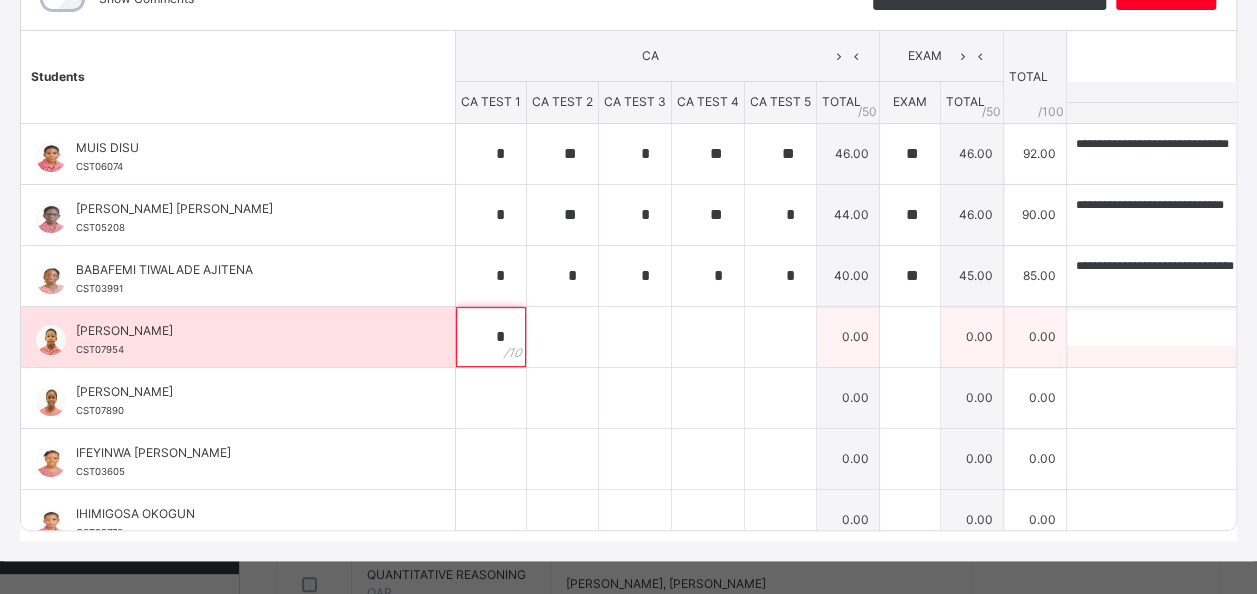 type on "*" 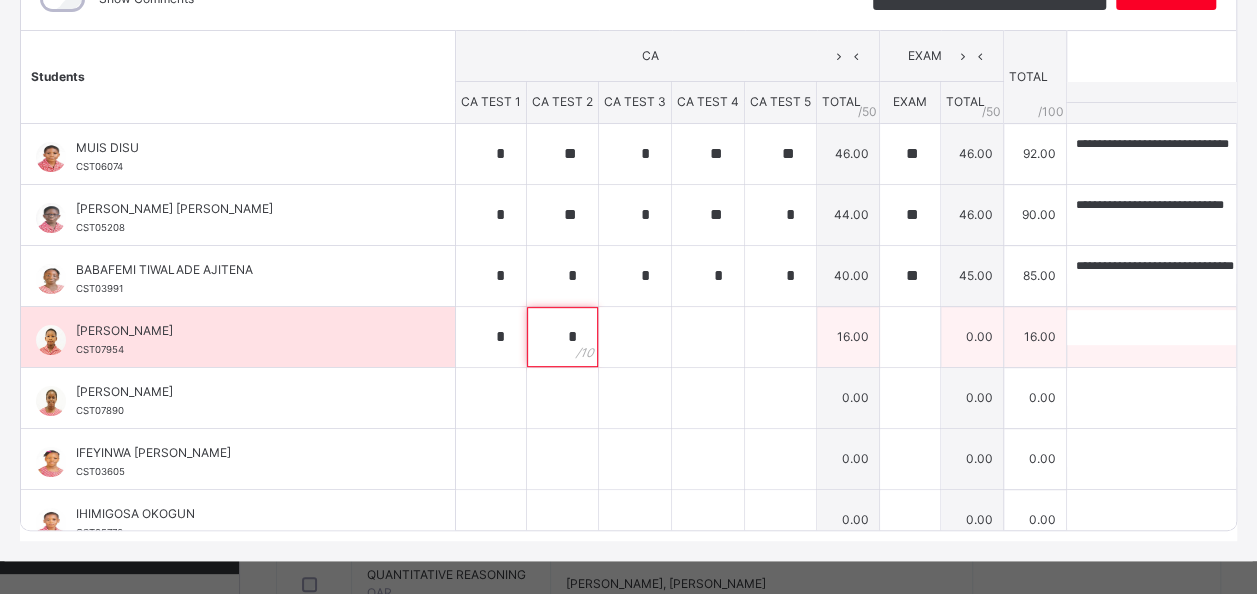 type on "*" 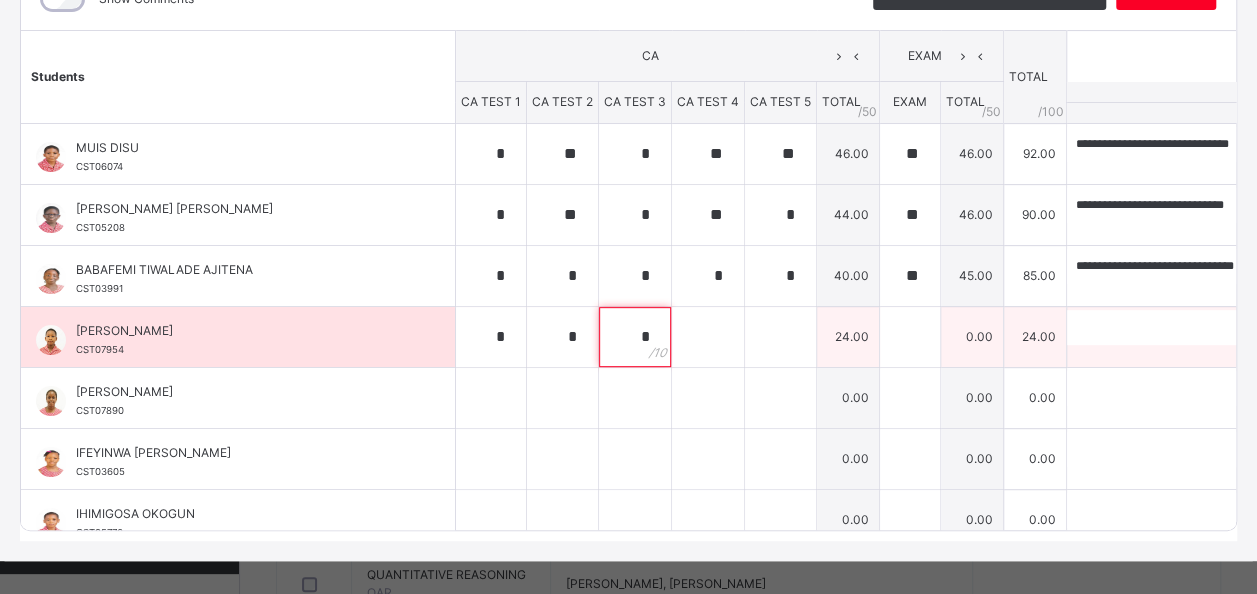 type on "*" 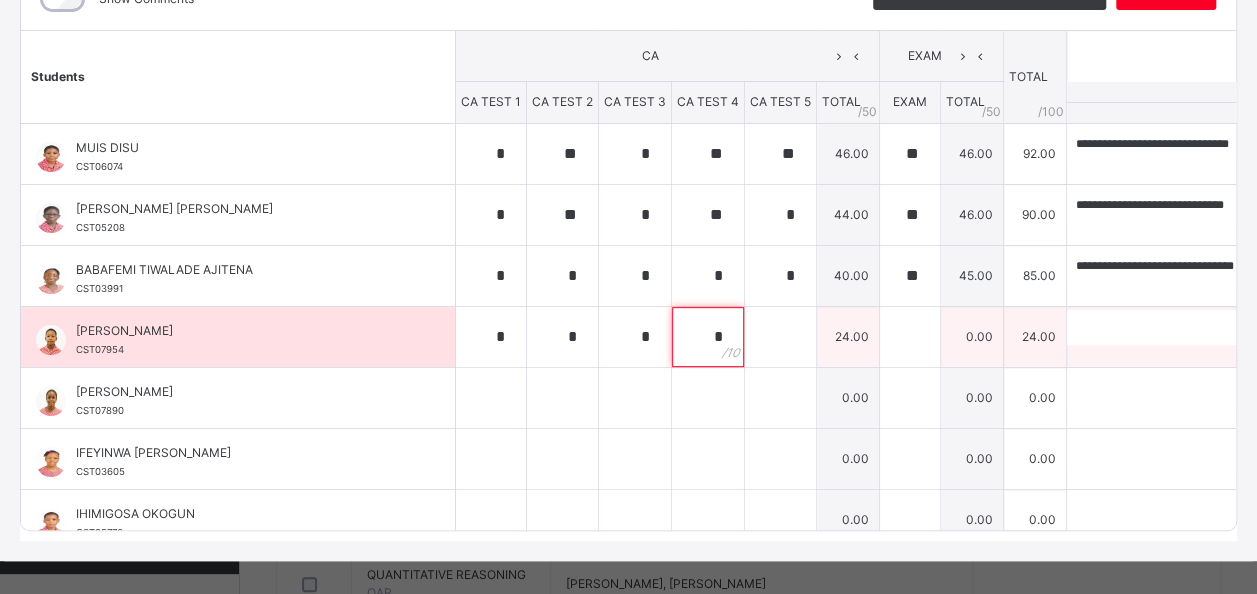 type on "*" 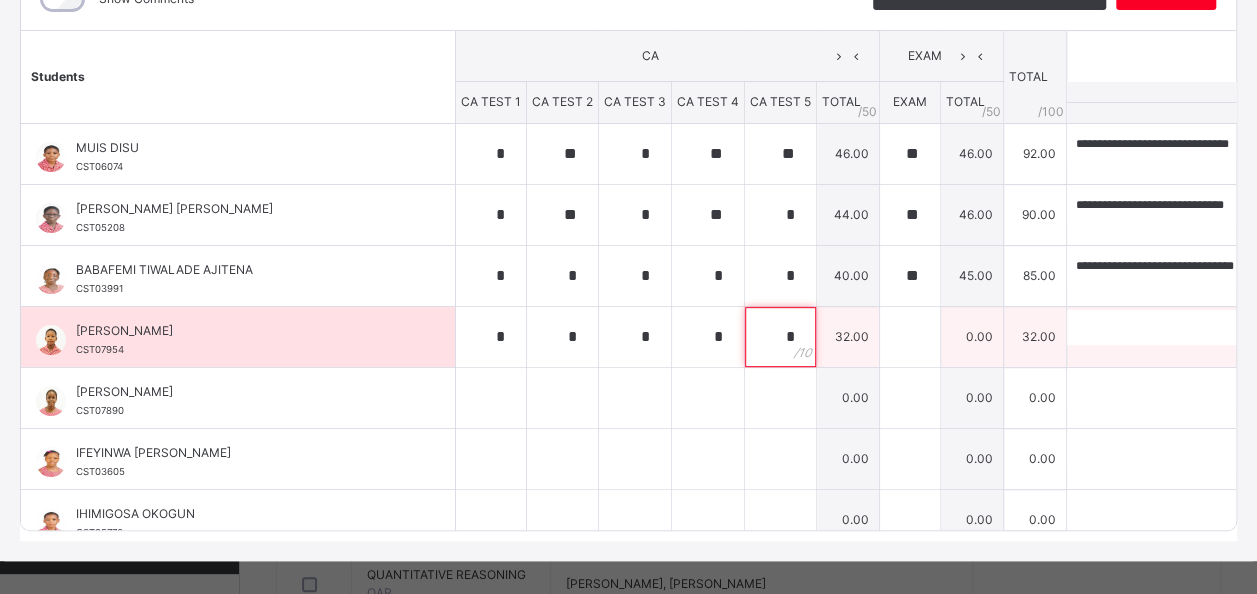 type on "*" 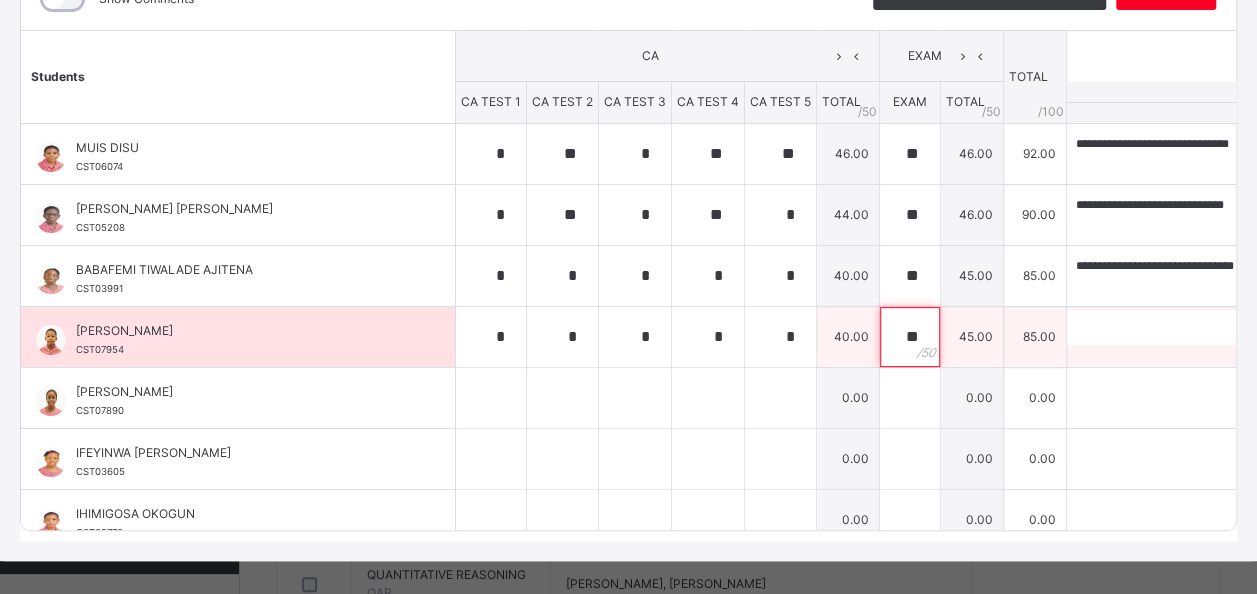 type on "**" 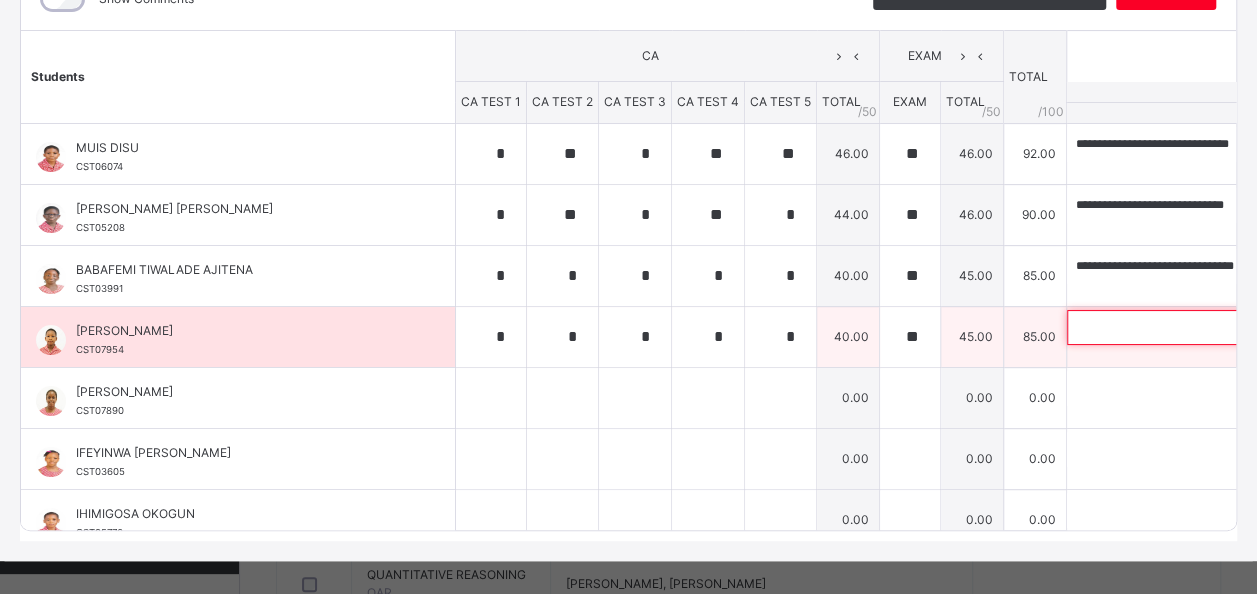 paste on "**********" 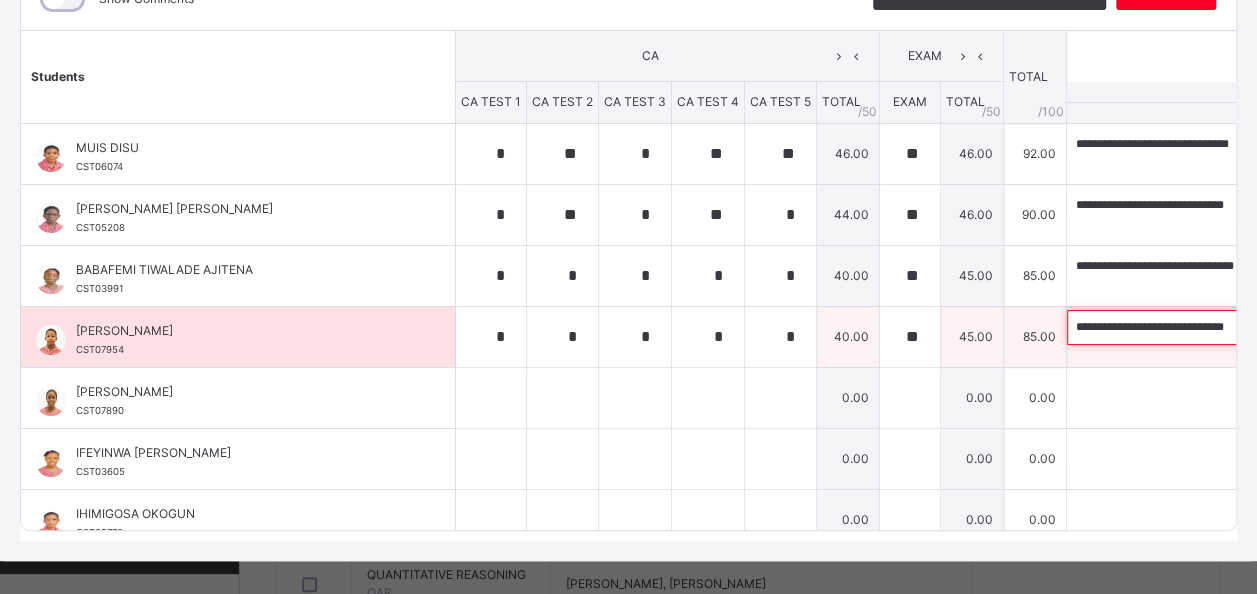click on "**********" at bounding box center [1197, 327] 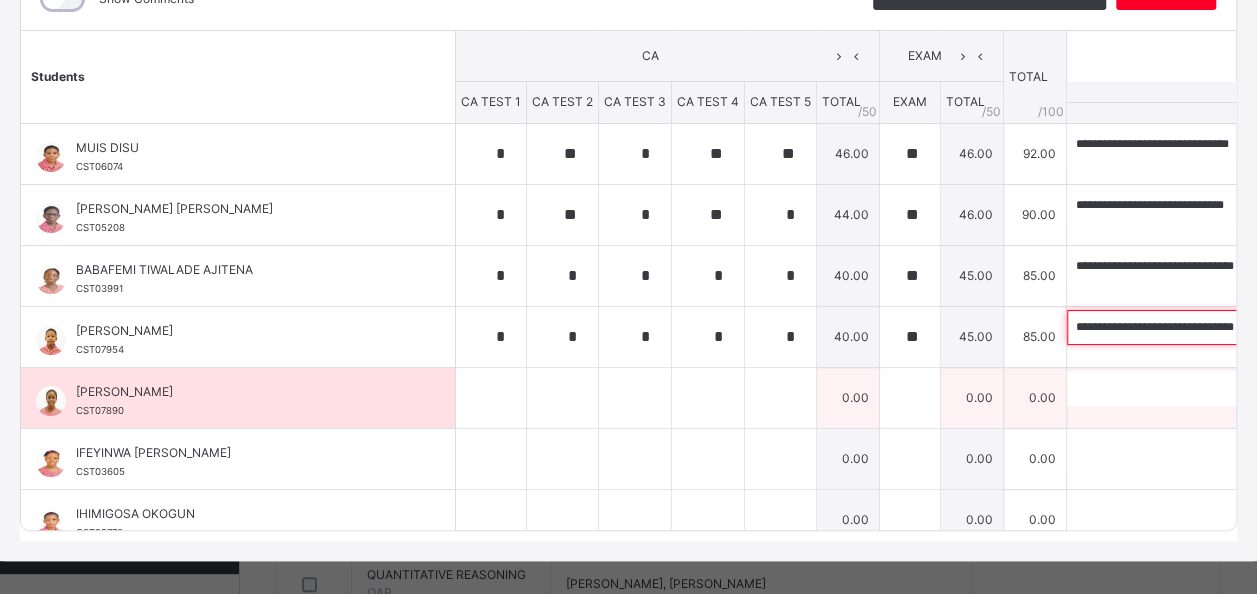 type on "**********" 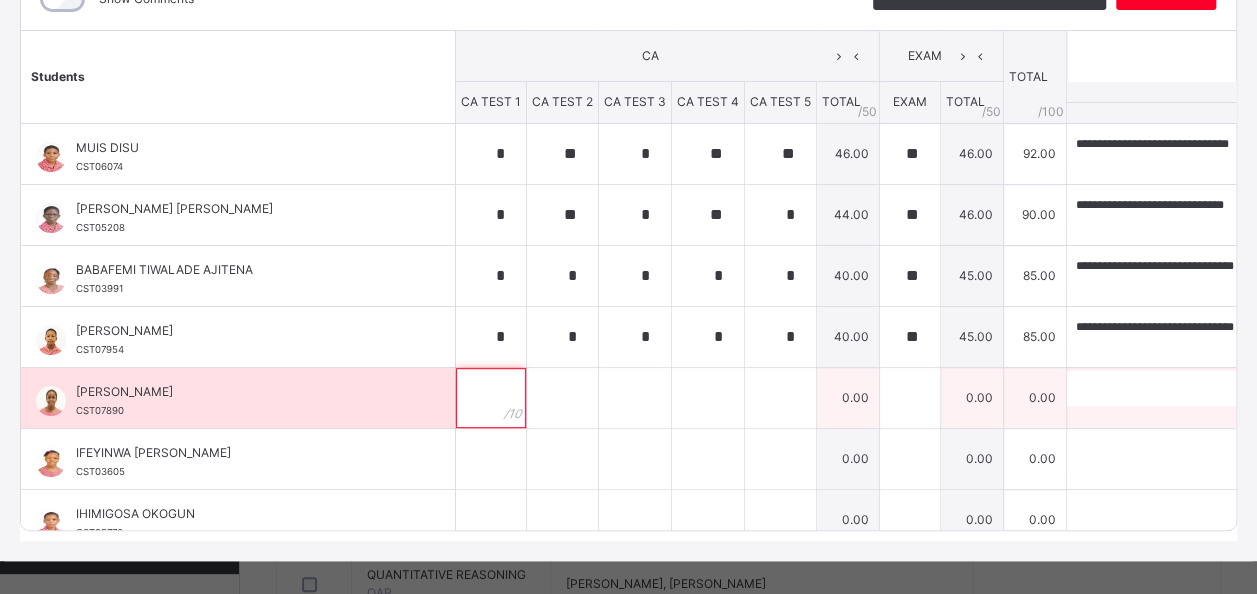 click at bounding box center (491, 398) 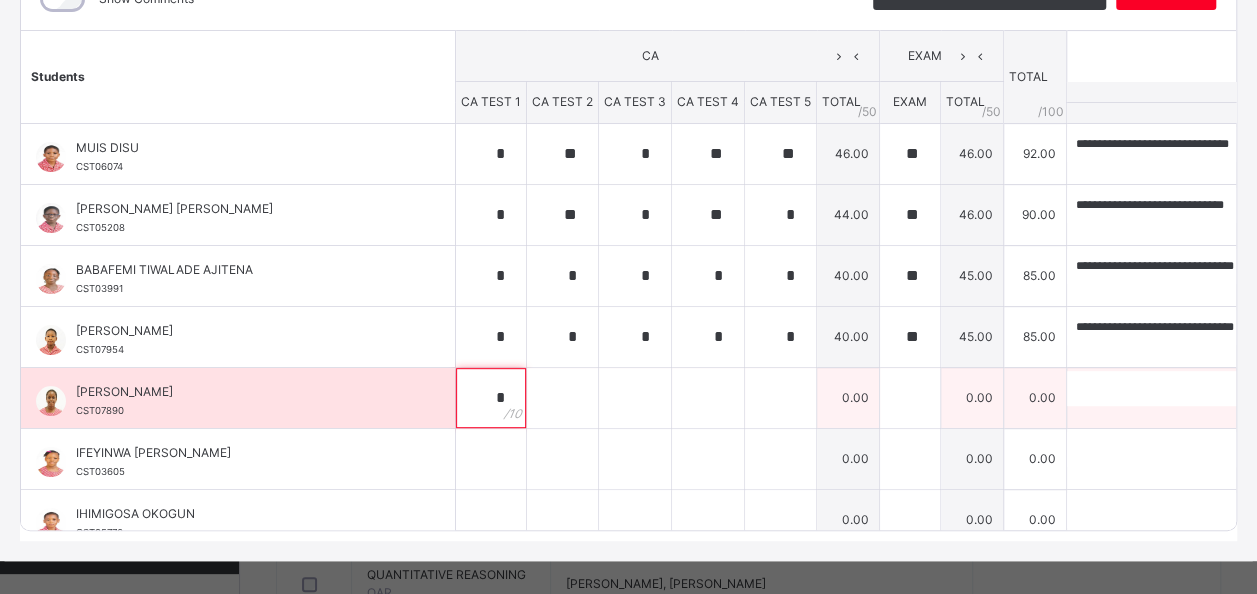 type on "*" 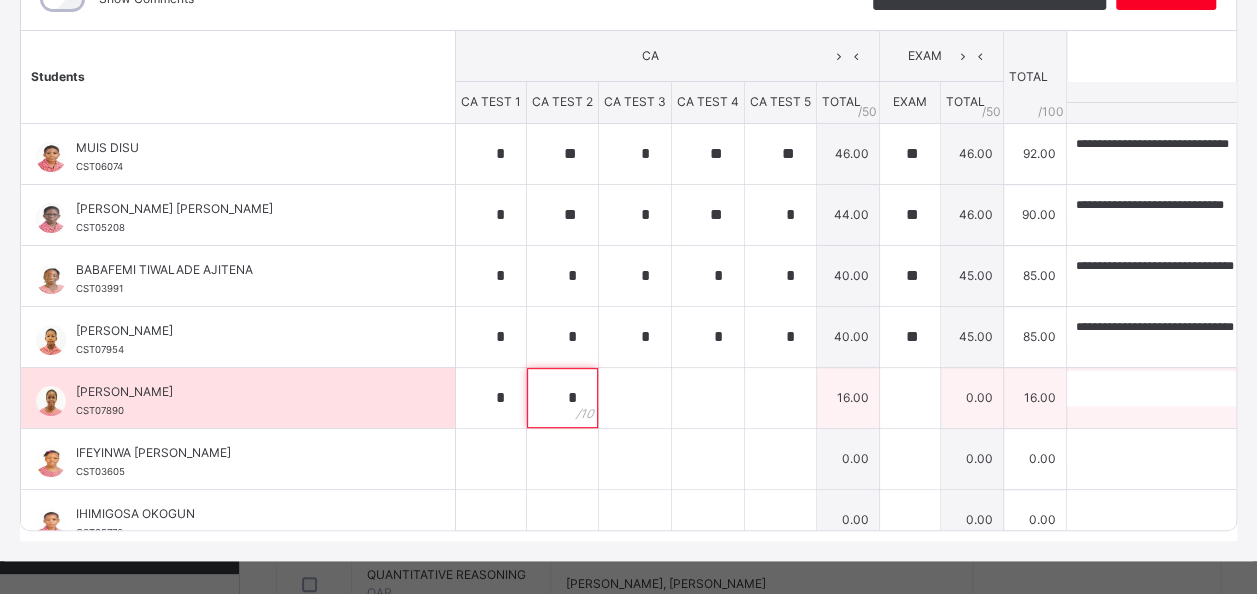 type on "*" 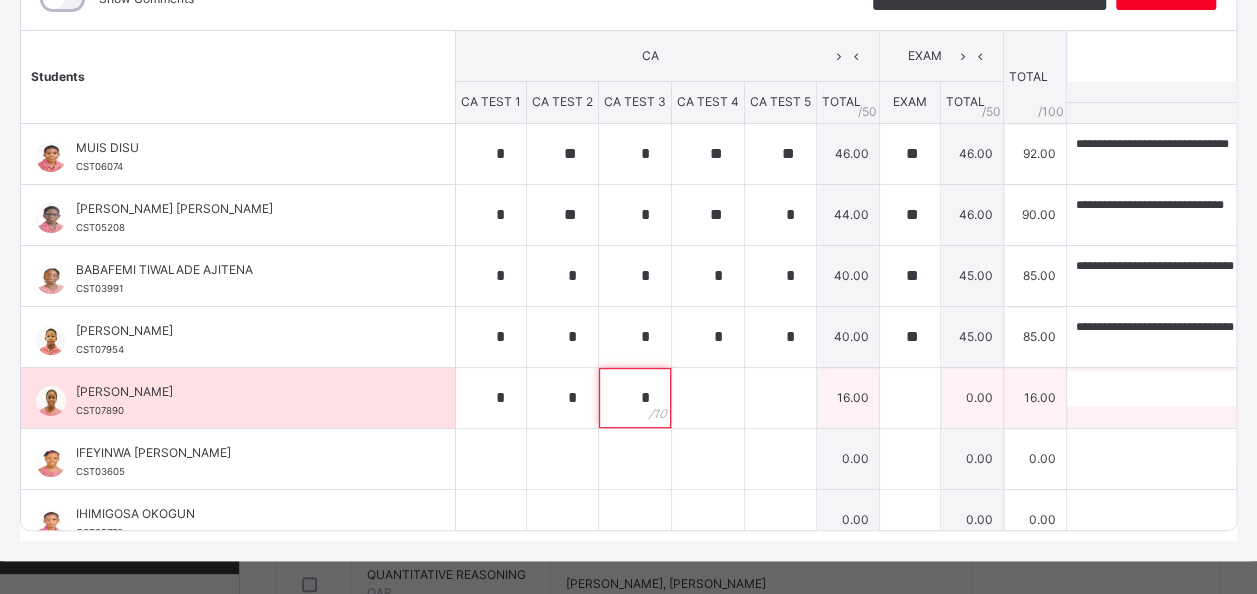 type on "*" 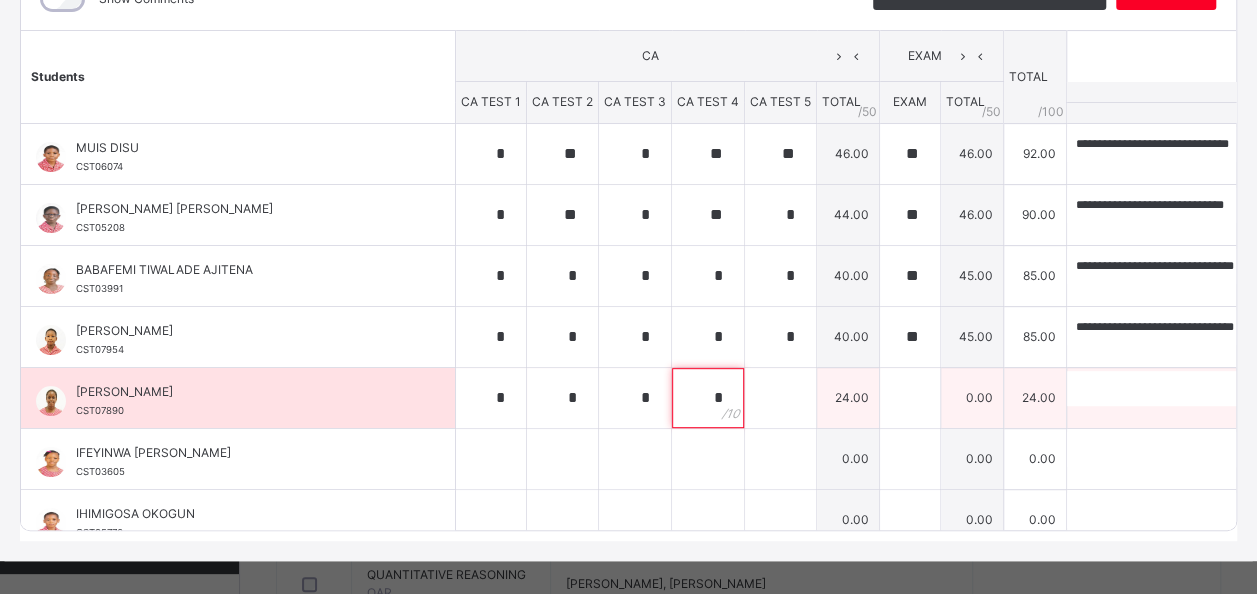 type on "*" 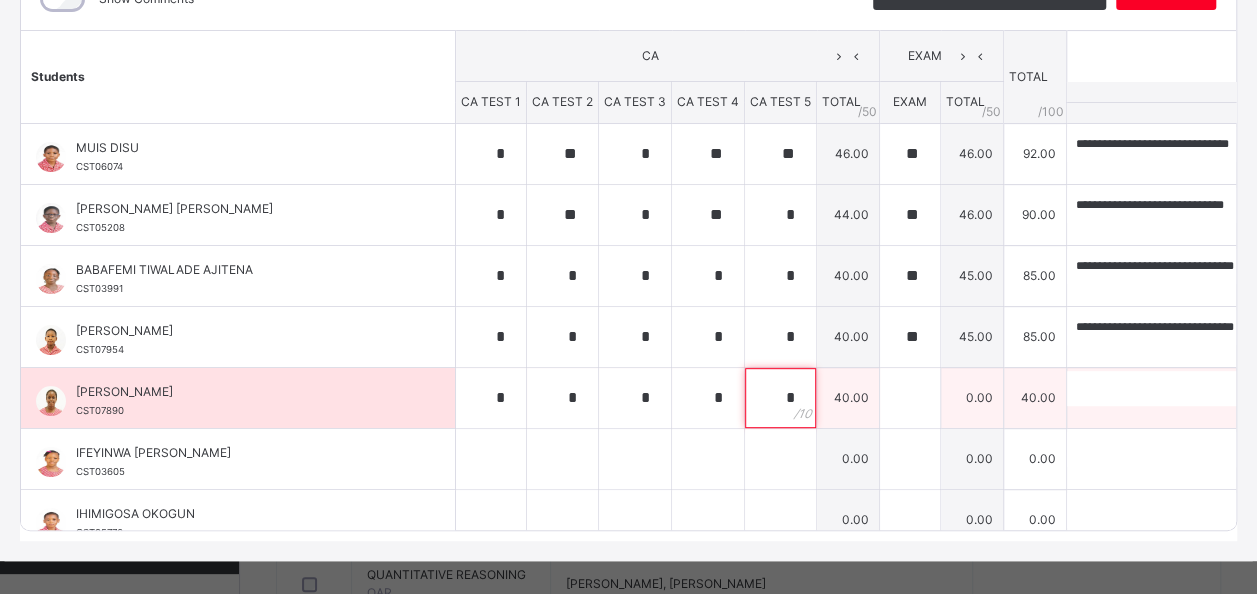 type on "*" 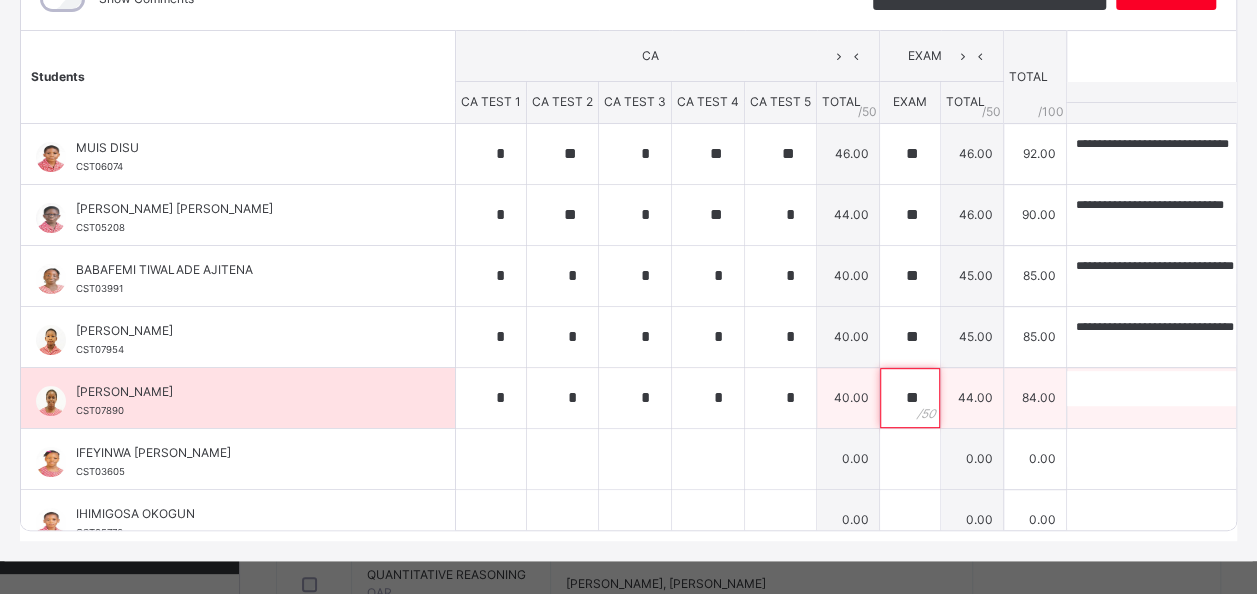 type on "**" 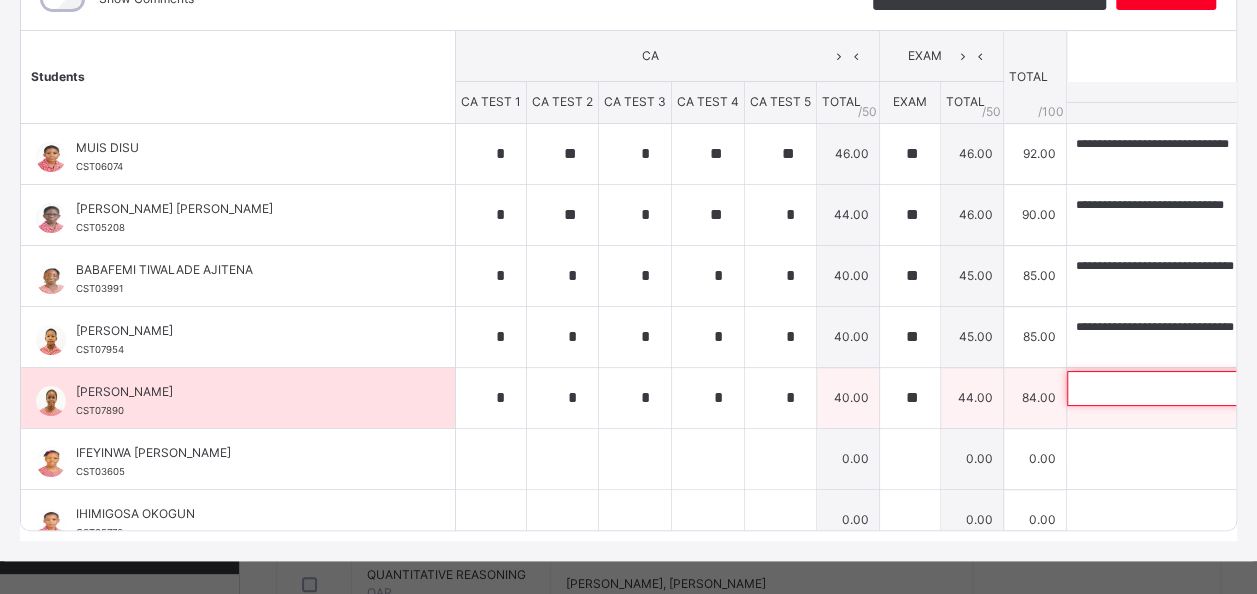 paste on "**********" 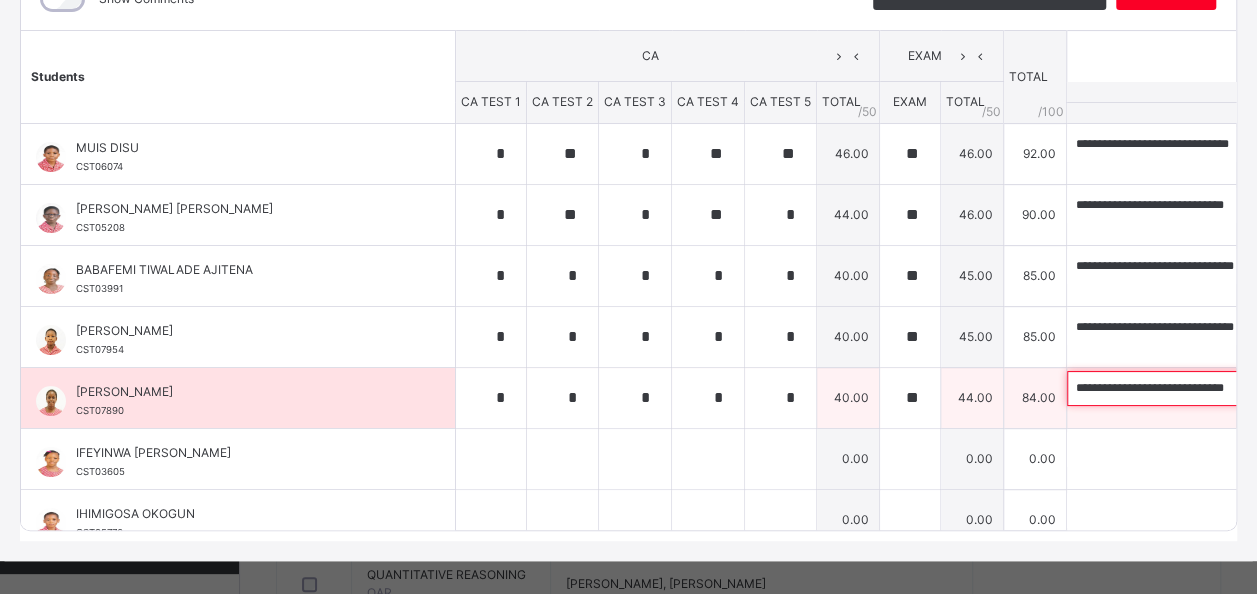 click on "**********" at bounding box center [1197, 388] 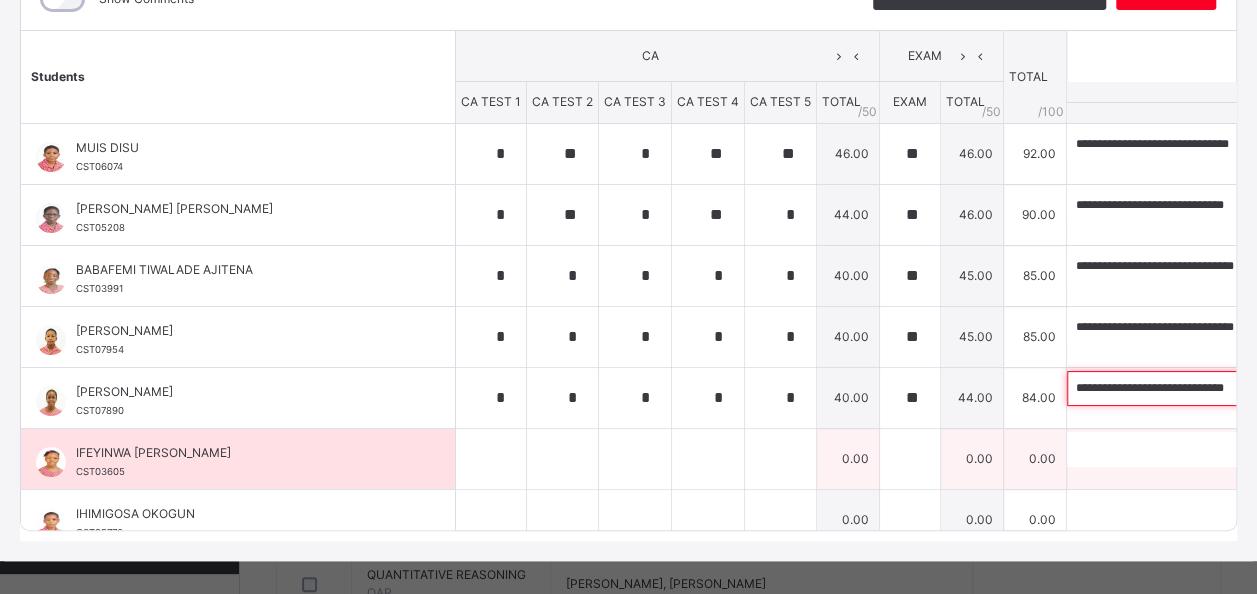 type on "**********" 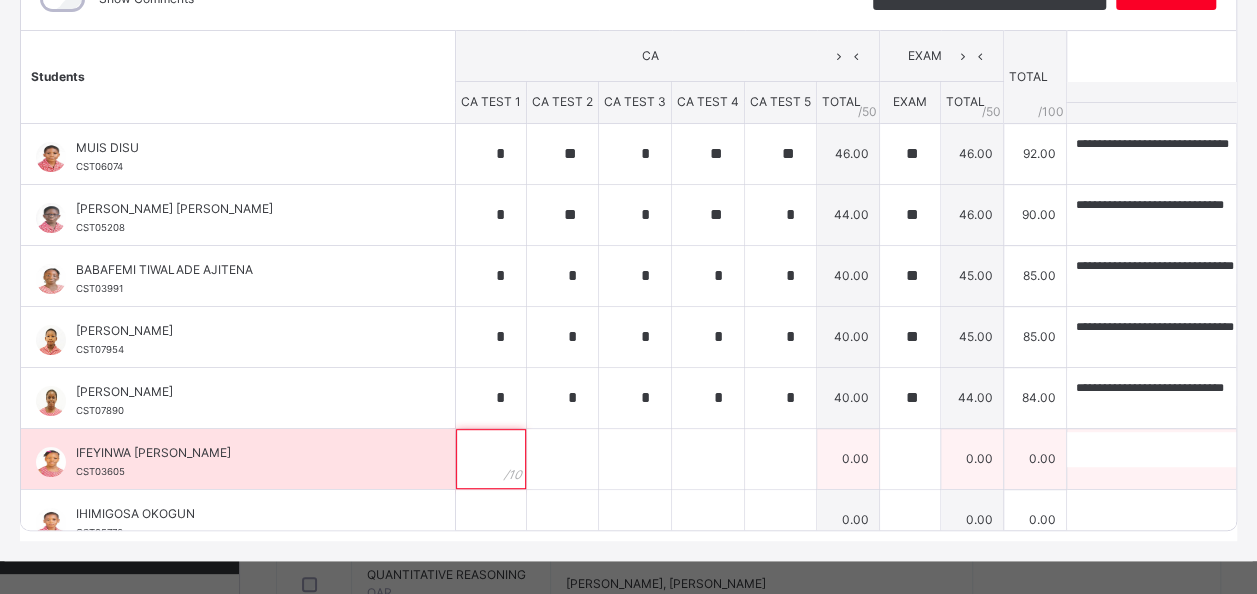 click at bounding box center (491, 459) 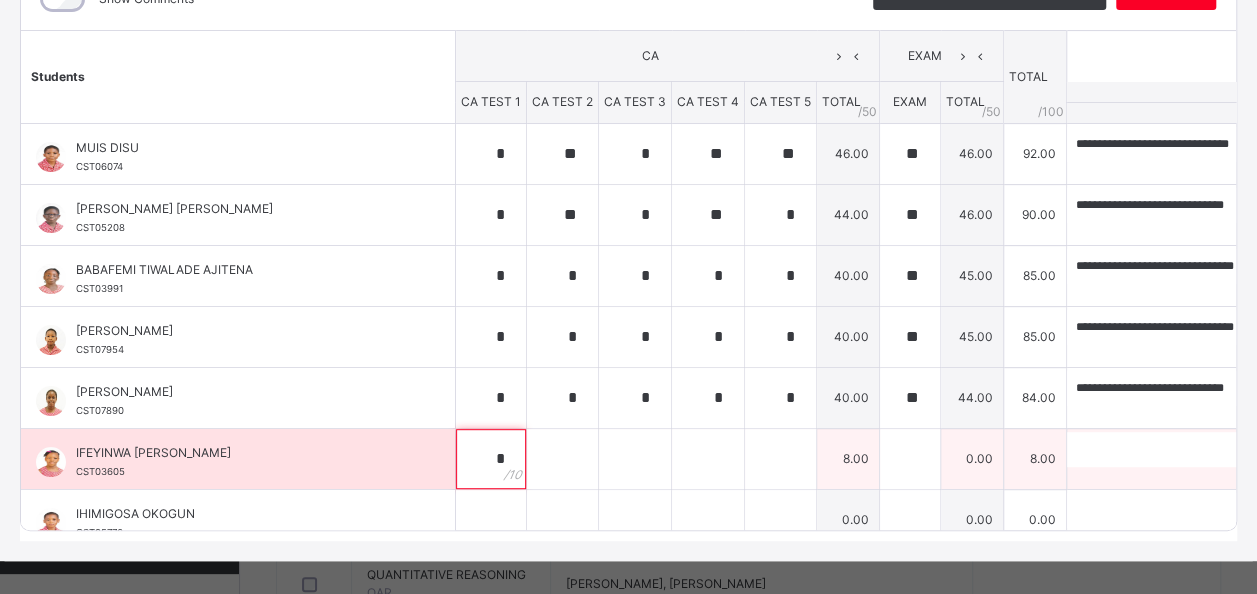 type on "*" 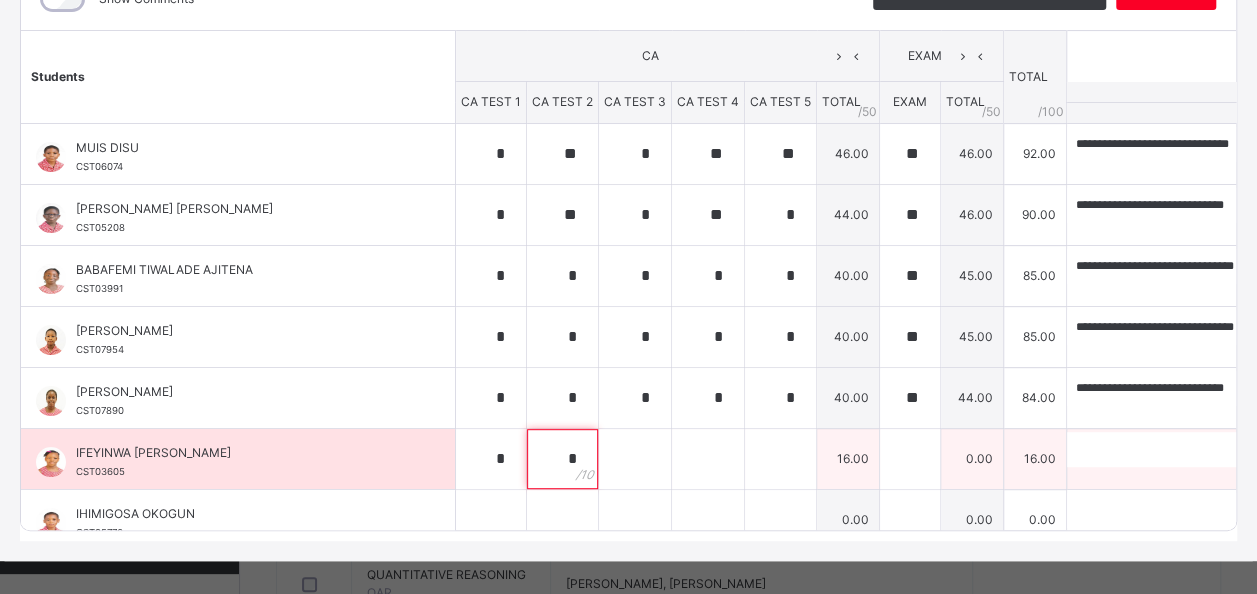 type on "*" 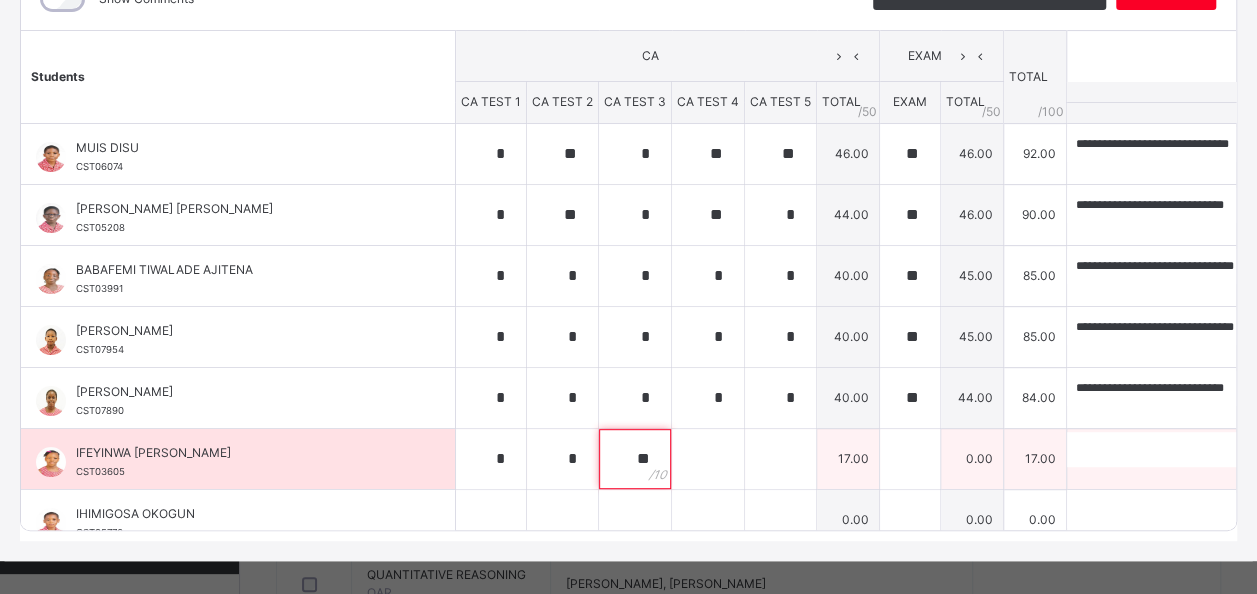 type on "**" 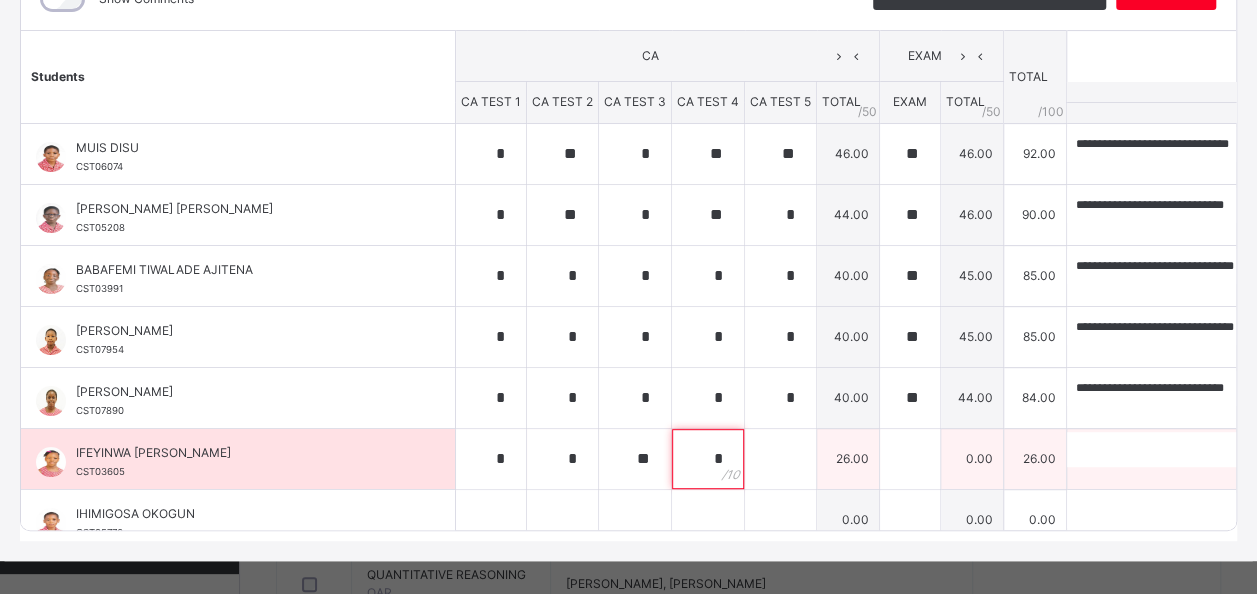 type on "*" 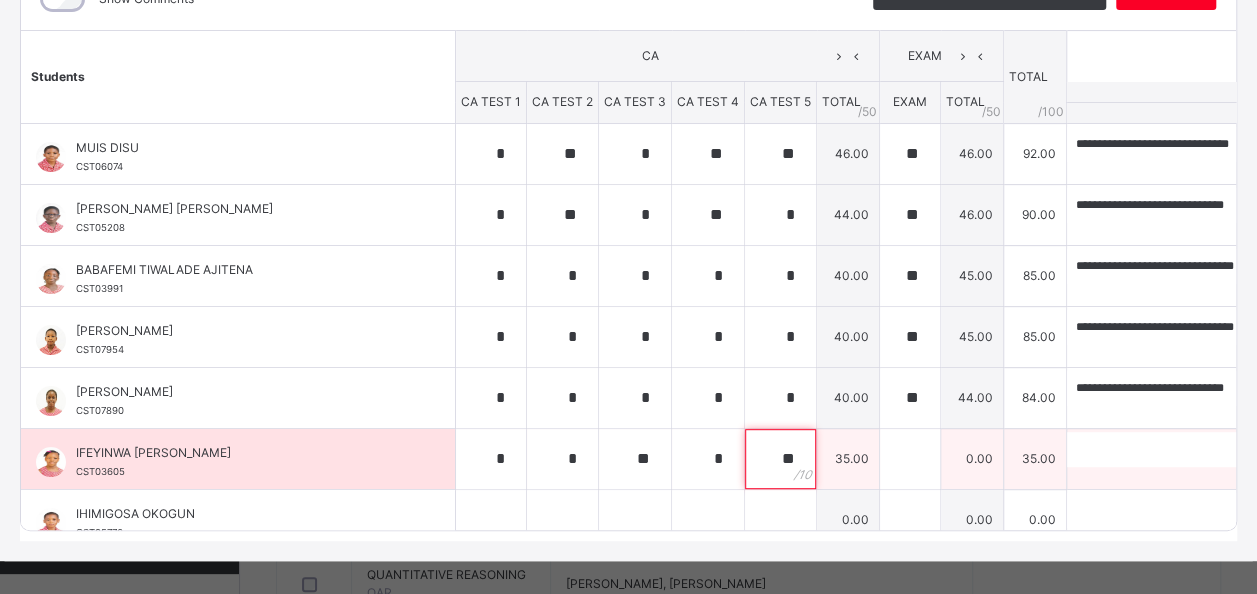 type on "**" 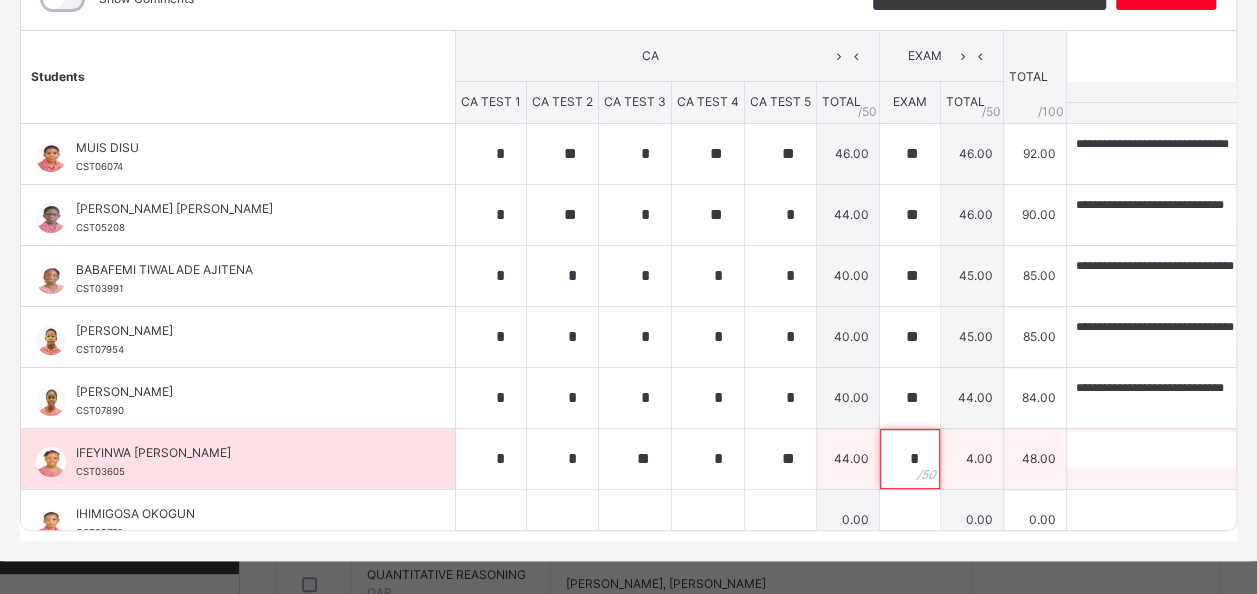 type on "**" 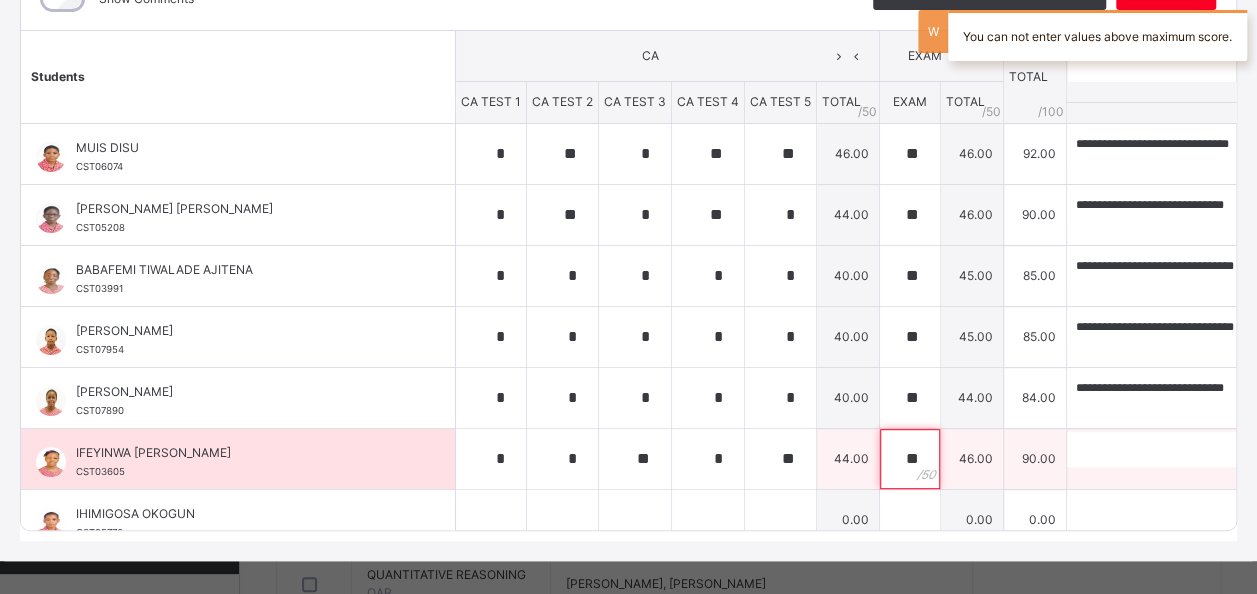 type on "**" 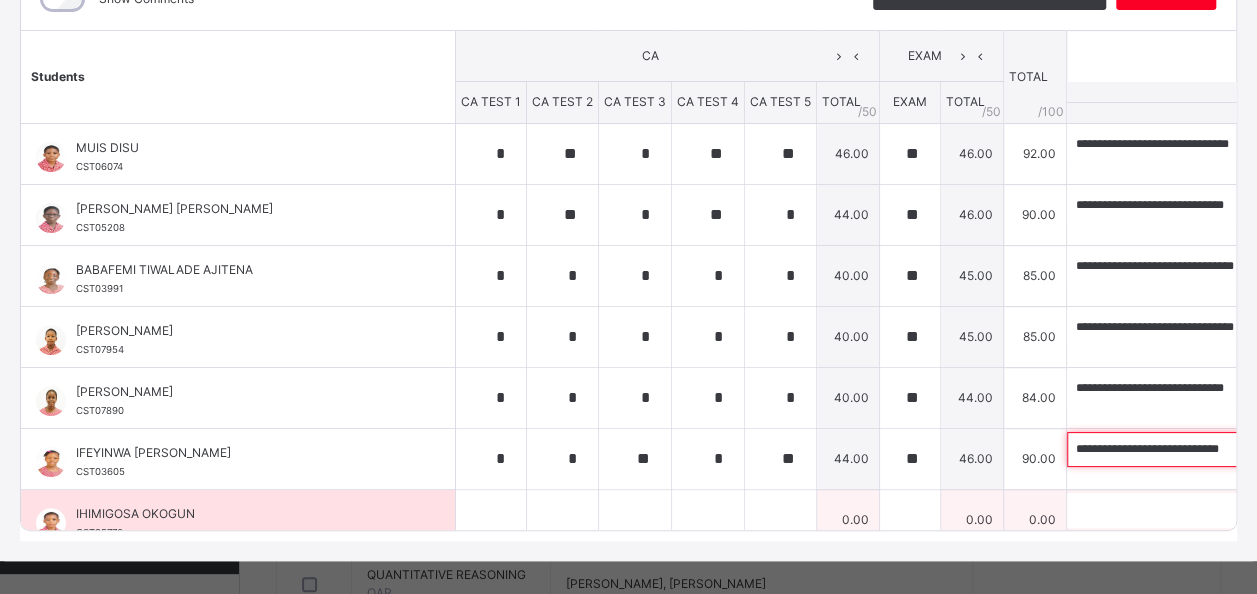 type on "**********" 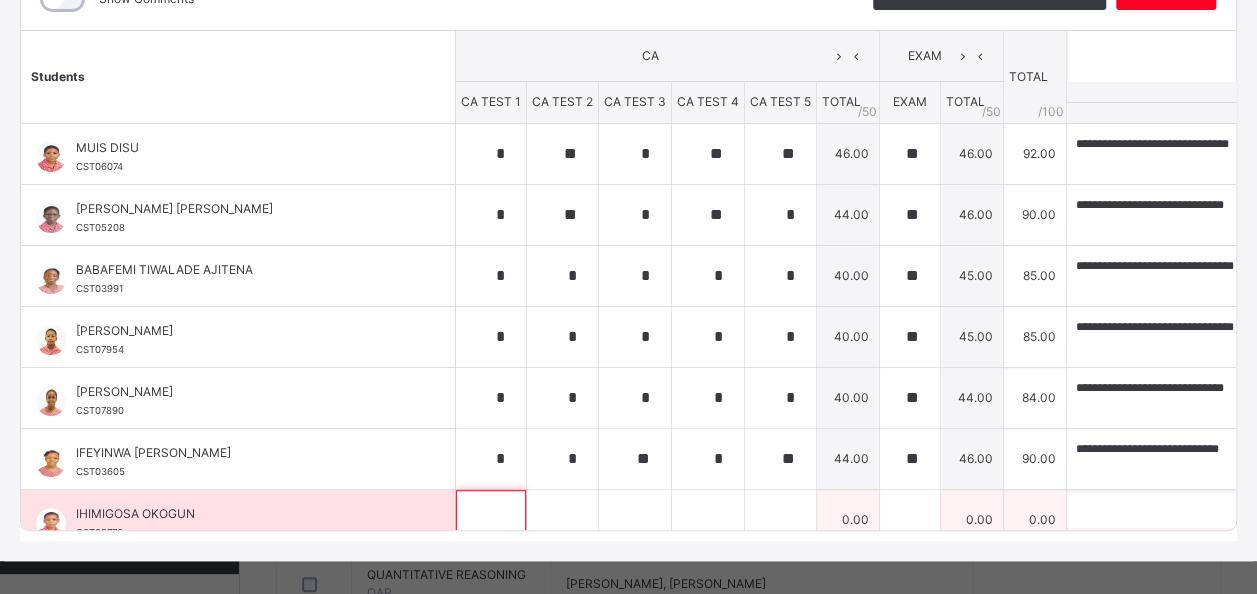 click at bounding box center [491, 520] 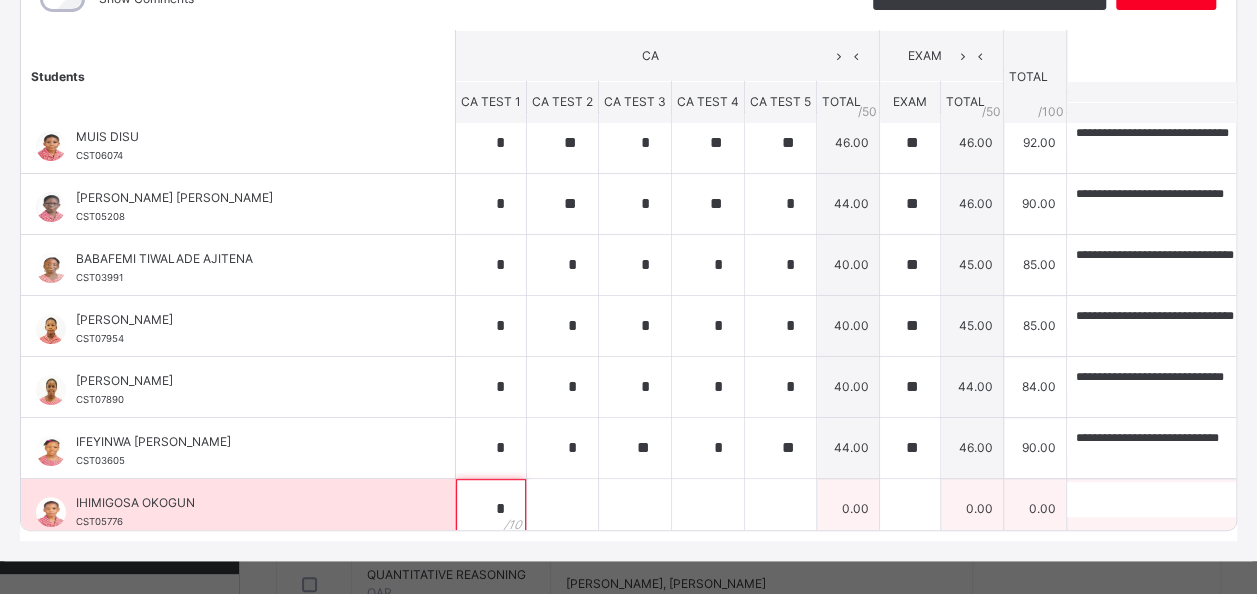 type on "*" 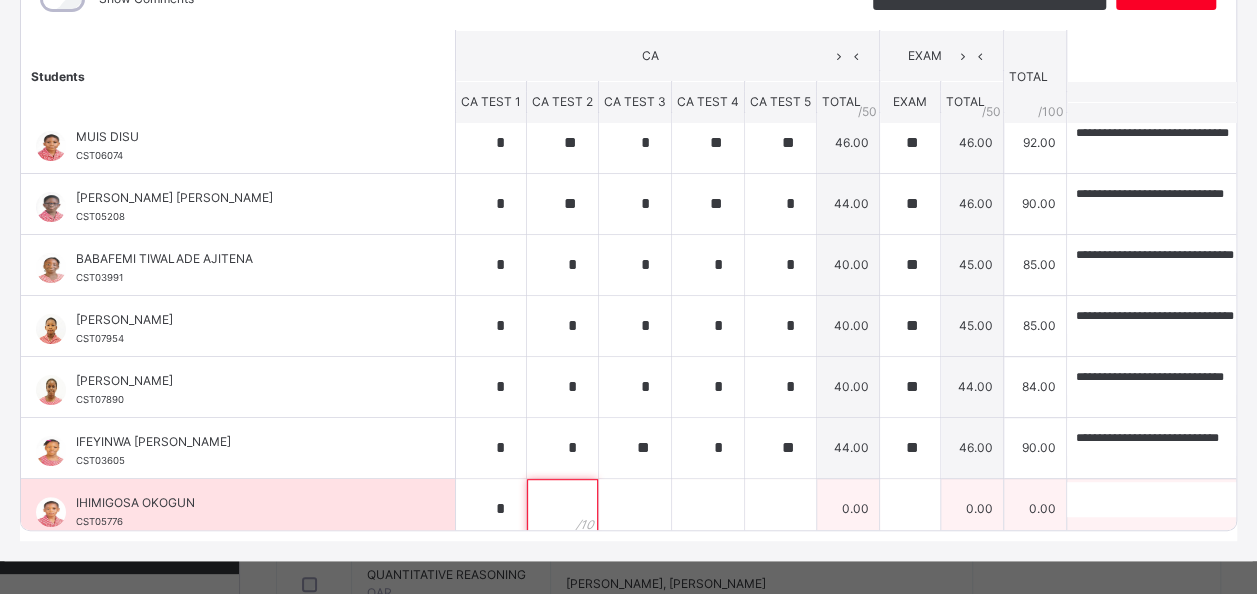 scroll, scrollTop: 32, scrollLeft: 0, axis: vertical 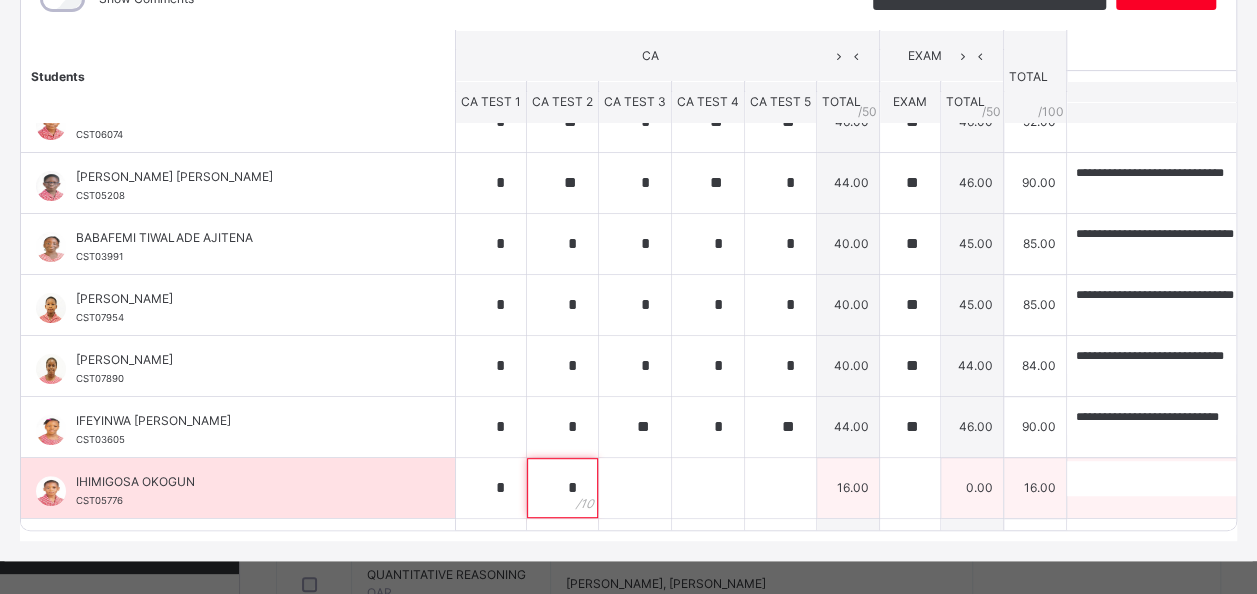 type on "*" 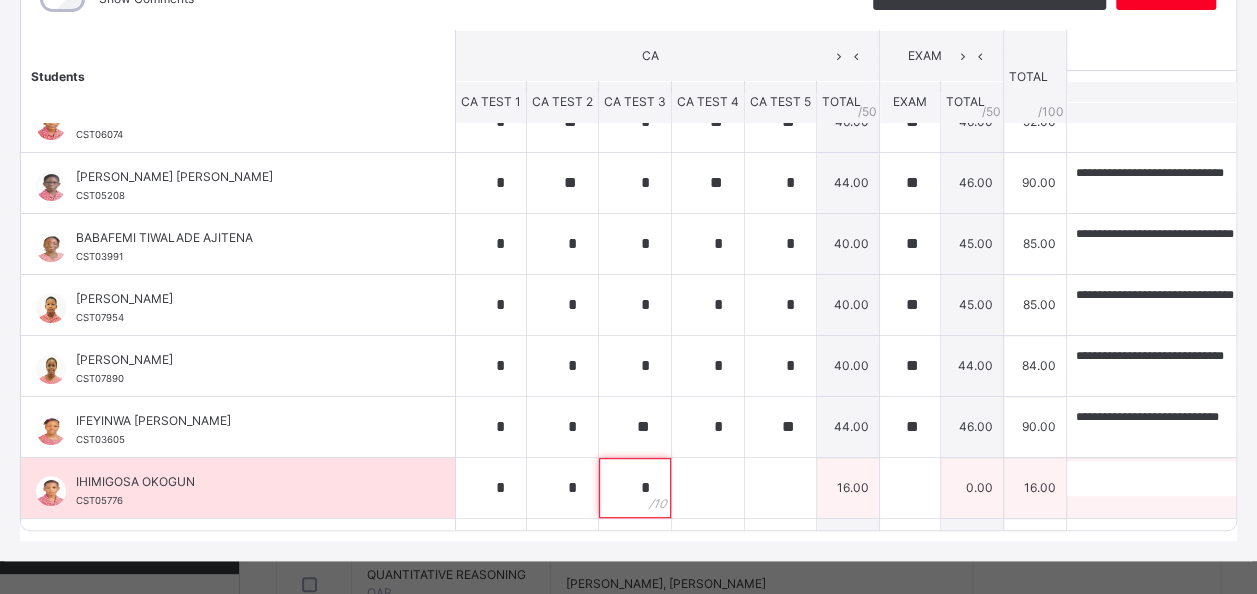 type on "*" 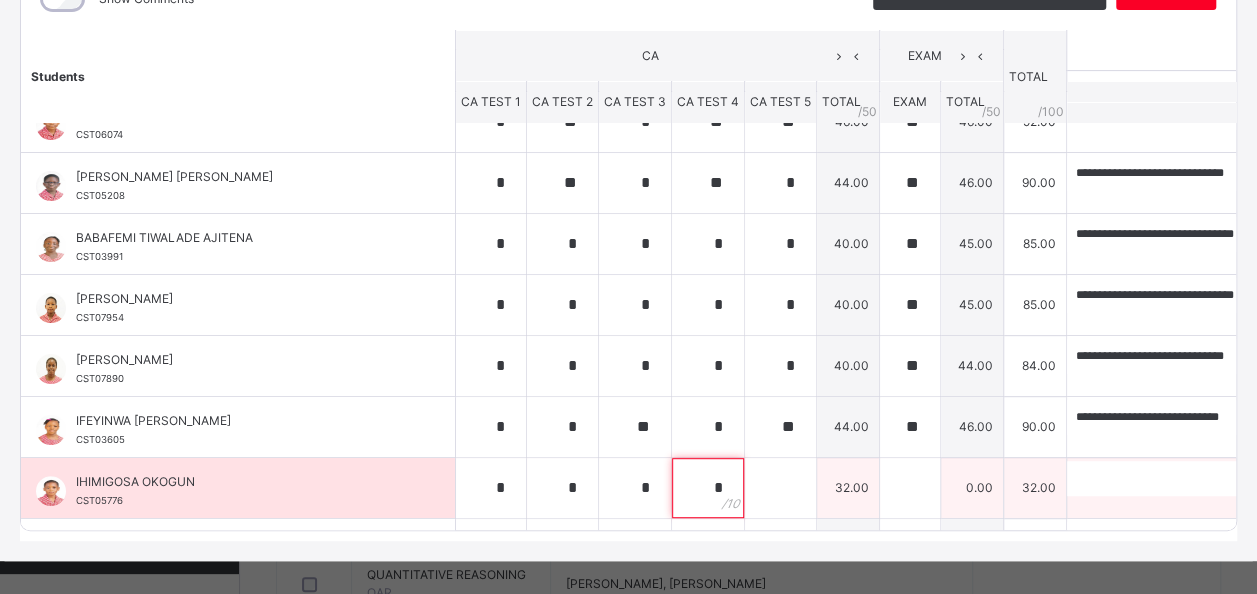type on "*" 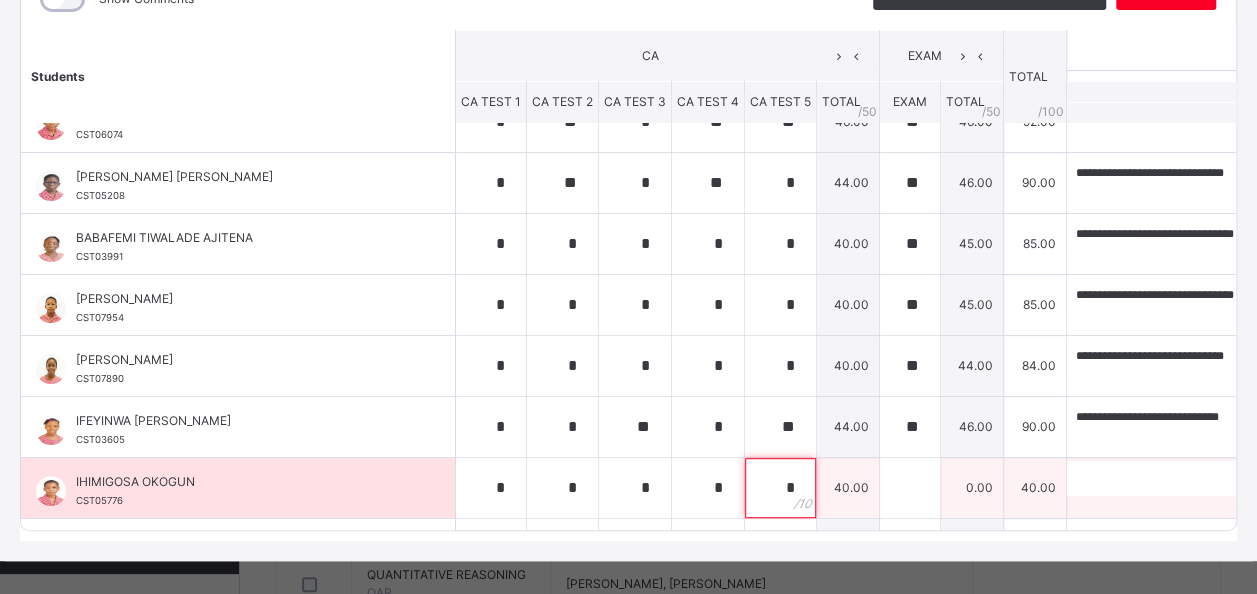 type on "*" 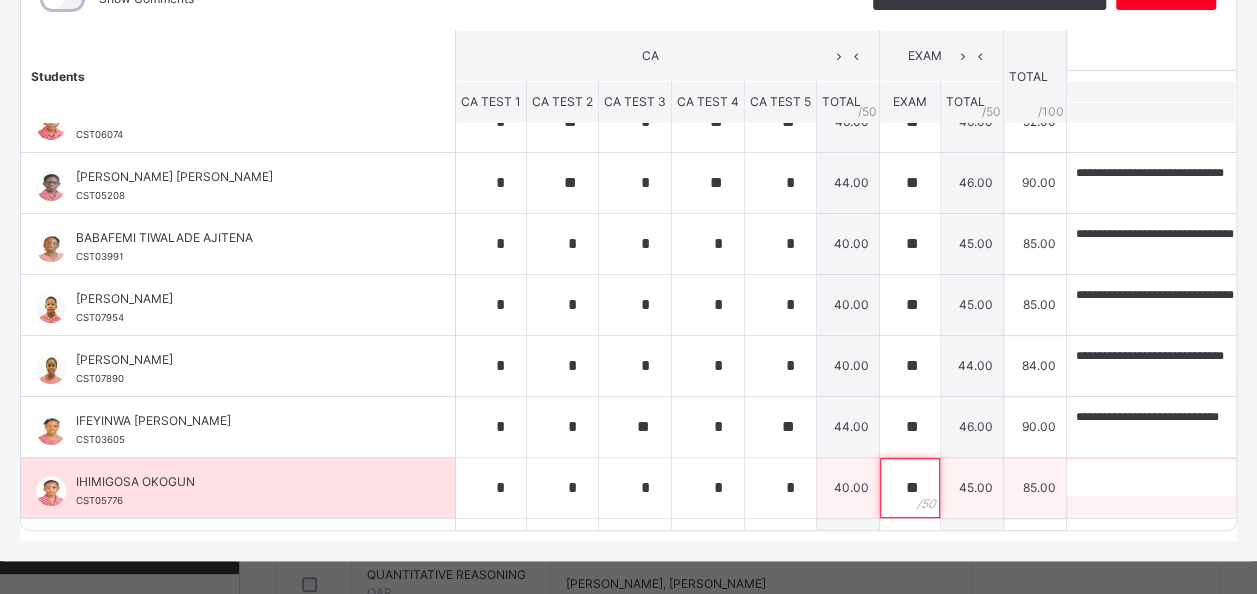 type on "**" 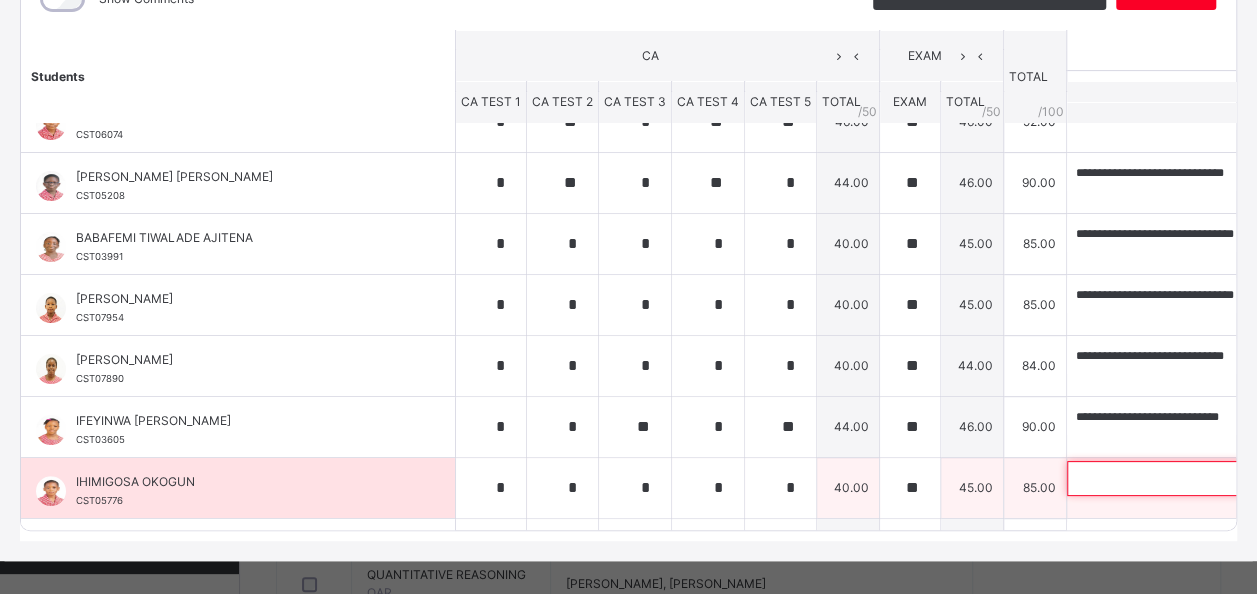 paste on "**********" 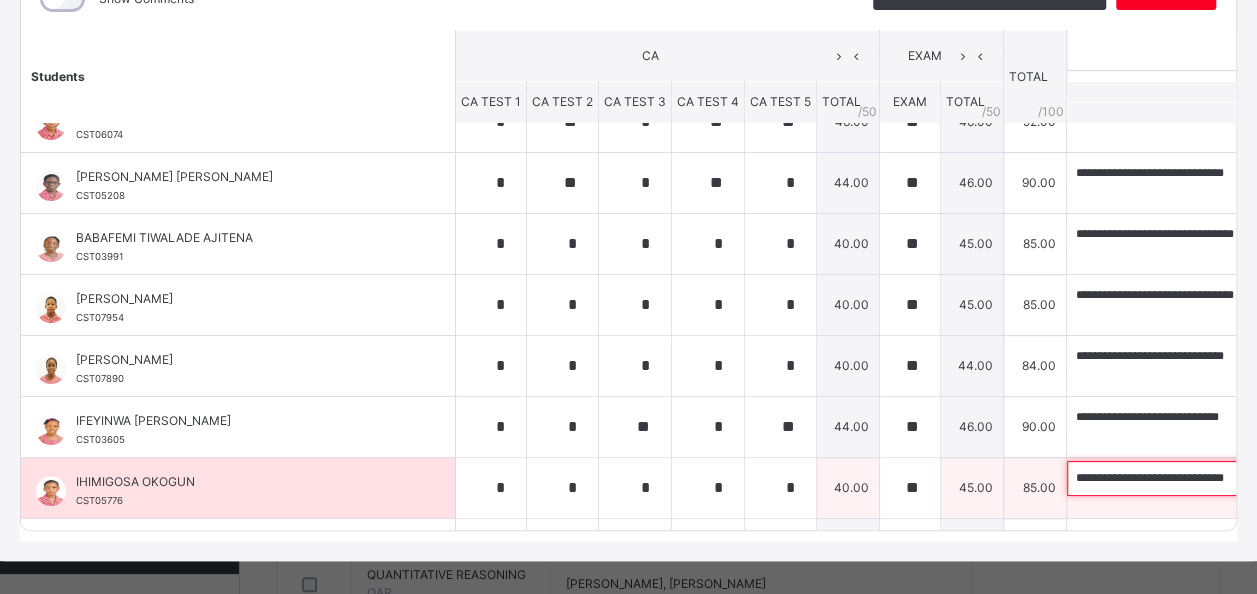 click on "**********" at bounding box center [1197, 478] 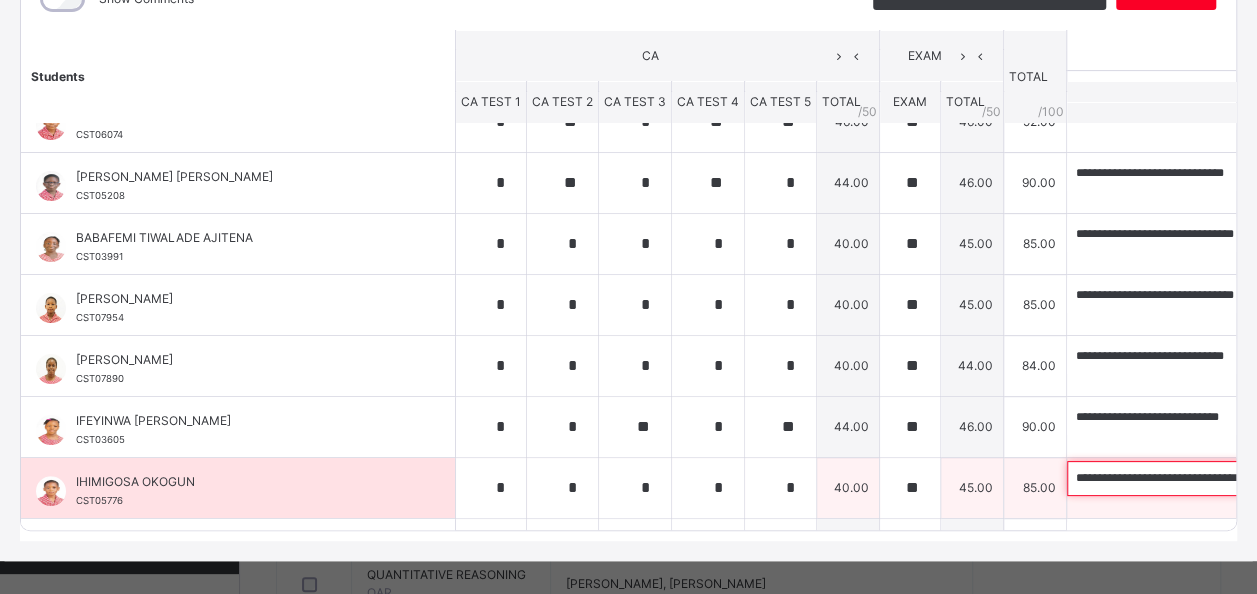 type on "**********" 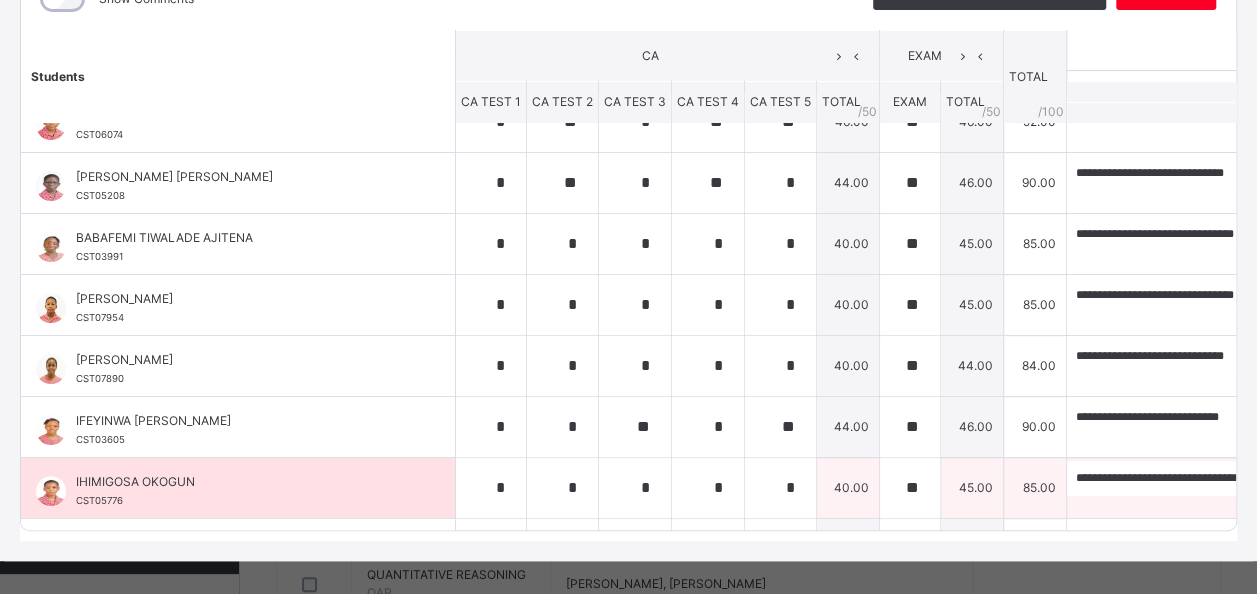click on "IHIMIGOSA  OKOGUN CST05776" at bounding box center (238, 488) 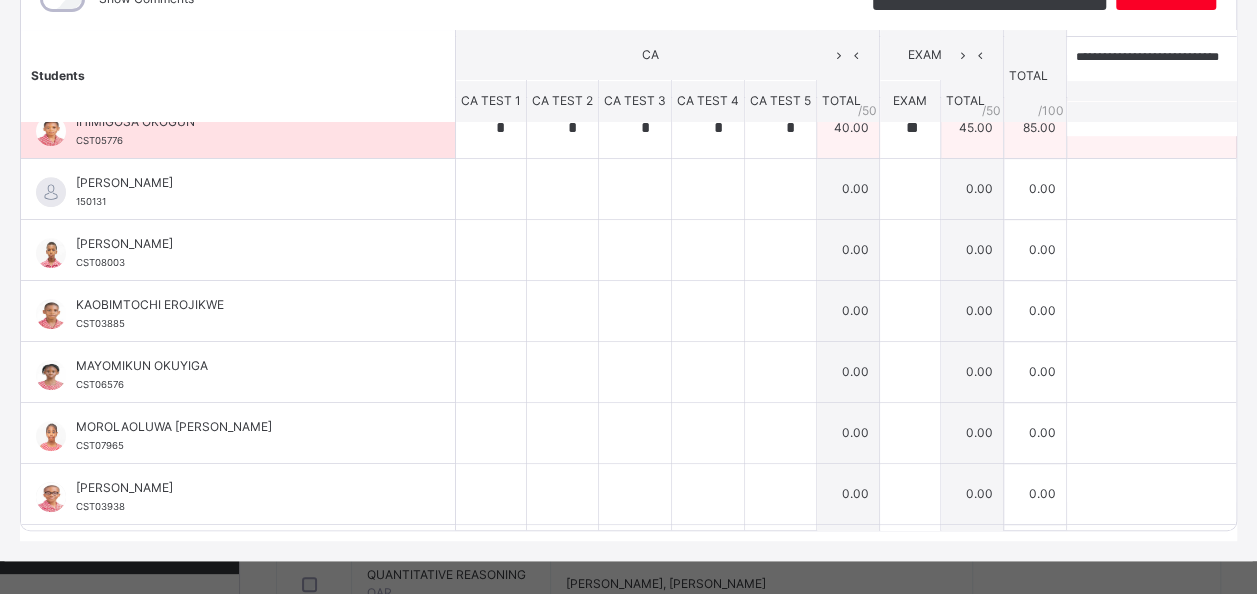 scroll, scrollTop: 432, scrollLeft: 0, axis: vertical 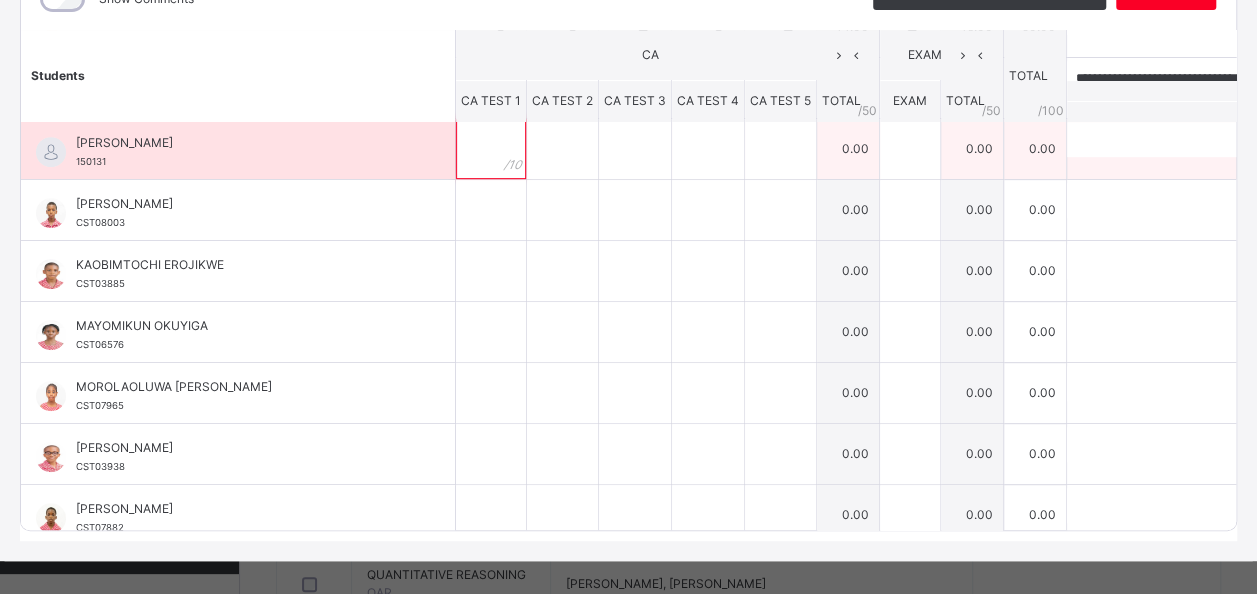 click at bounding box center [491, 149] 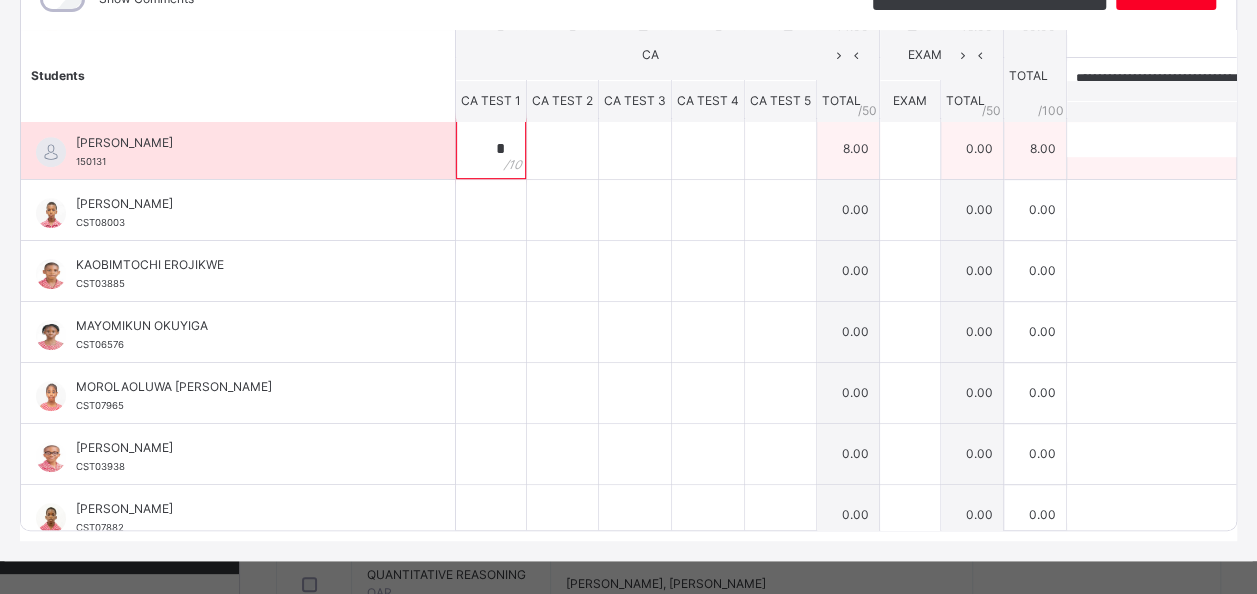 type on "*" 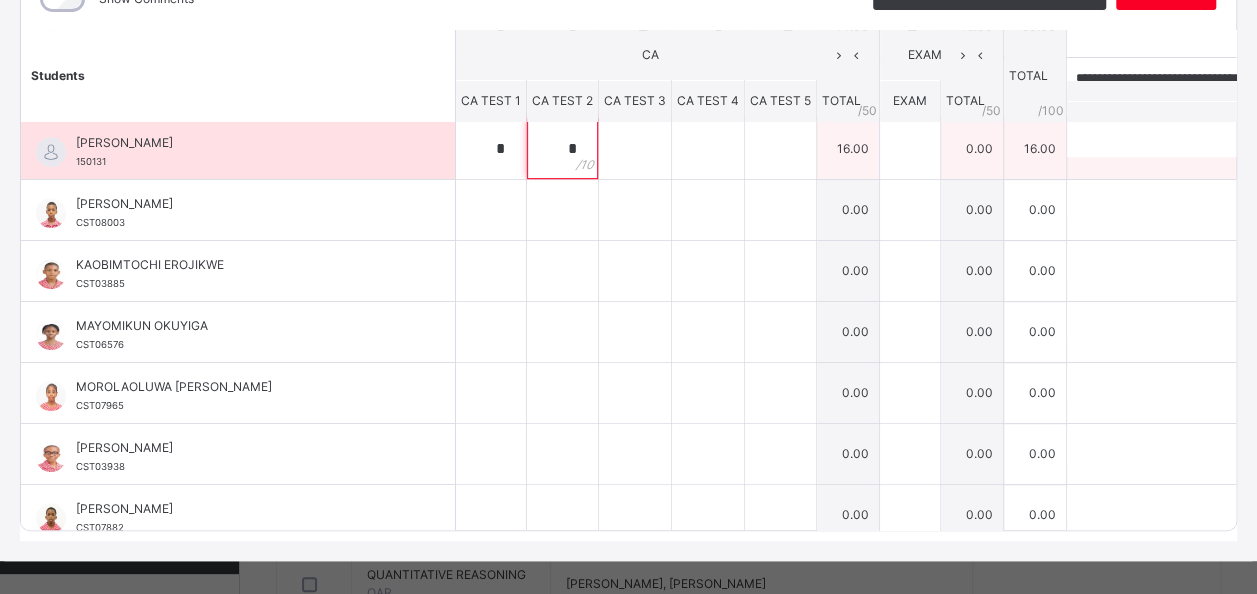 type on "*" 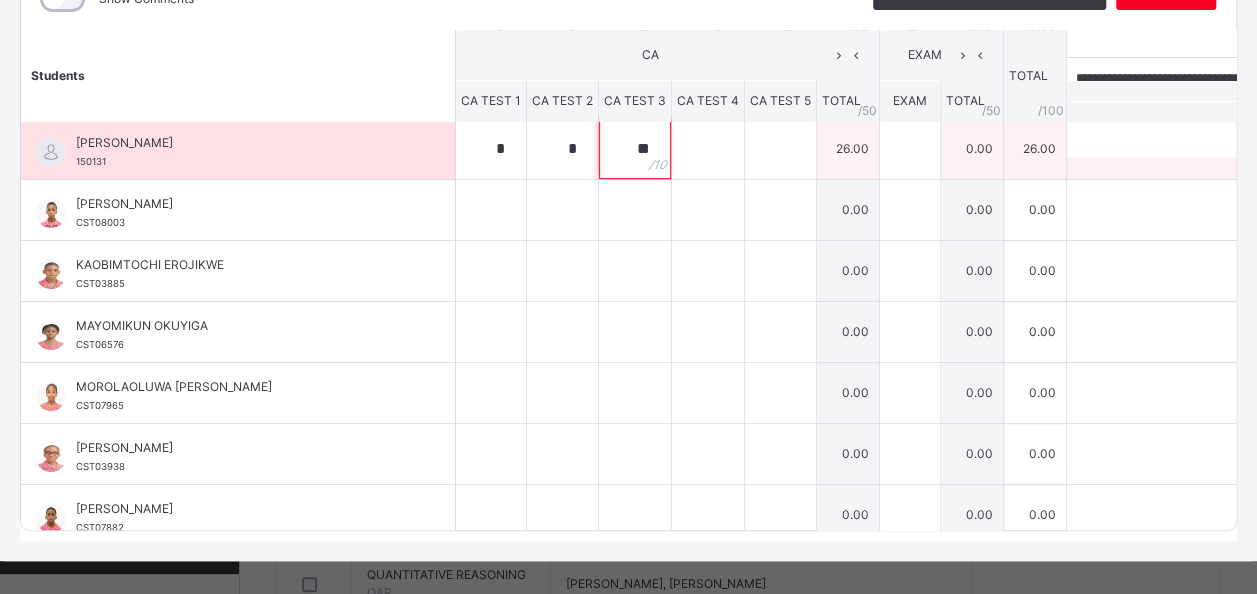 type on "**" 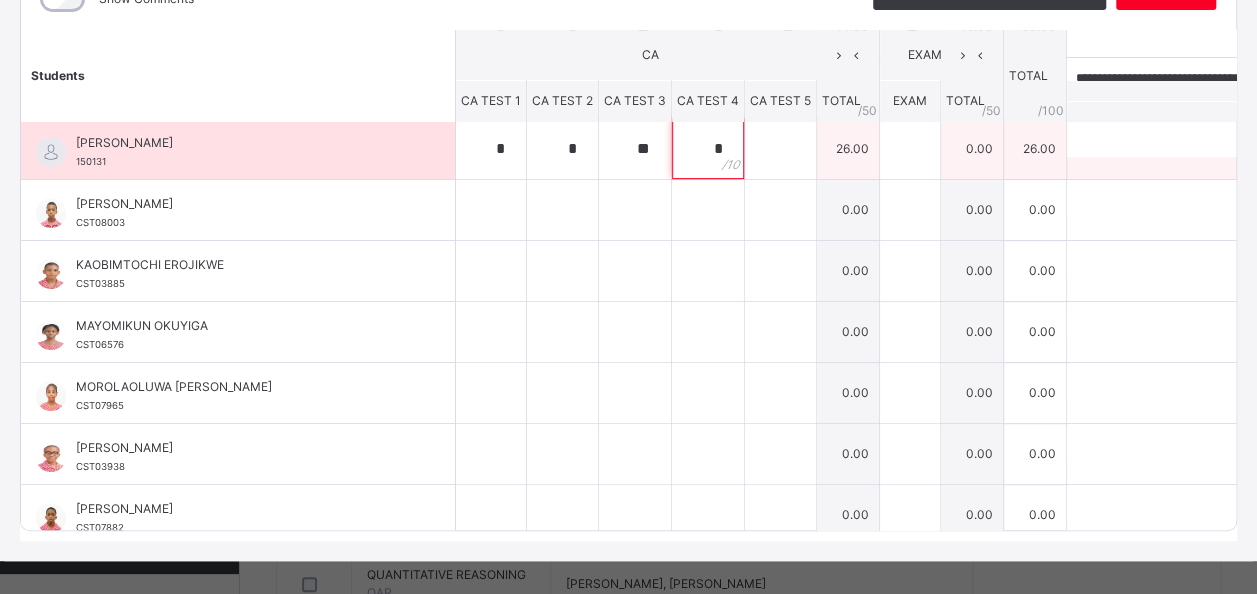 type on "*" 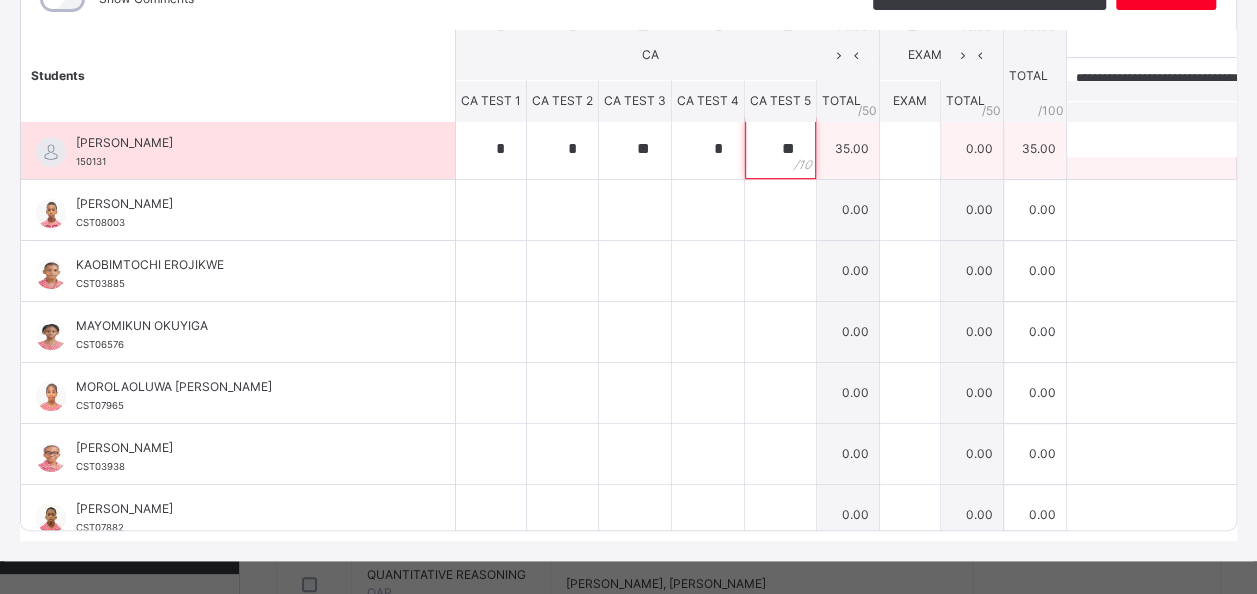 type on "**" 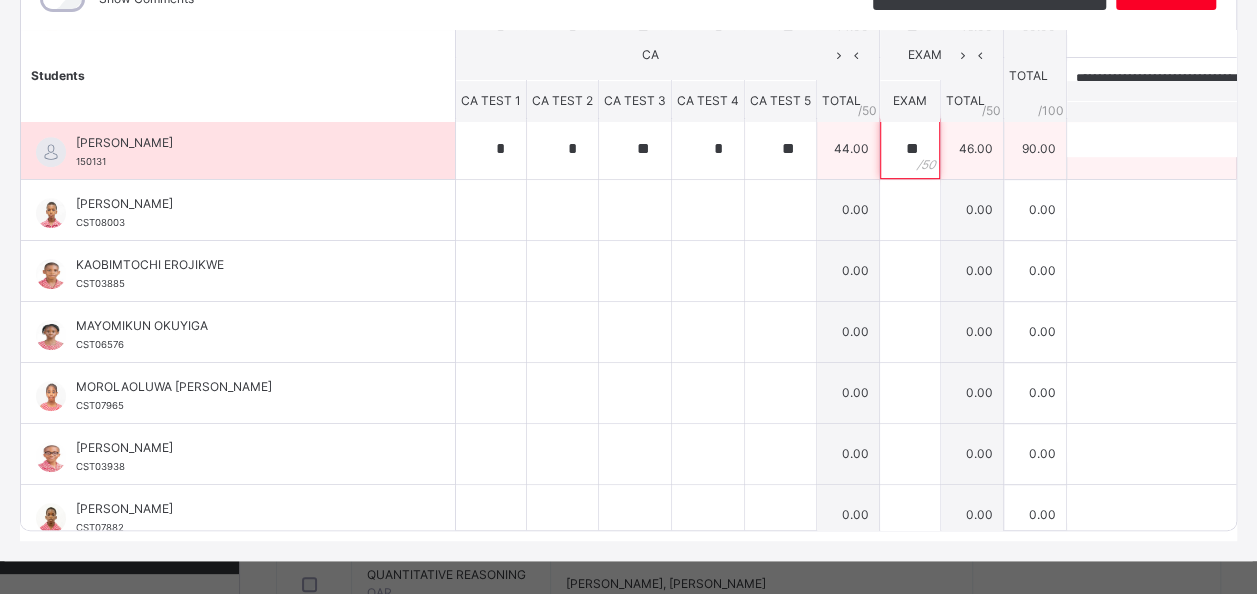type on "**" 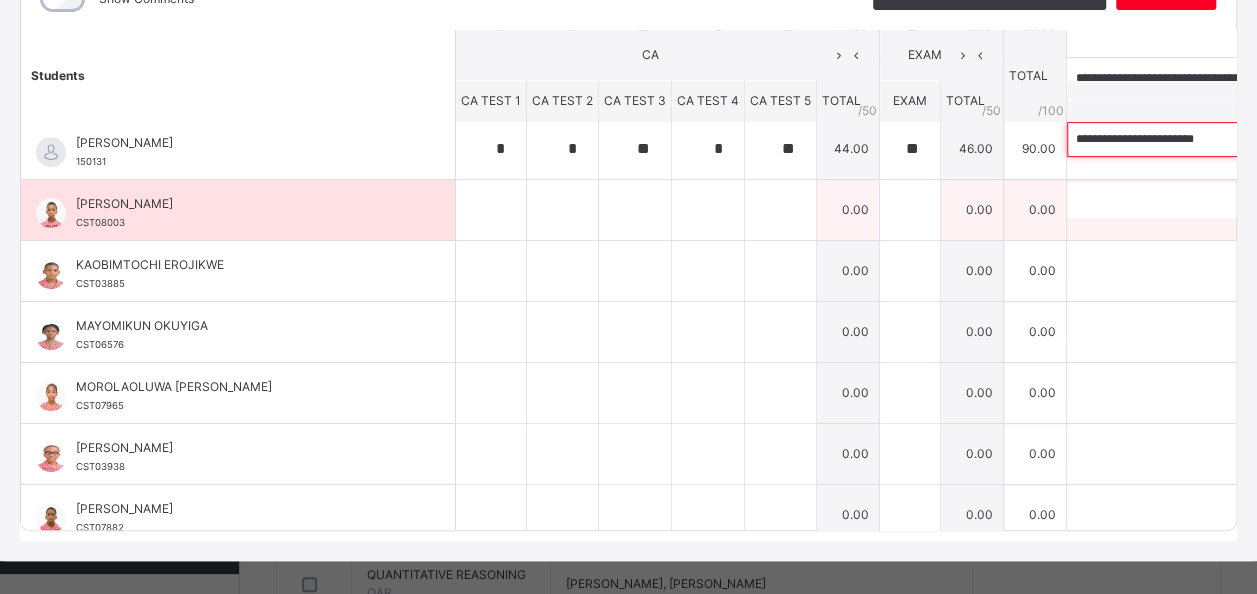 type on "**********" 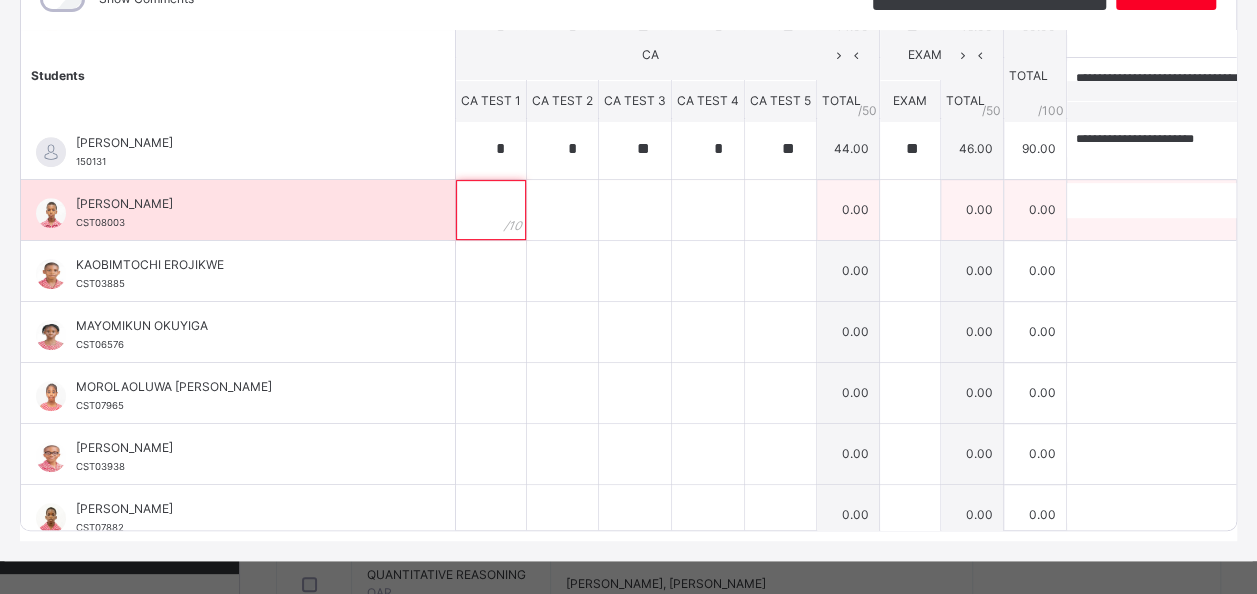 click at bounding box center (491, 210) 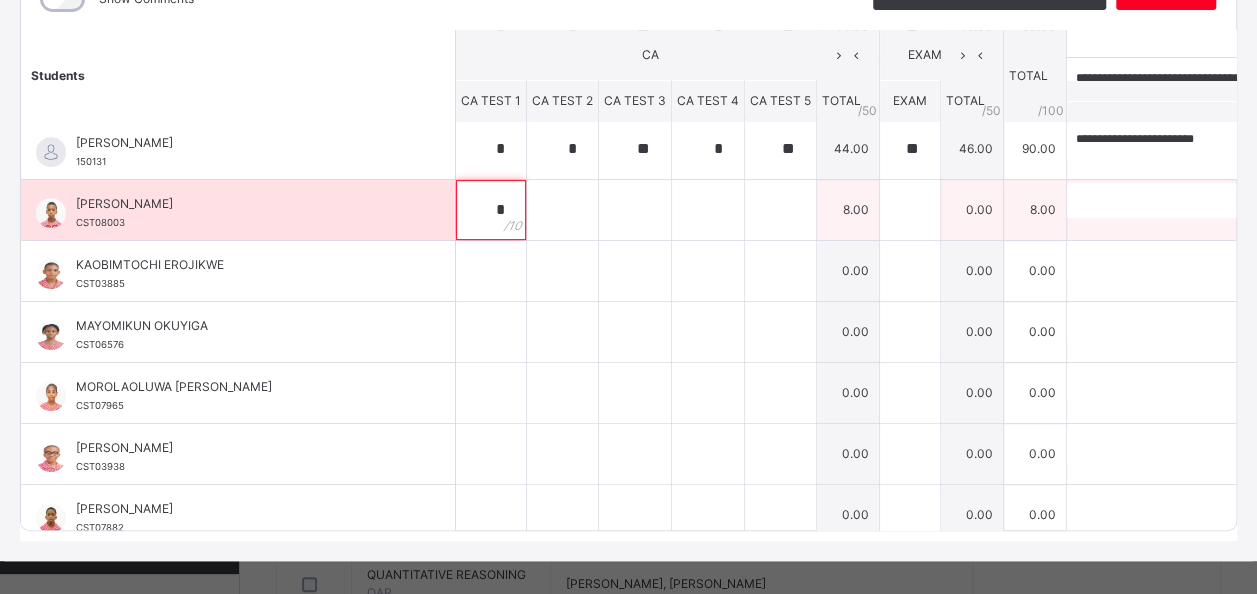 type on "*" 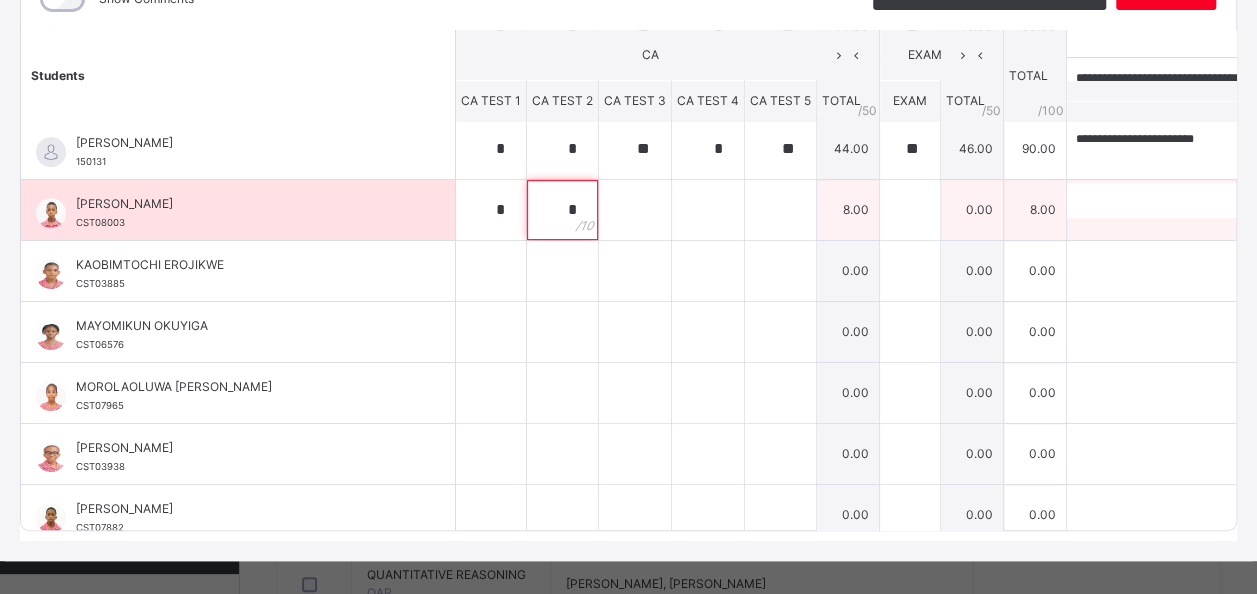 type on "*" 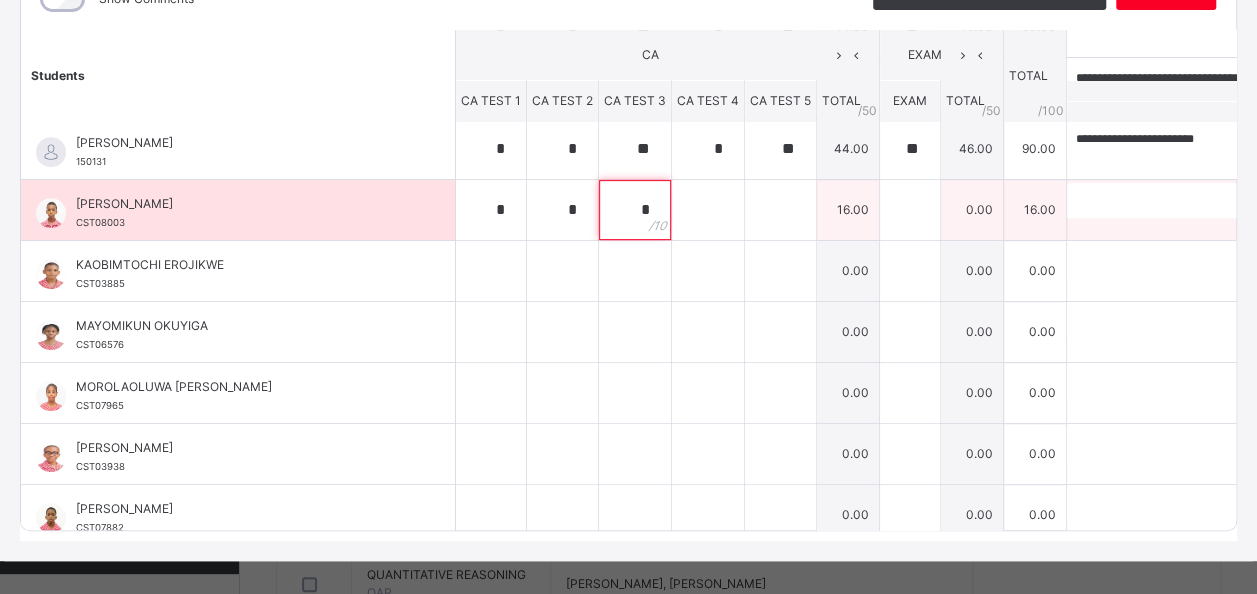 type on "*" 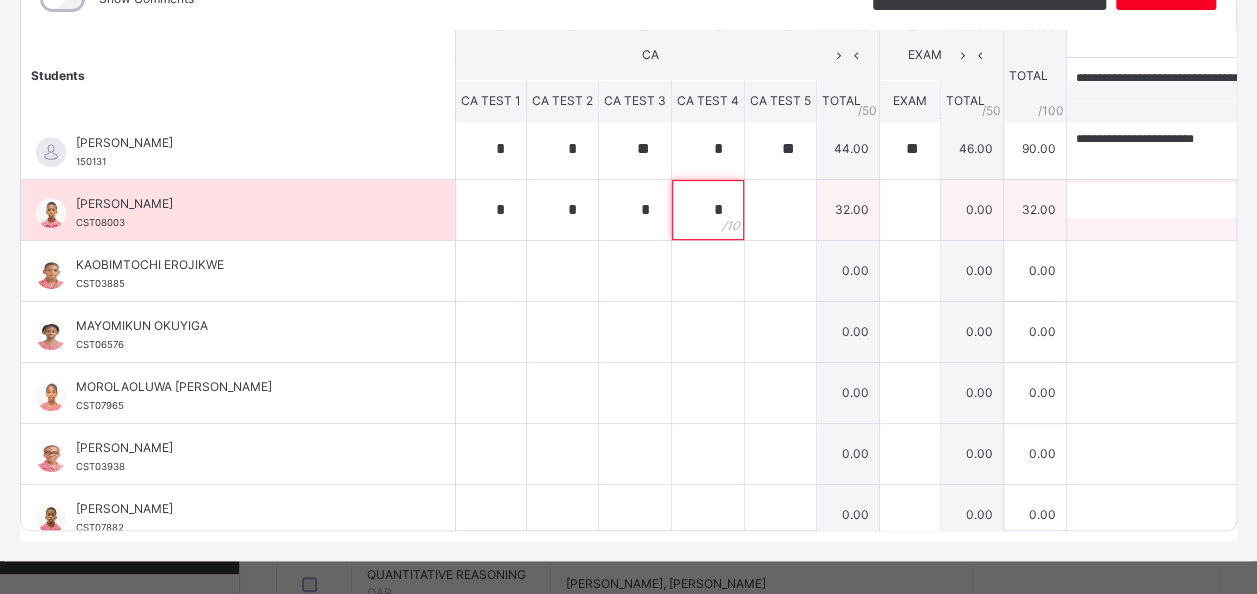type on "*" 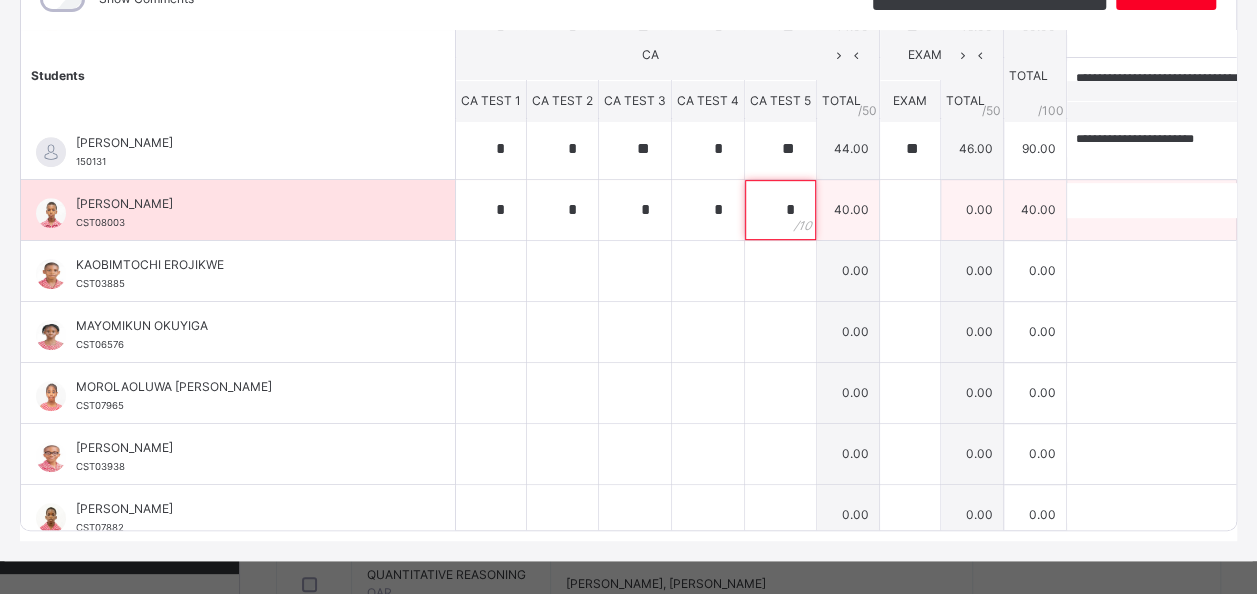 type on "*" 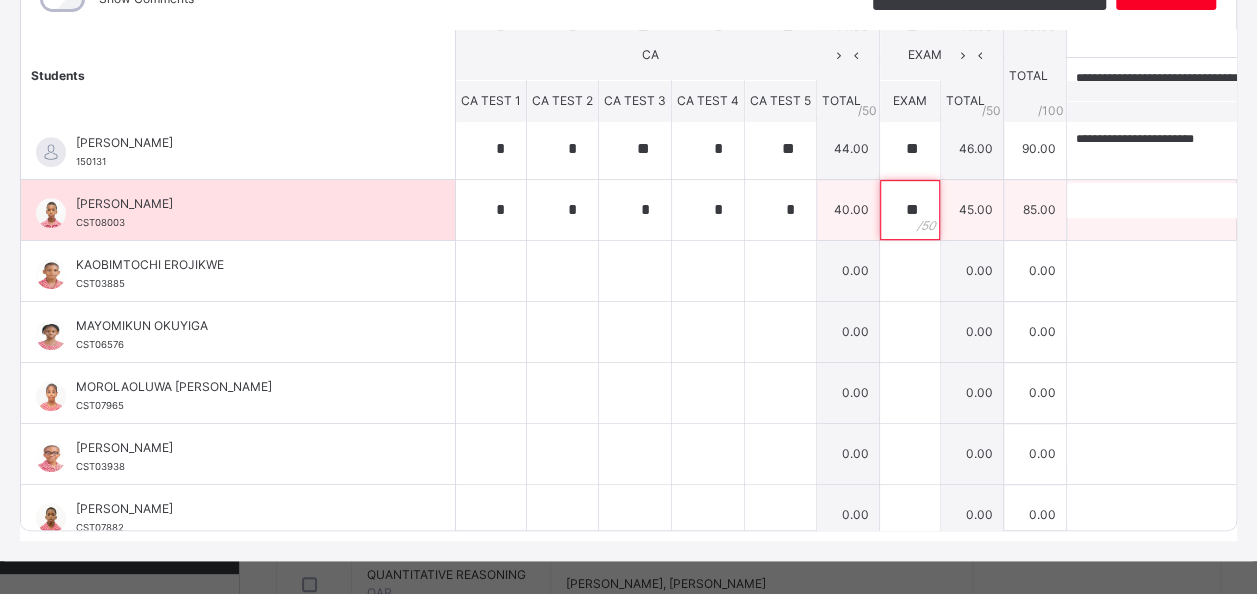 type on "**" 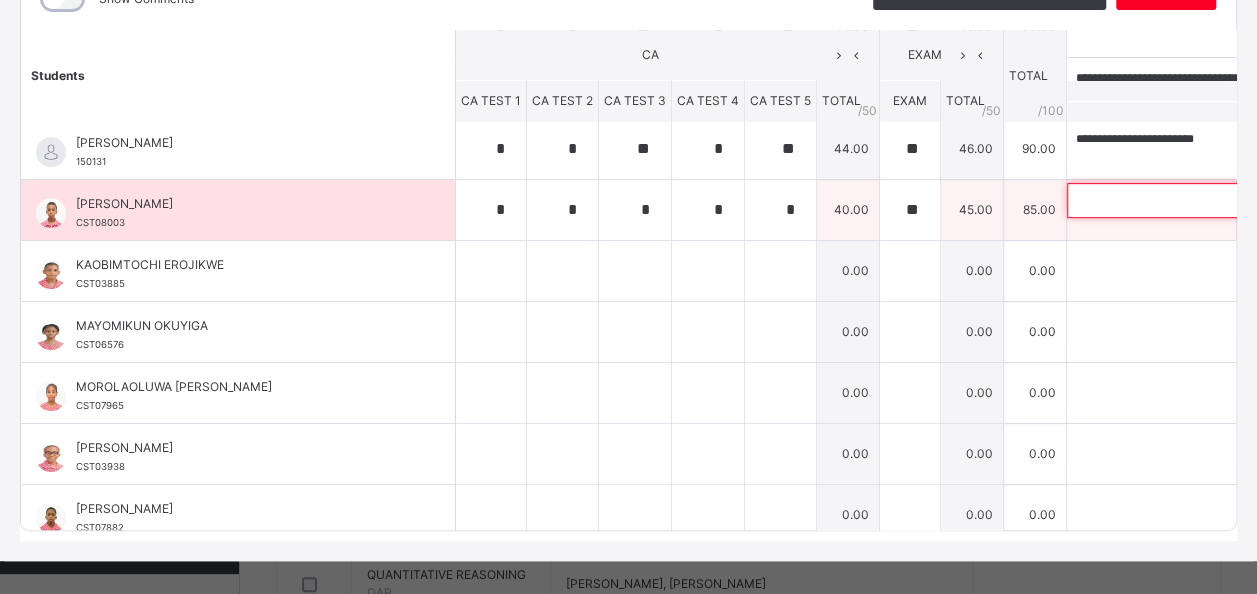 paste on "**********" 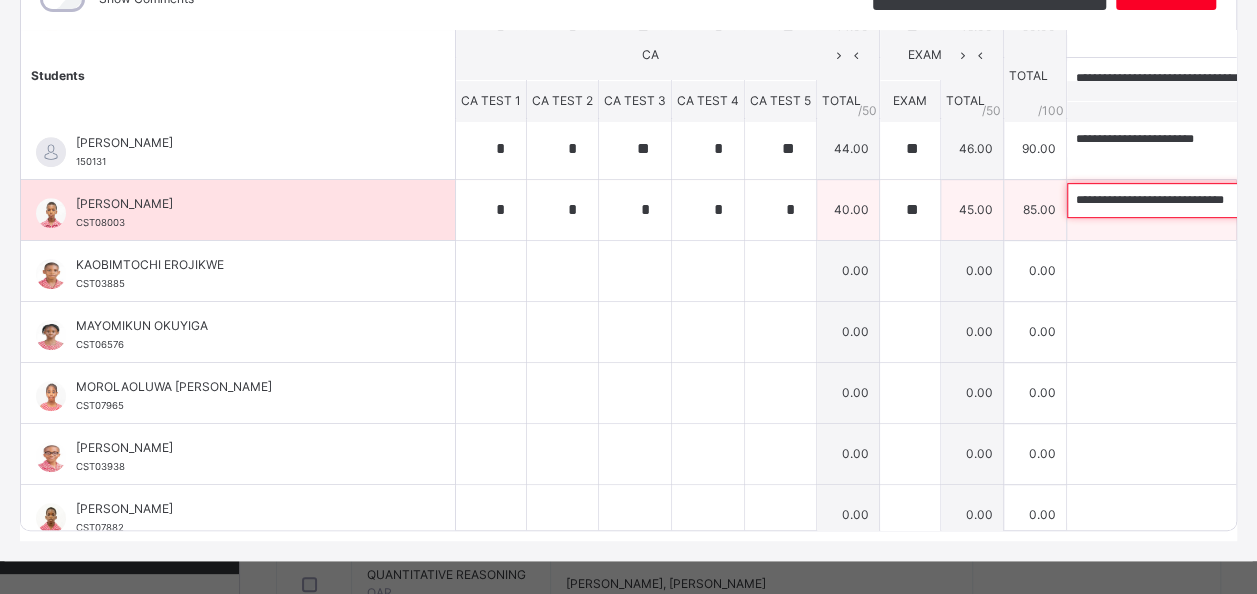 click on "**********" at bounding box center [1197, 200] 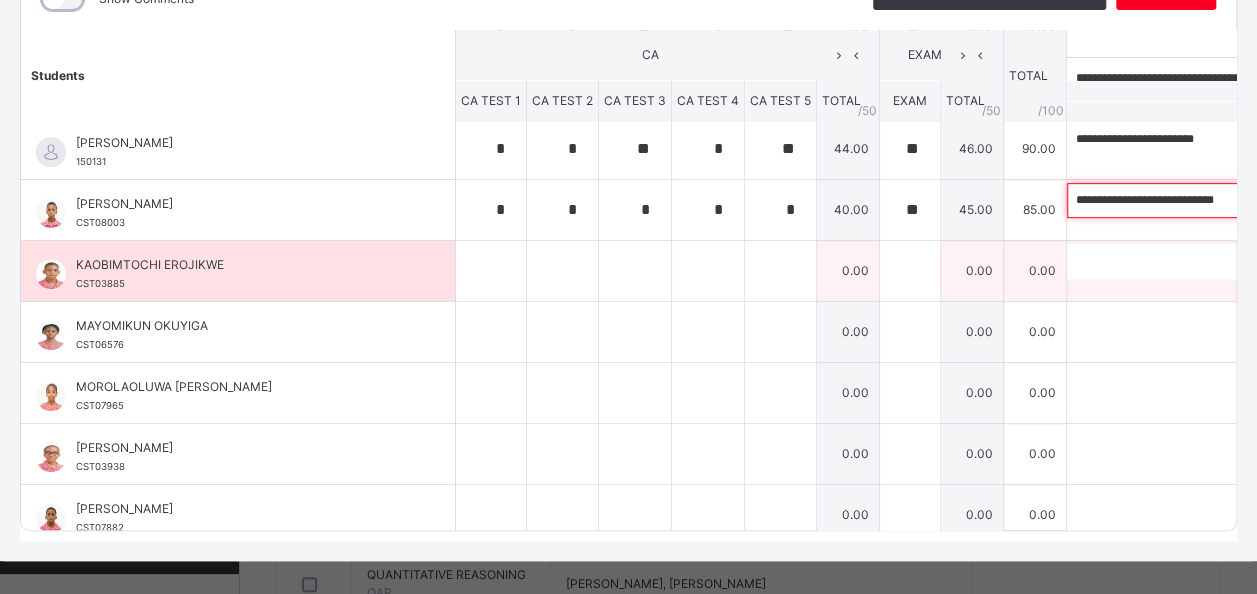 type on "**********" 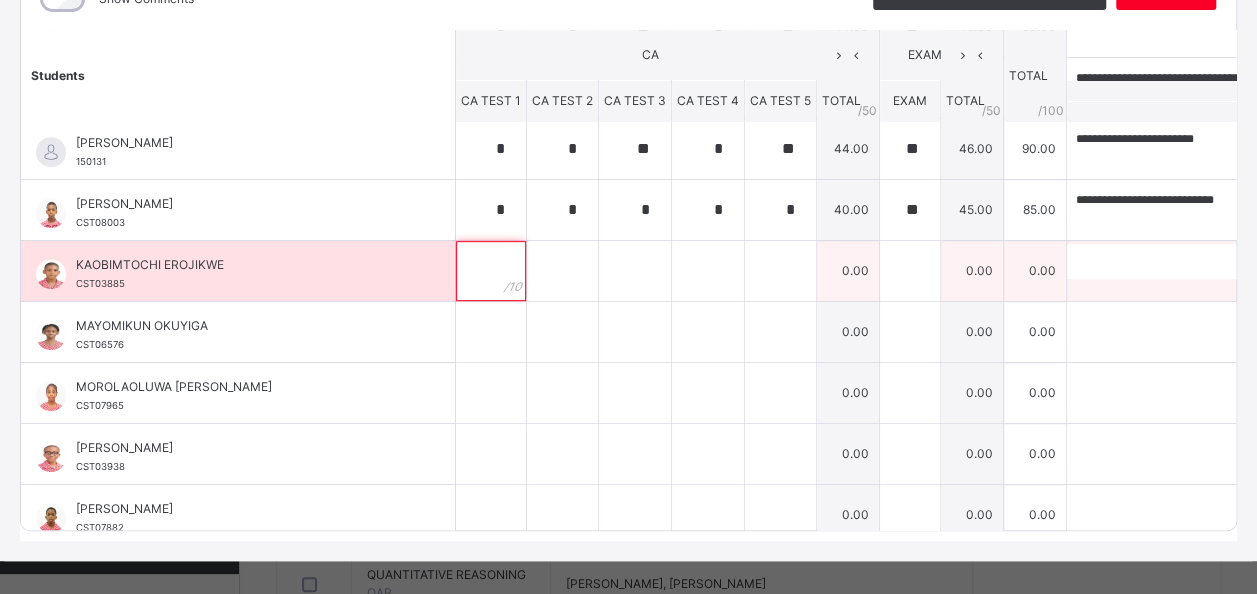 click at bounding box center [491, 271] 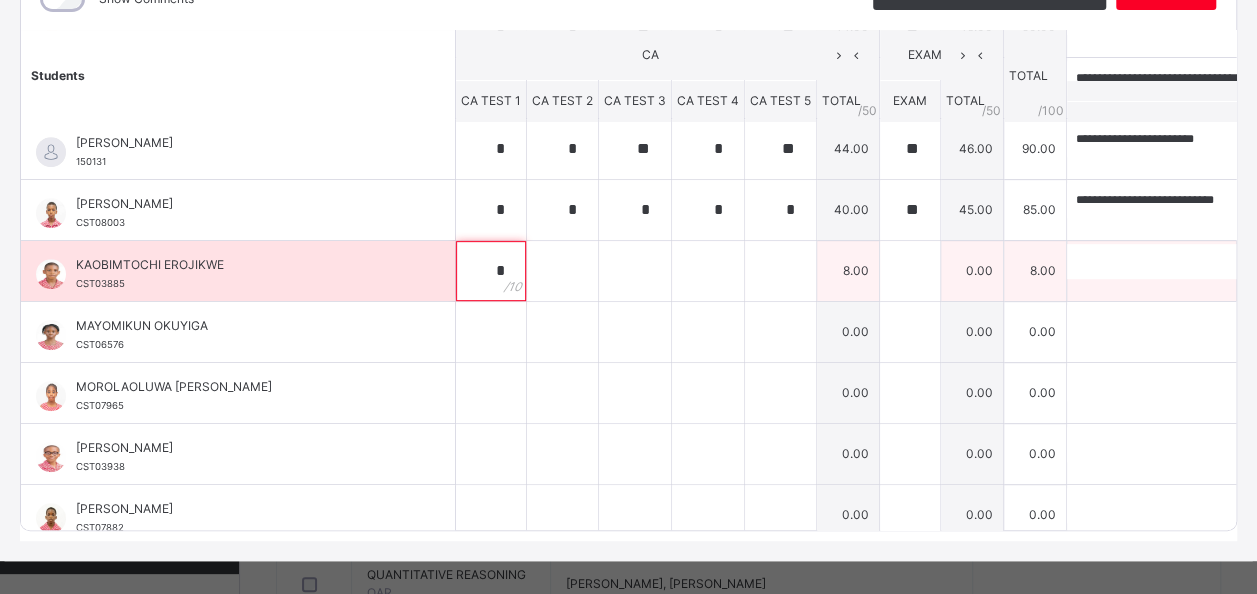 type on "*" 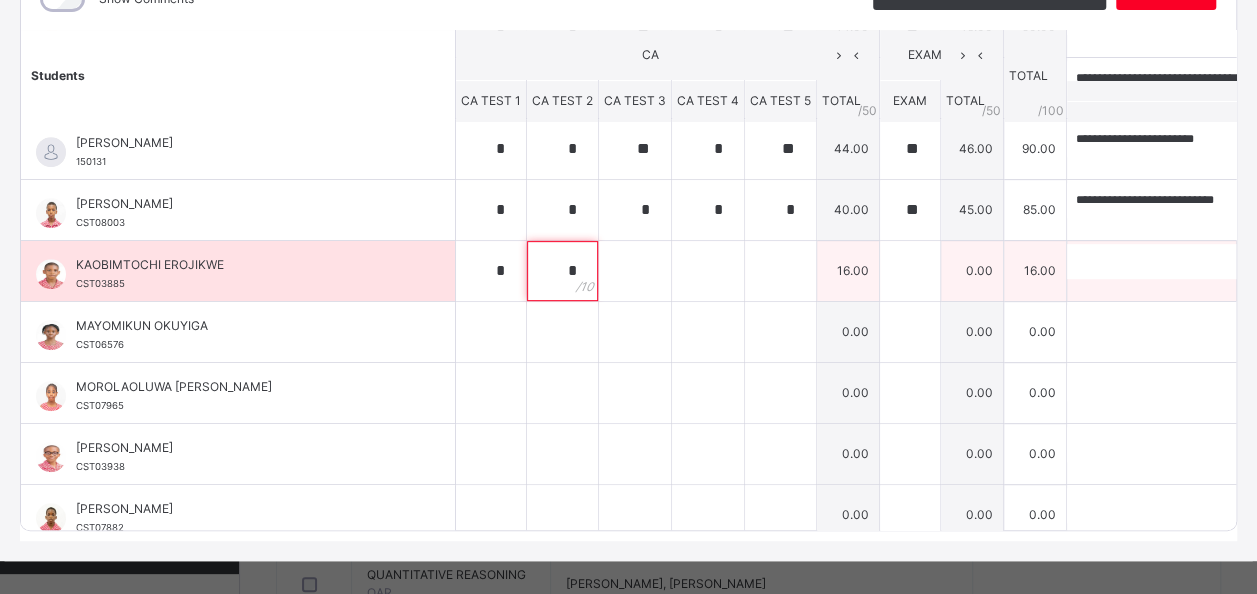 type on "*" 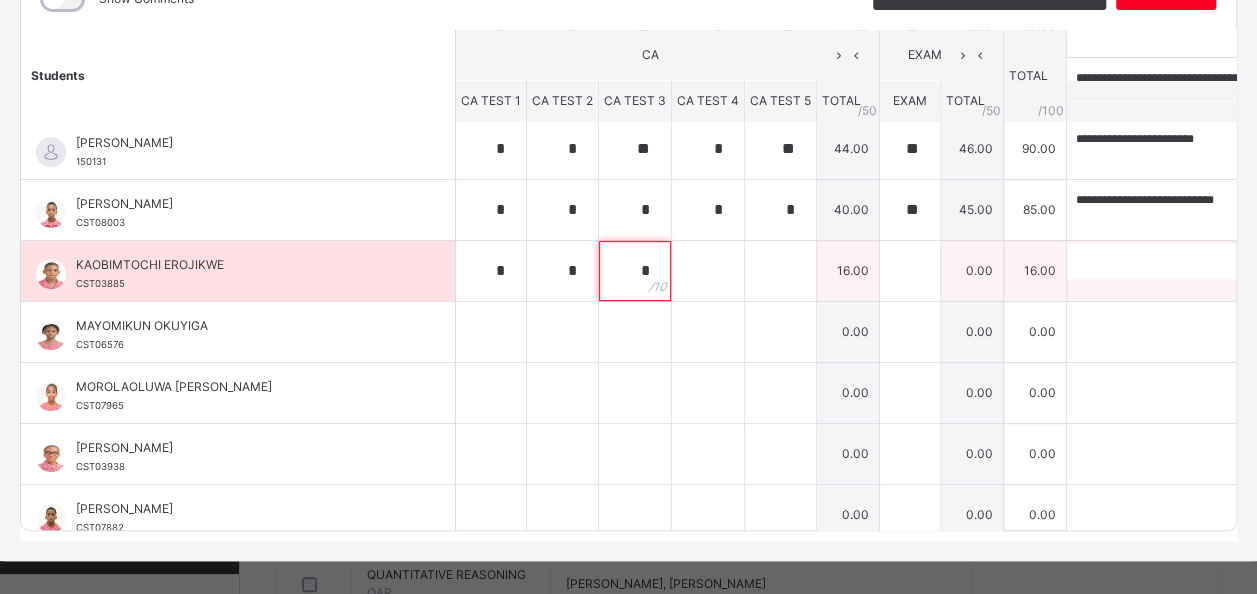 type on "*" 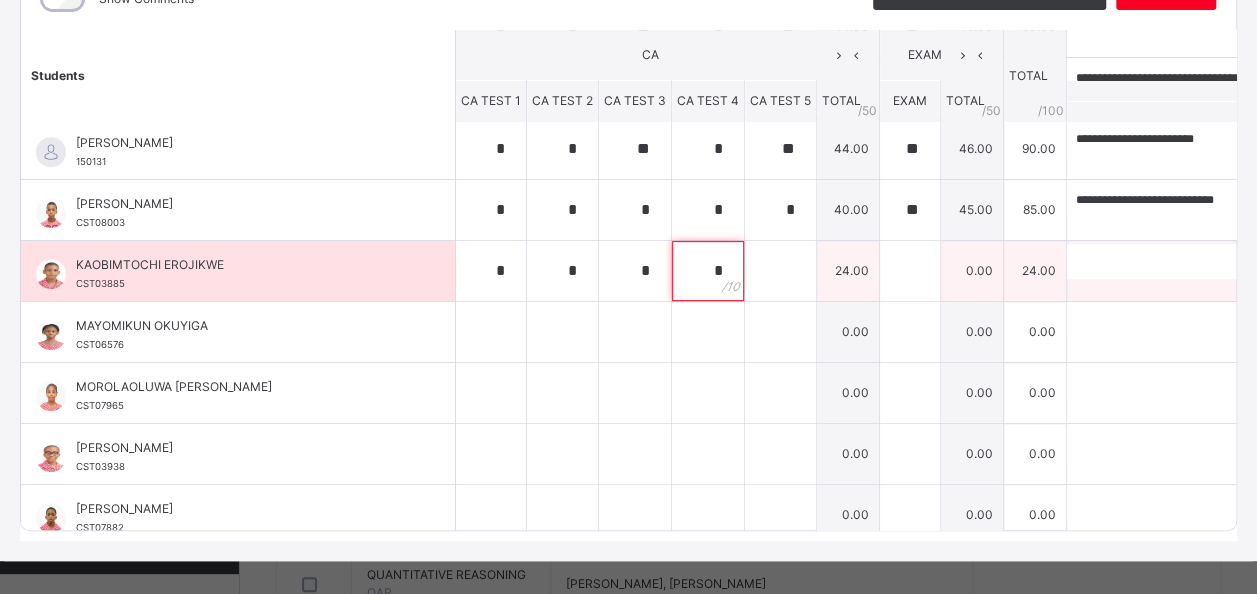 type on "*" 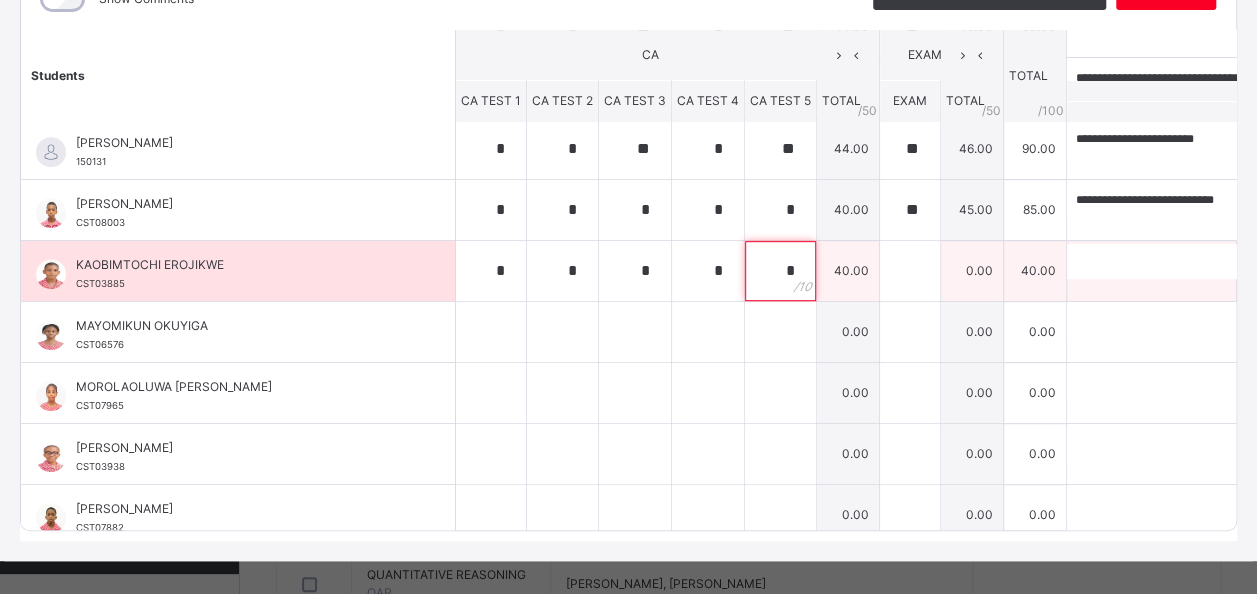 type on "*" 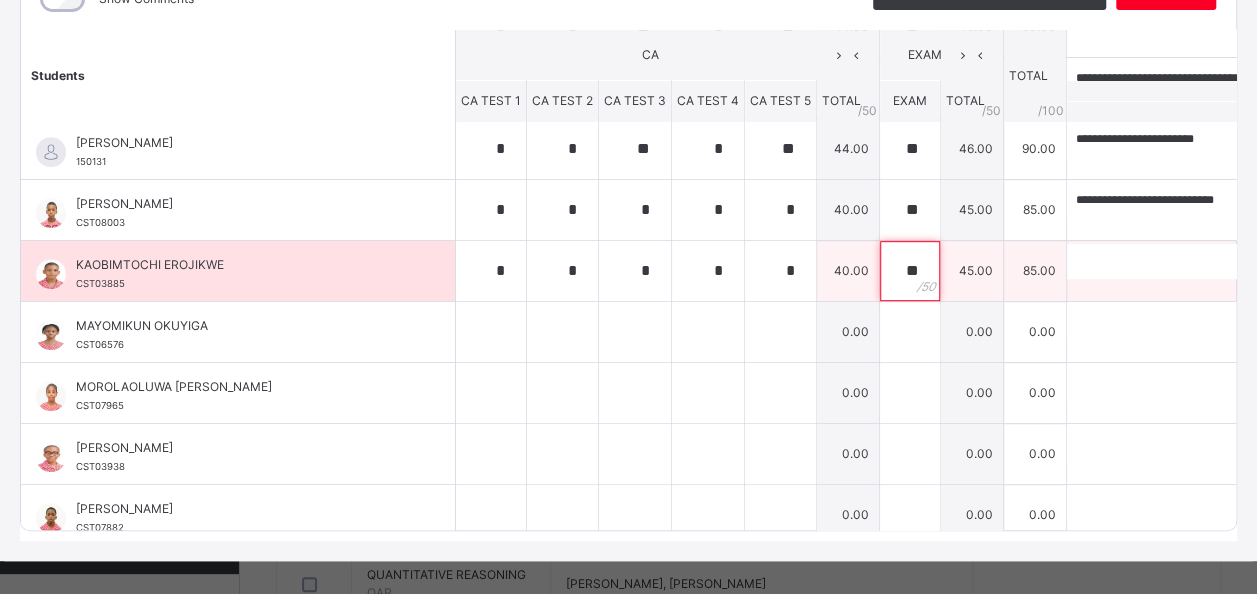 type on "**" 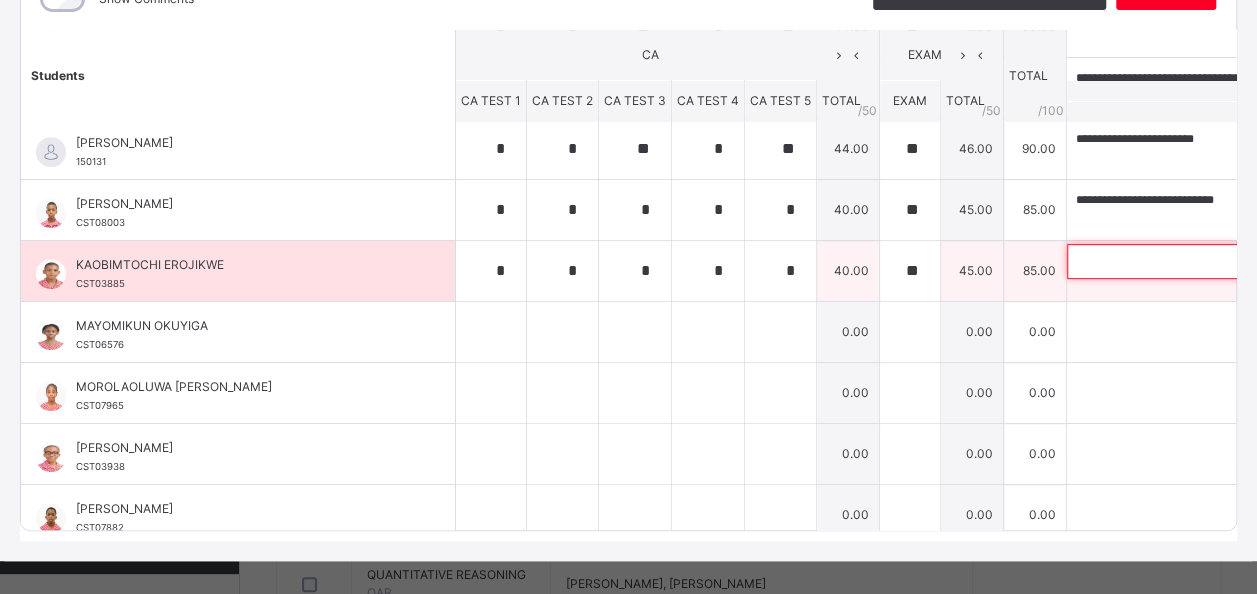 paste on "**********" 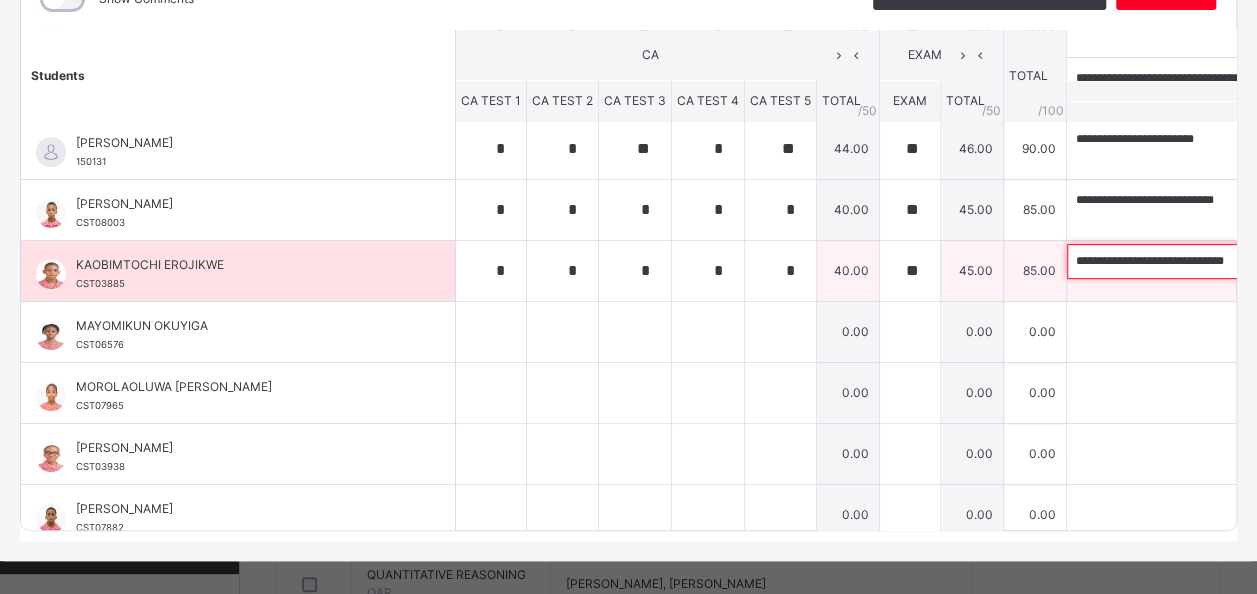 click on "**********" at bounding box center (1197, 261) 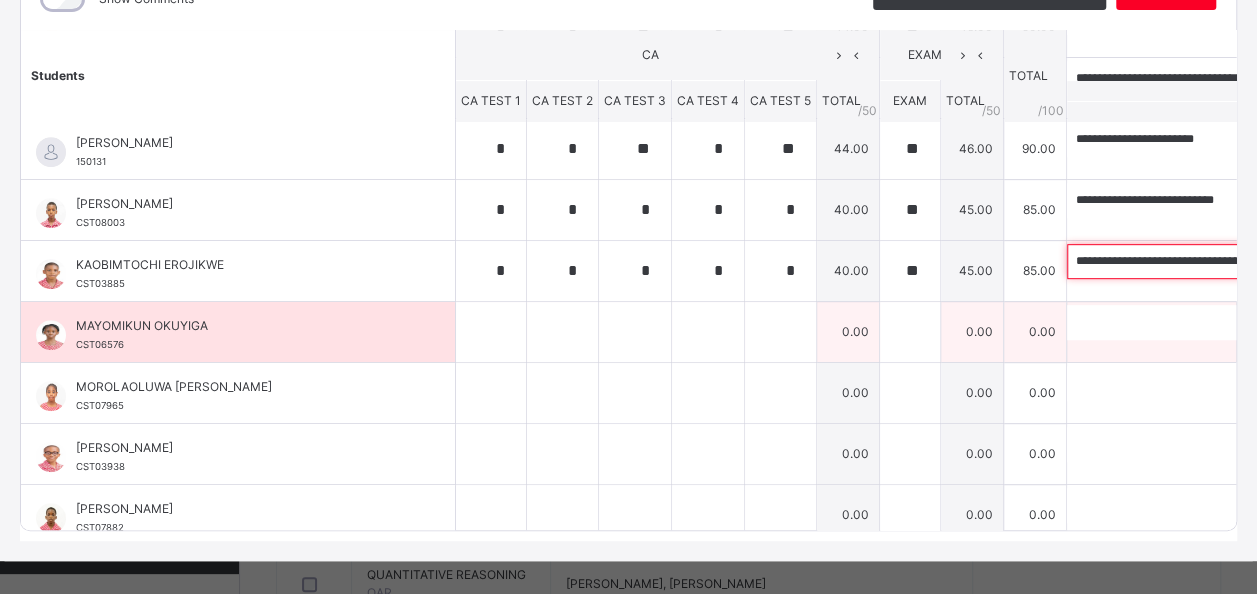 type on "**********" 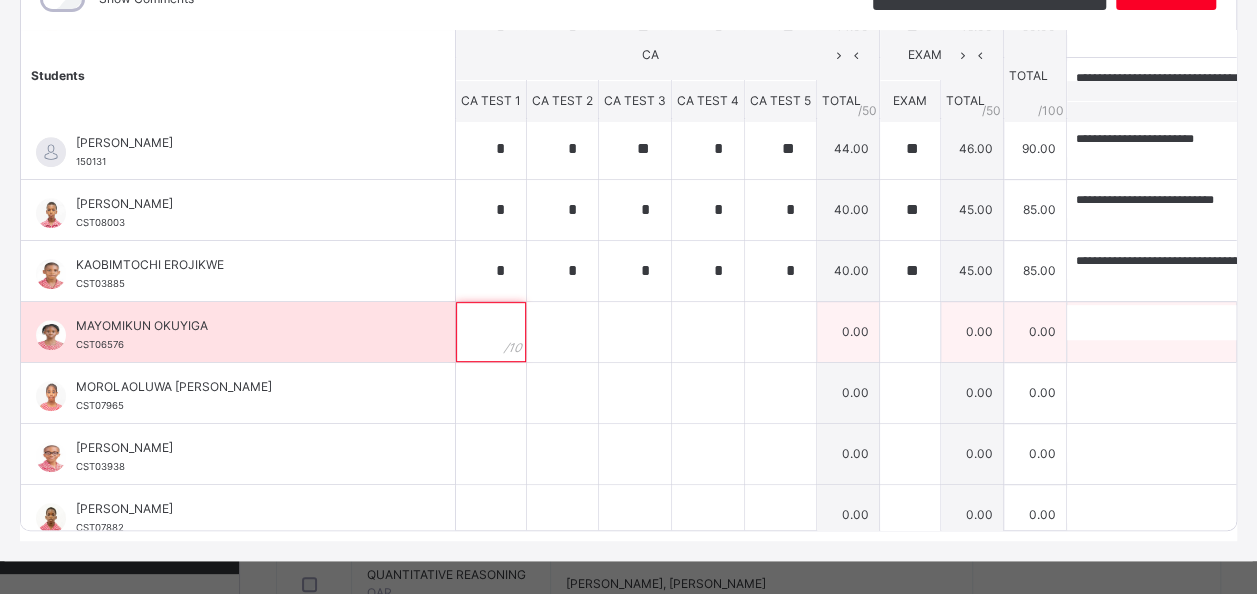 click at bounding box center (491, 332) 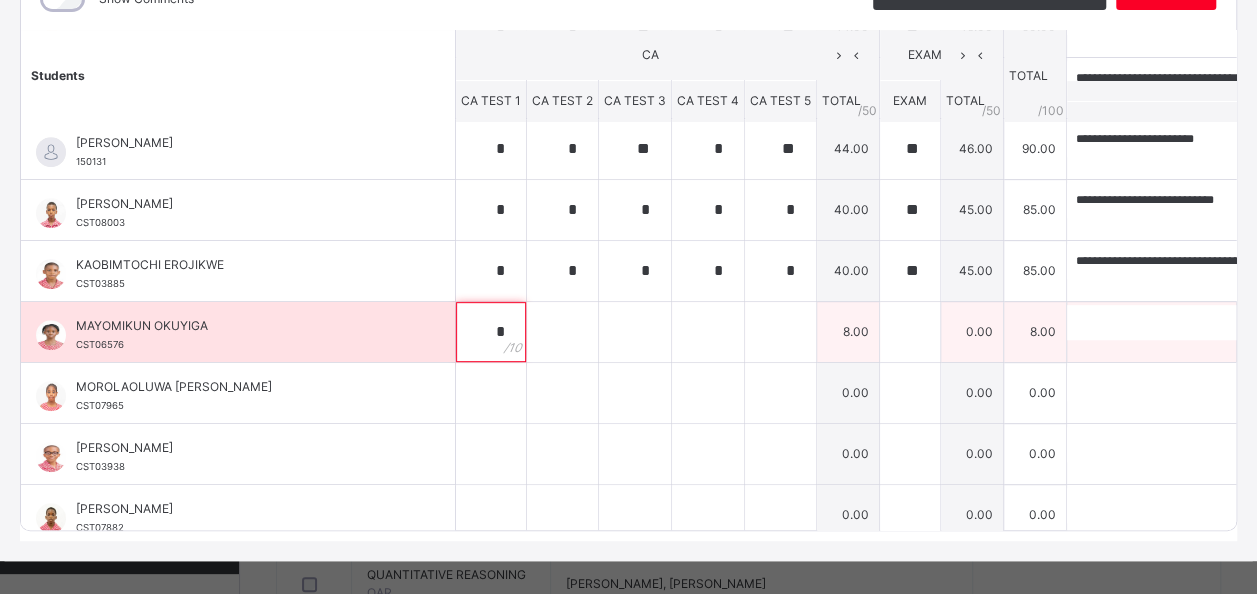 type on "*" 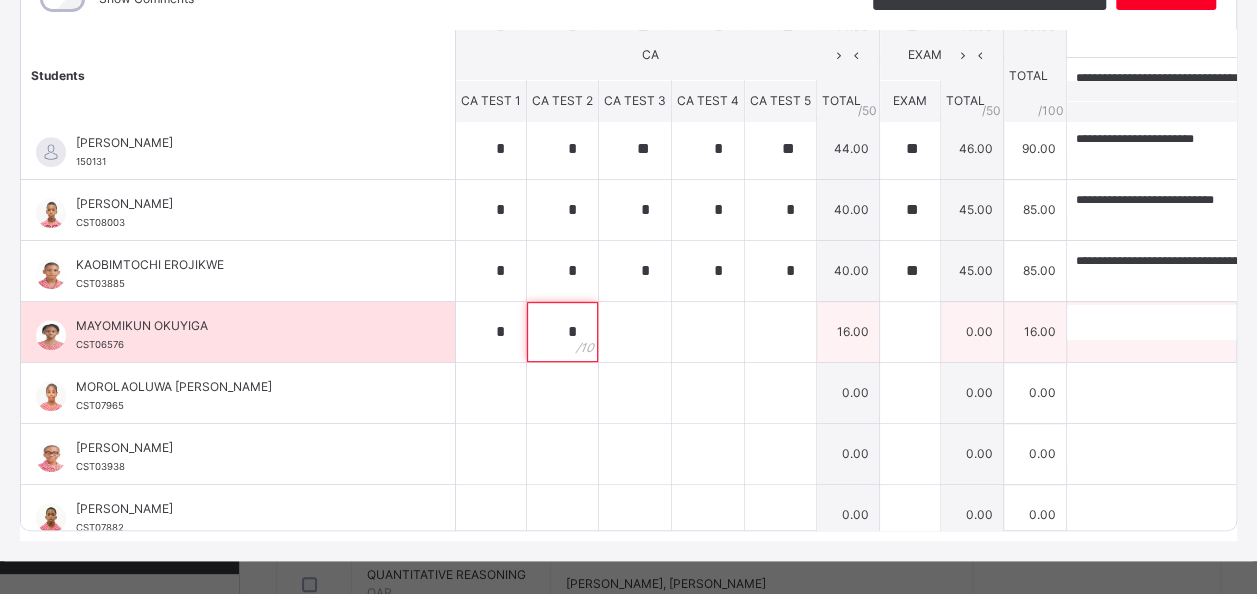 type on "*" 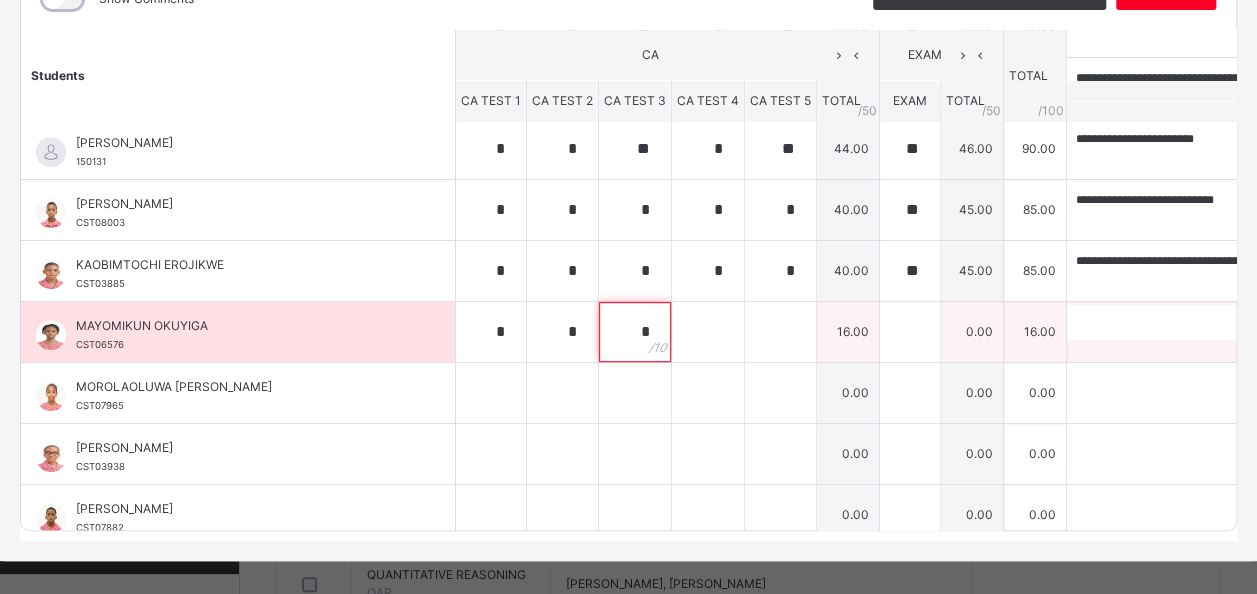 type on "*" 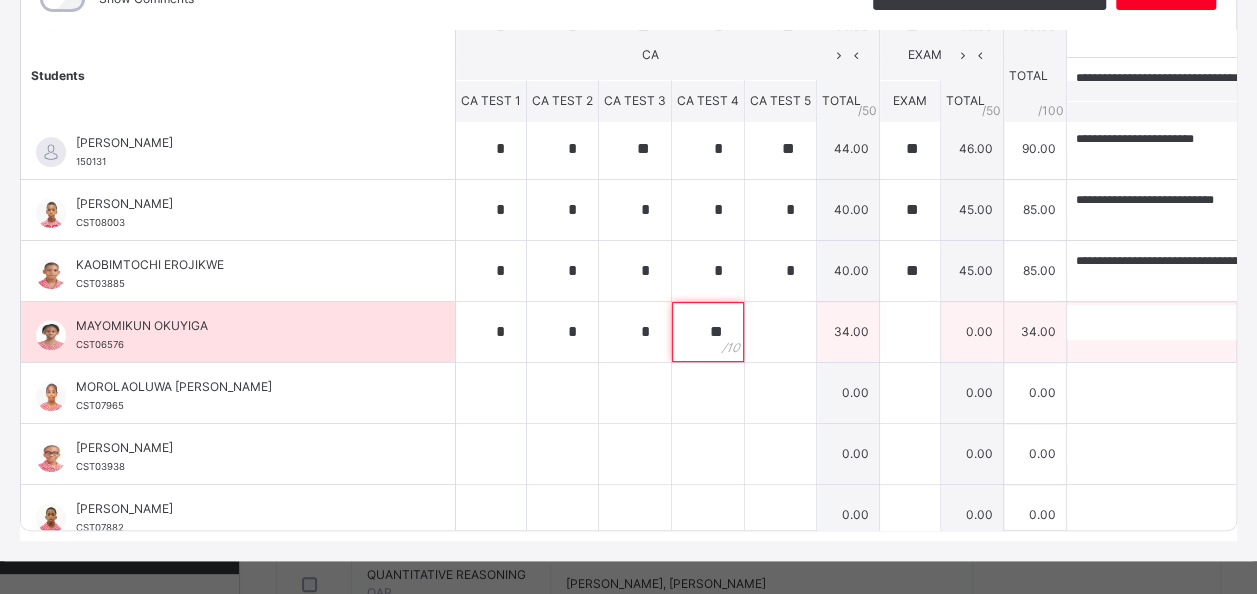 type on "**" 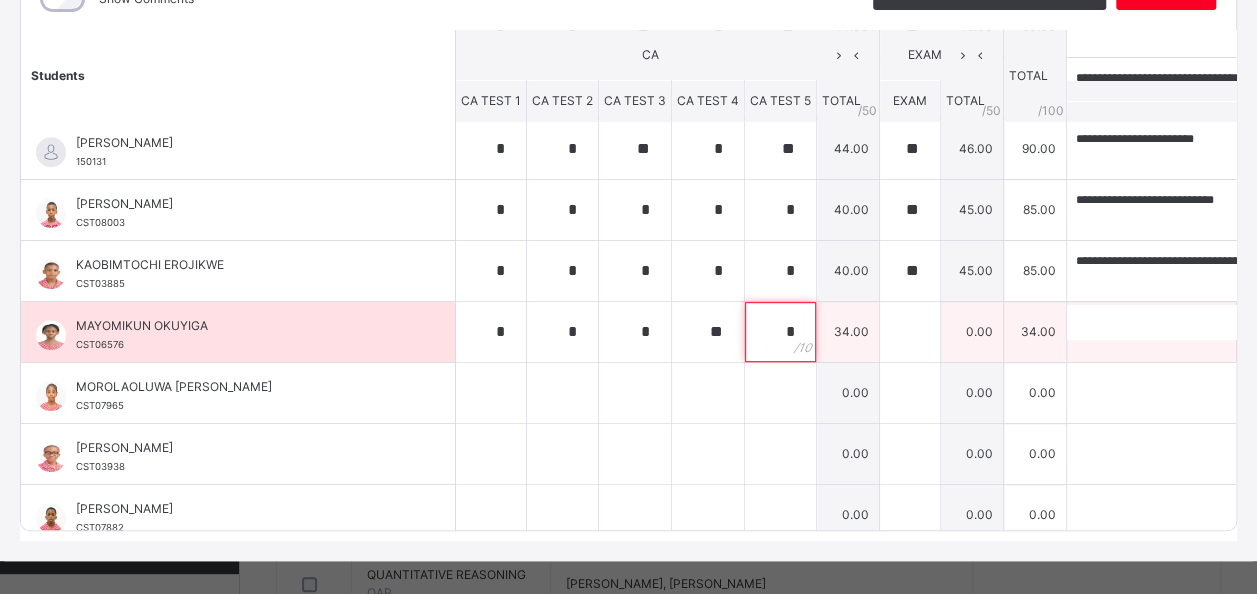 type on "*" 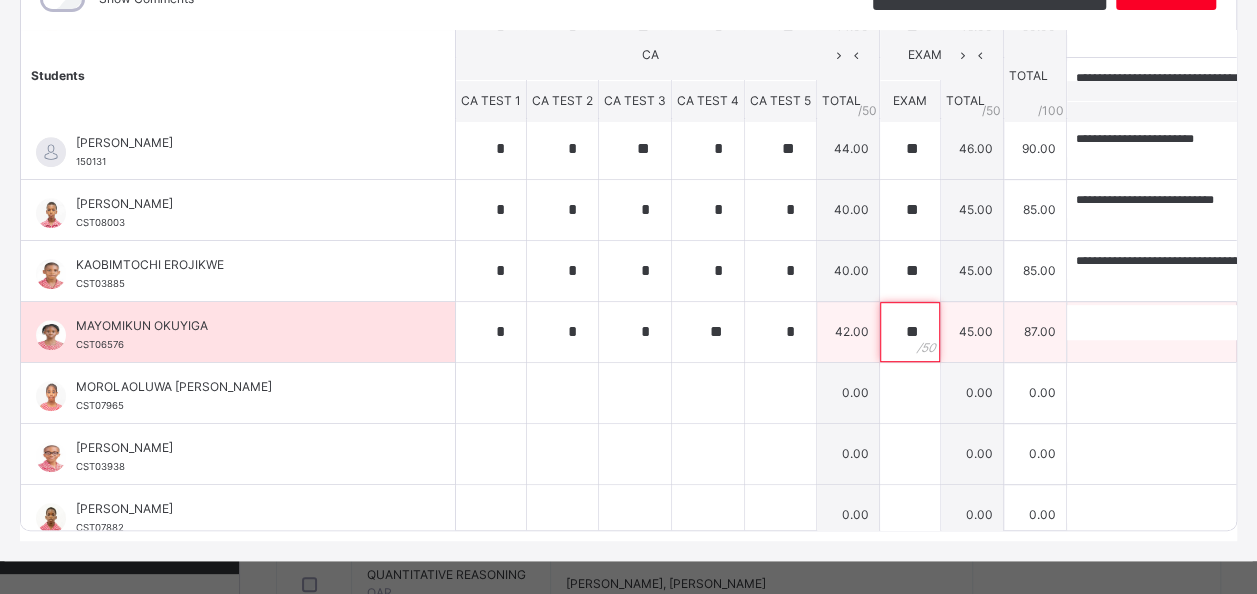 type on "**" 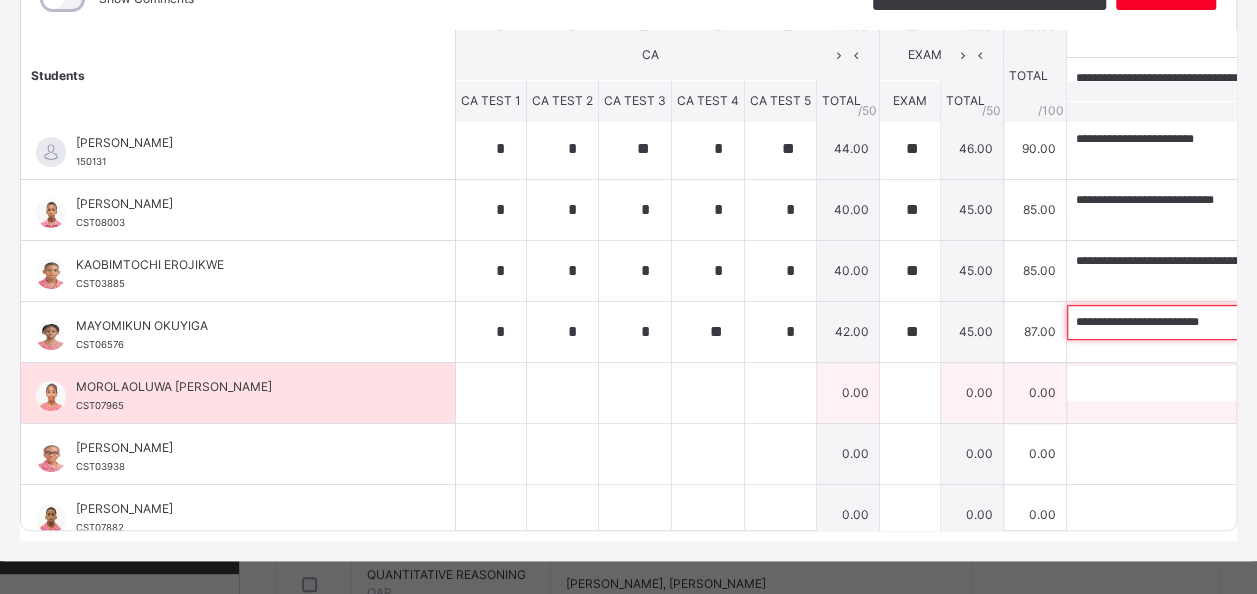 type on "**********" 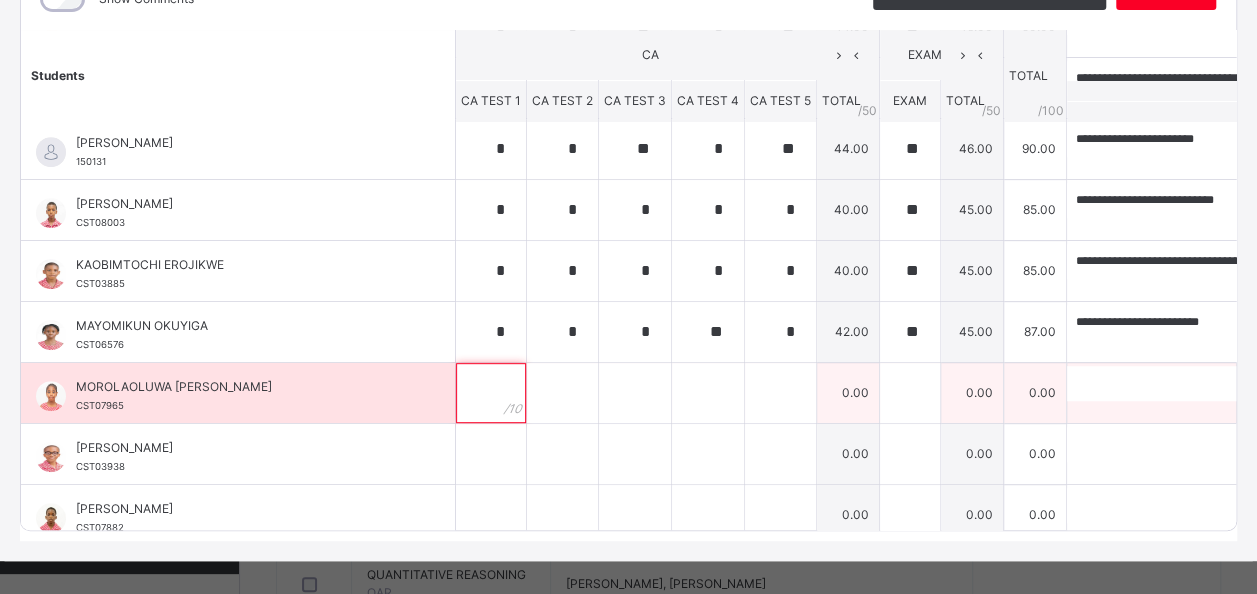 click at bounding box center (491, 393) 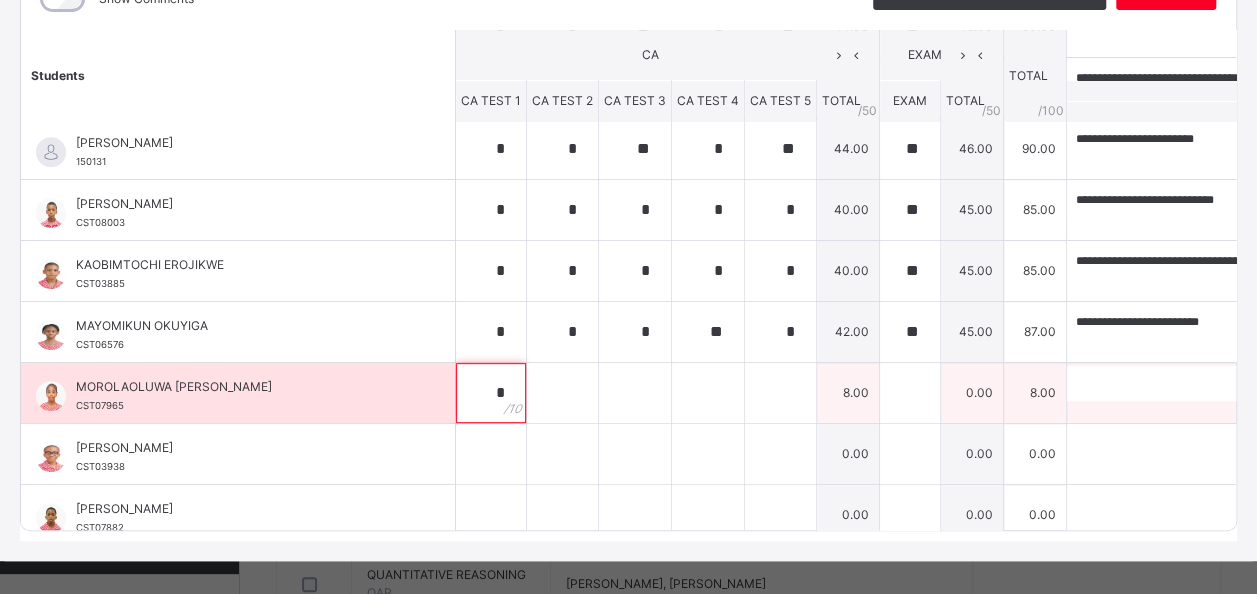 type on "*" 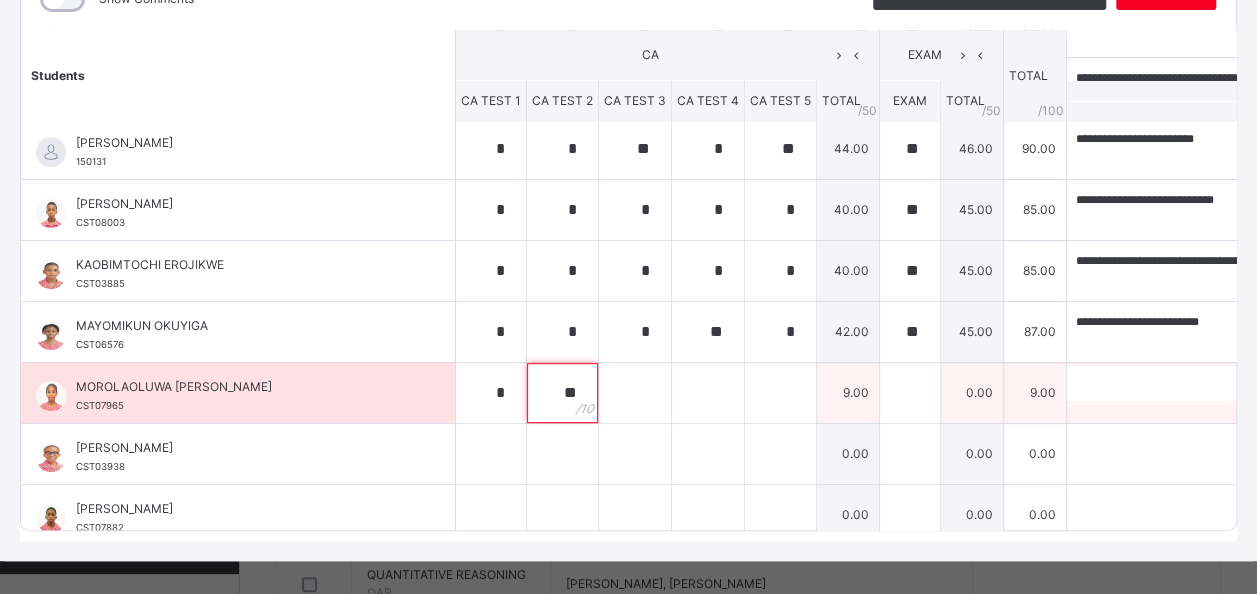 type on "**" 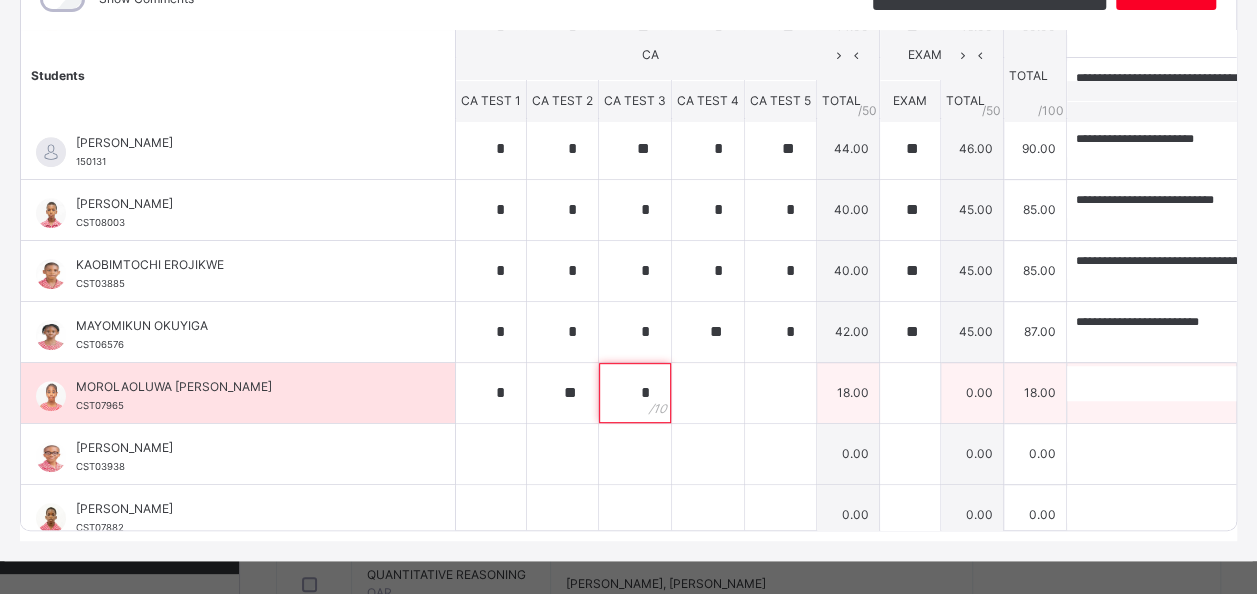 type on "*" 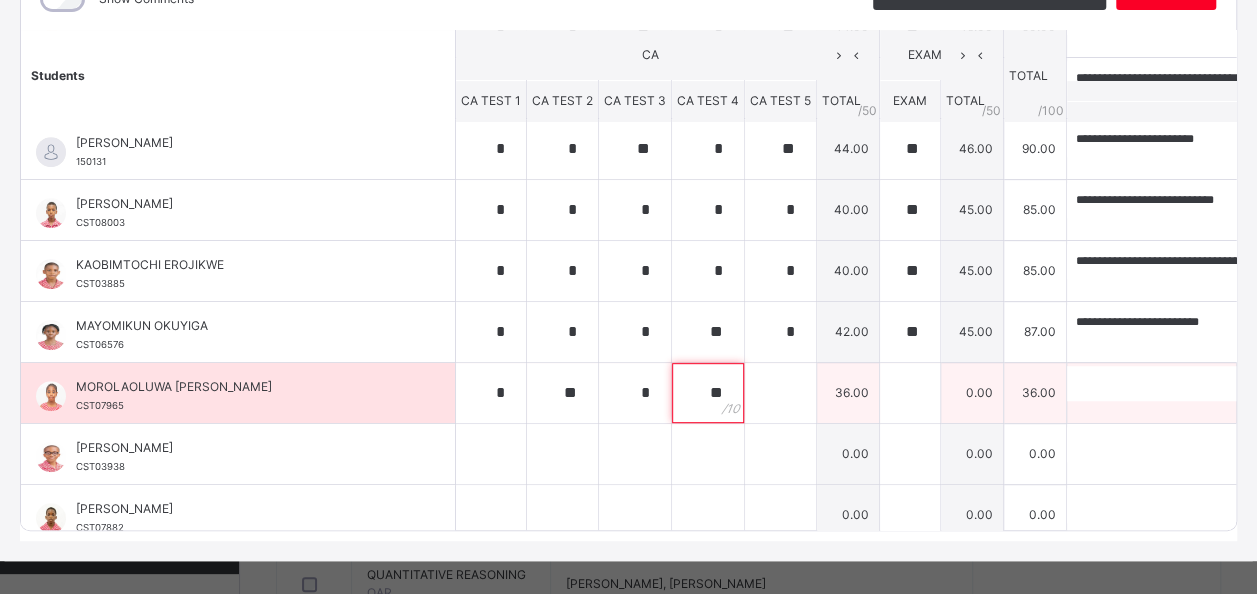 type on "**" 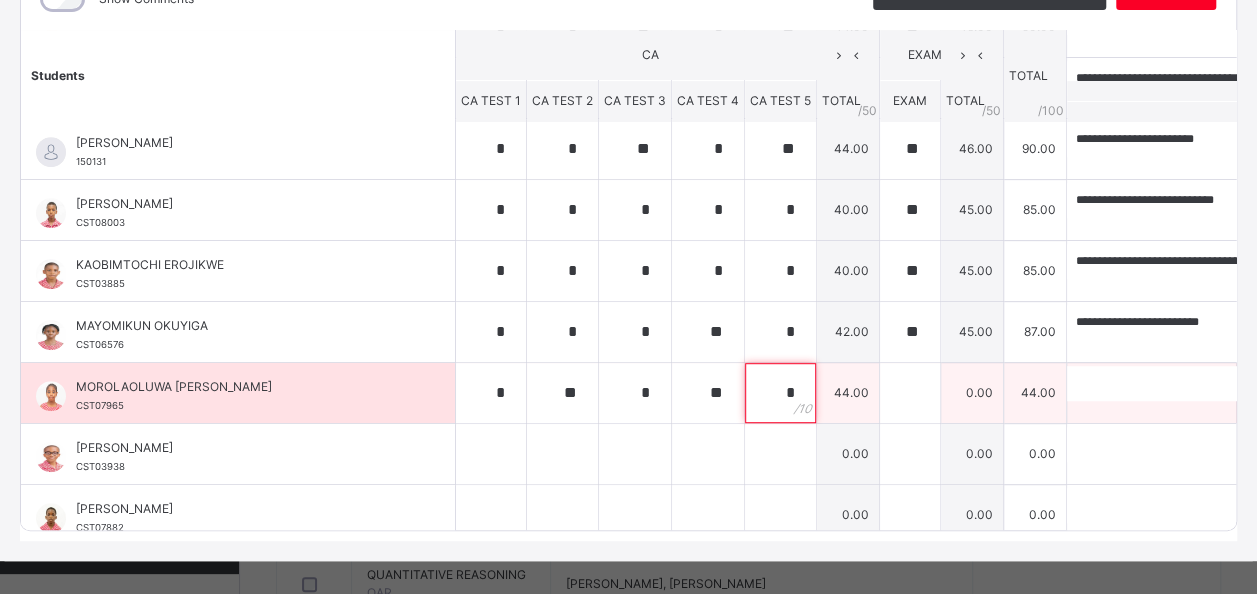 type on "*" 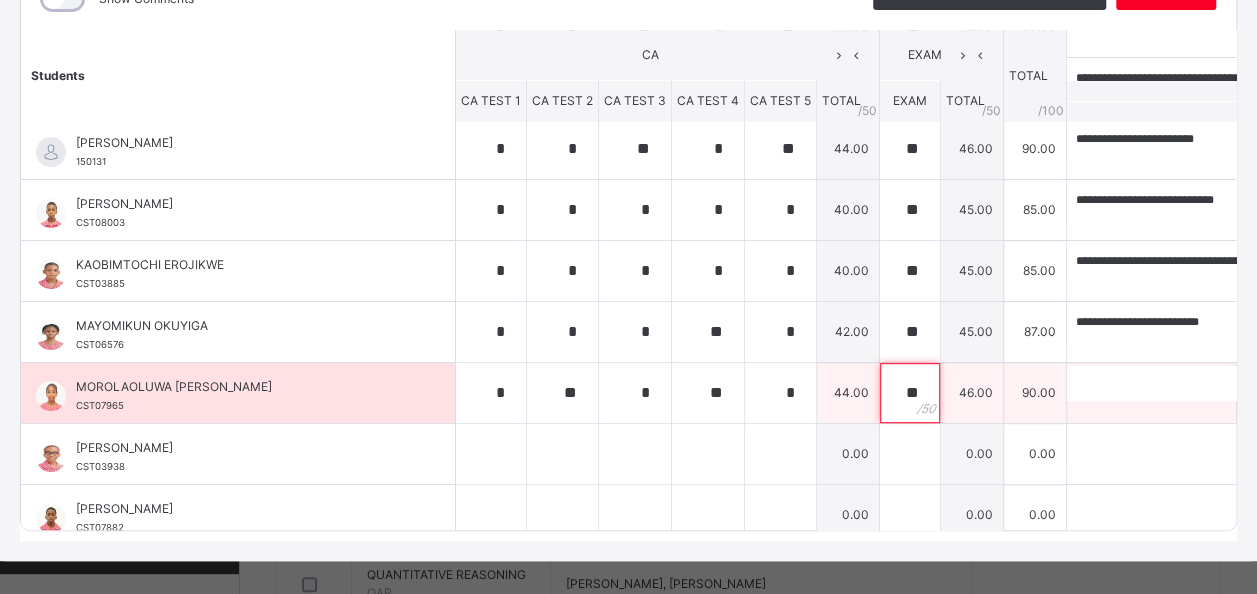 type on "**" 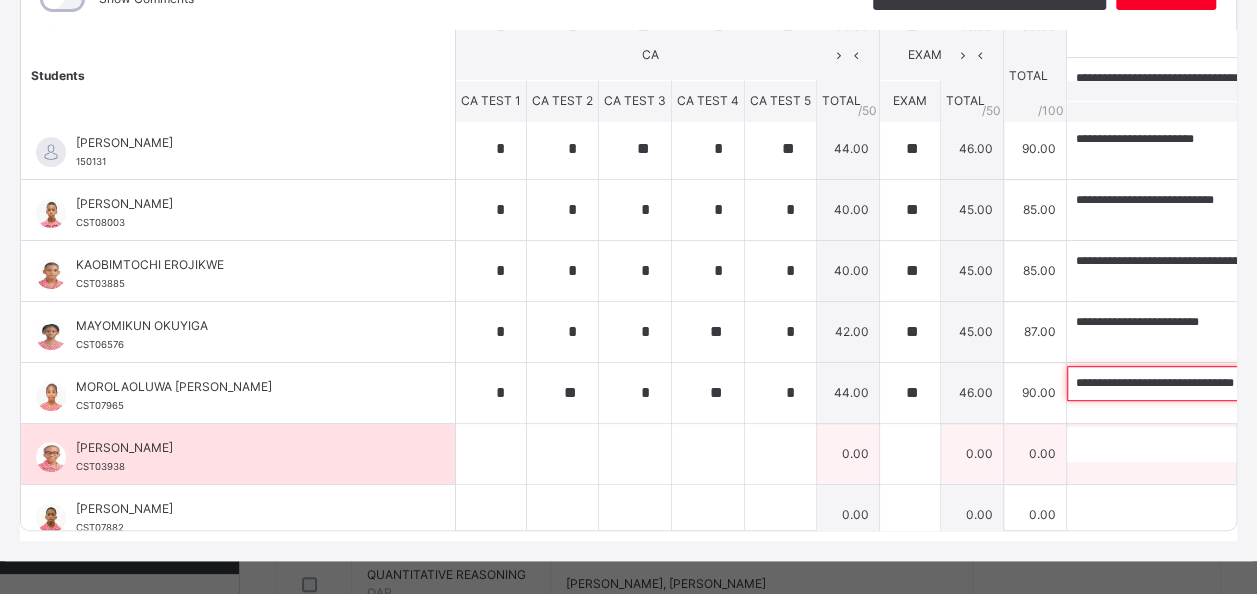 type on "**********" 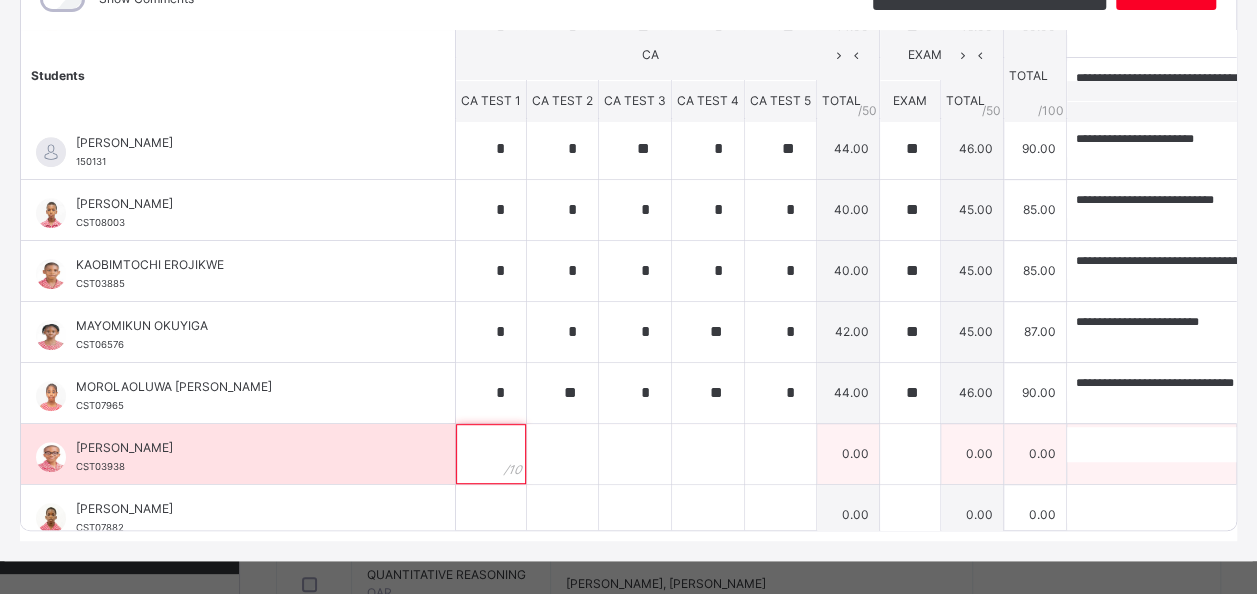 click at bounding box center (491, 454) 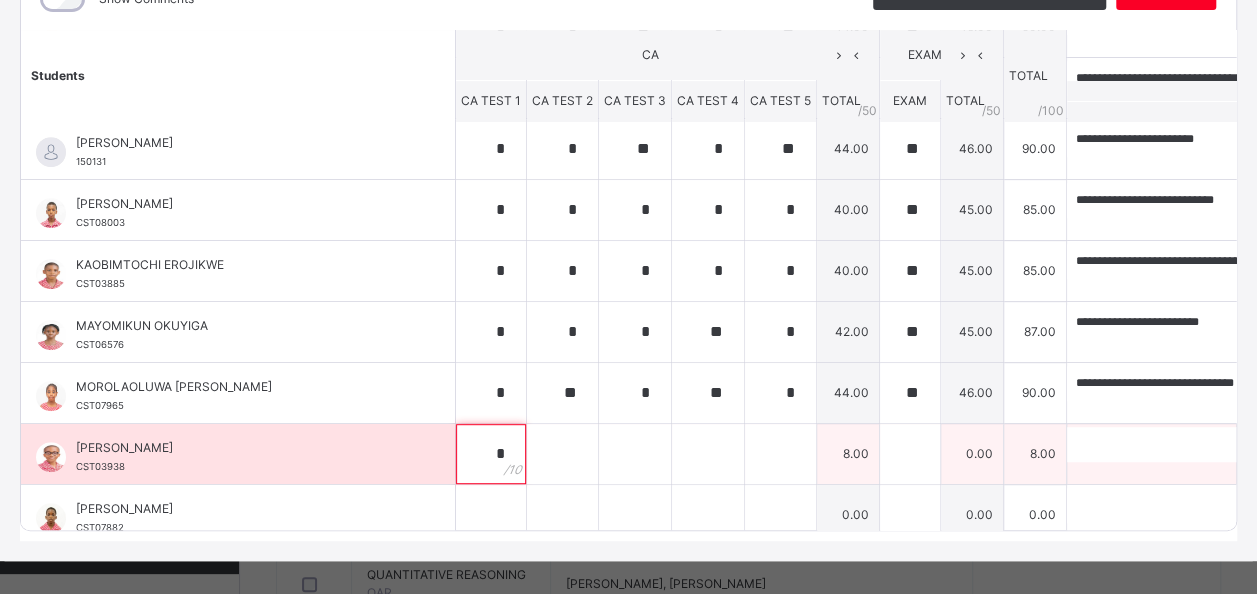 type on "*" 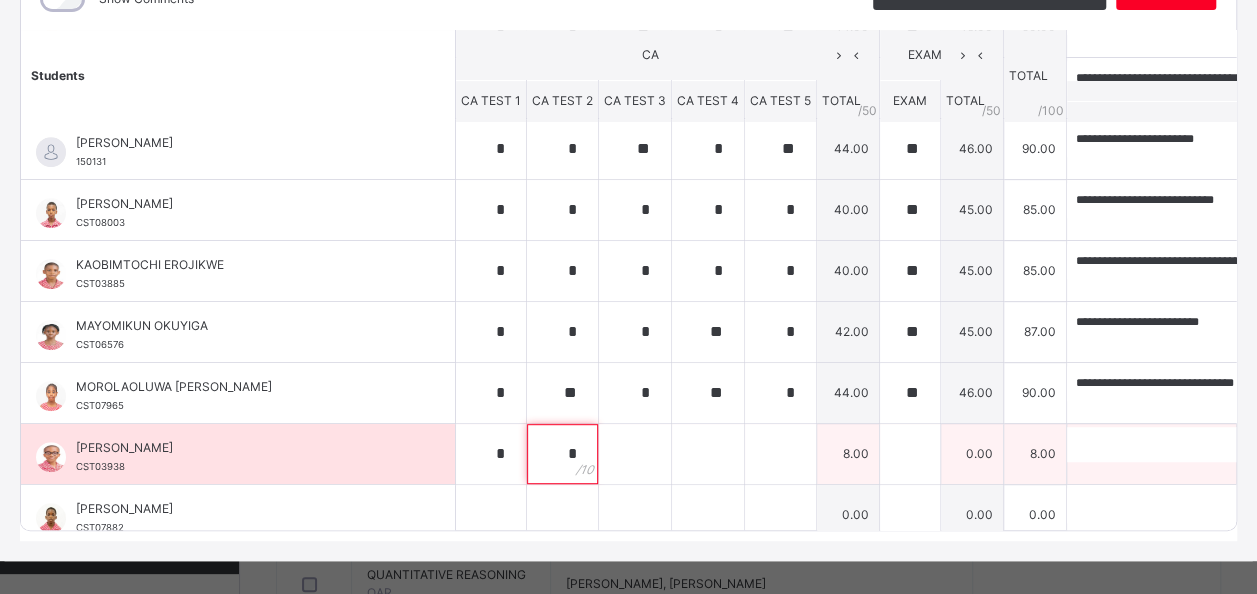 type on "*" 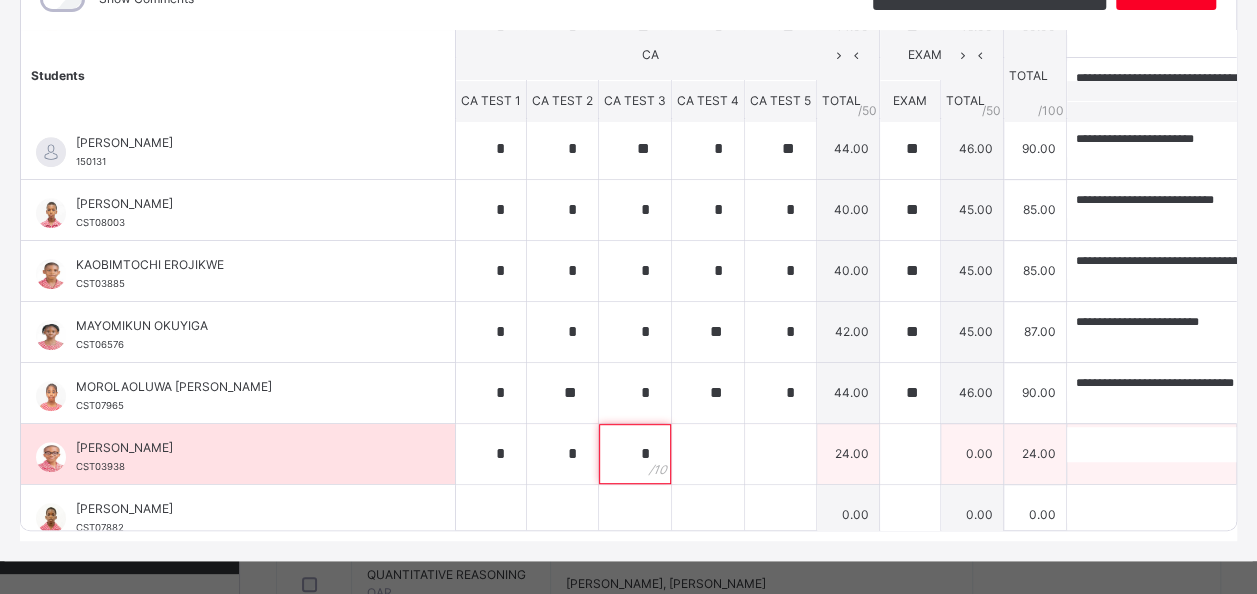 type on "*" 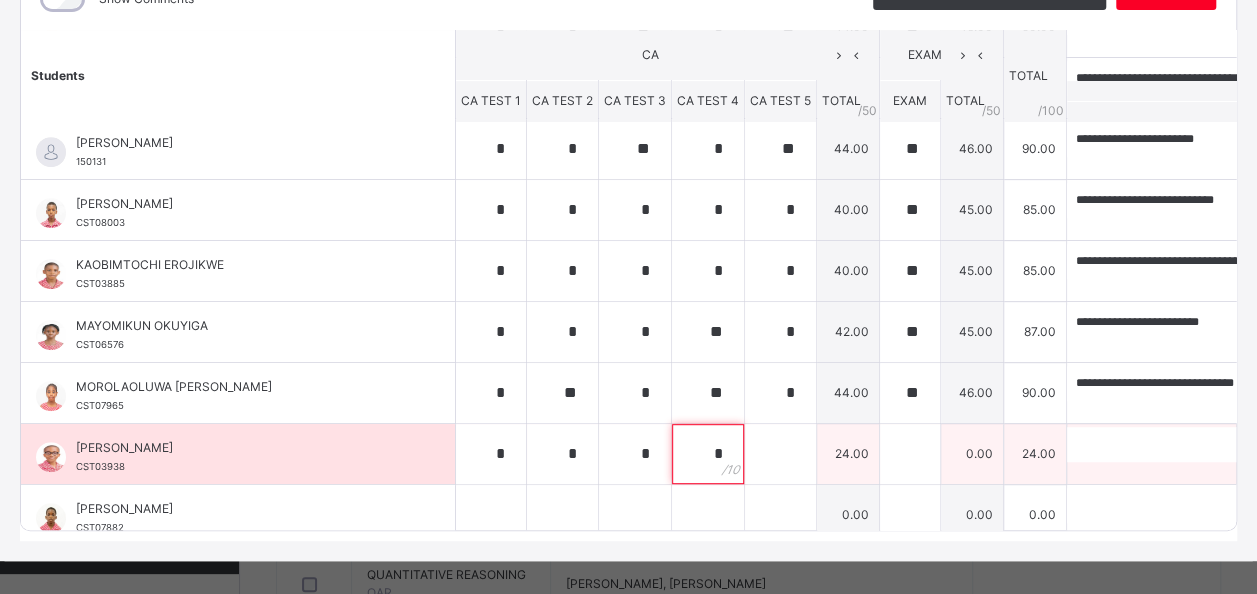 type on "*" 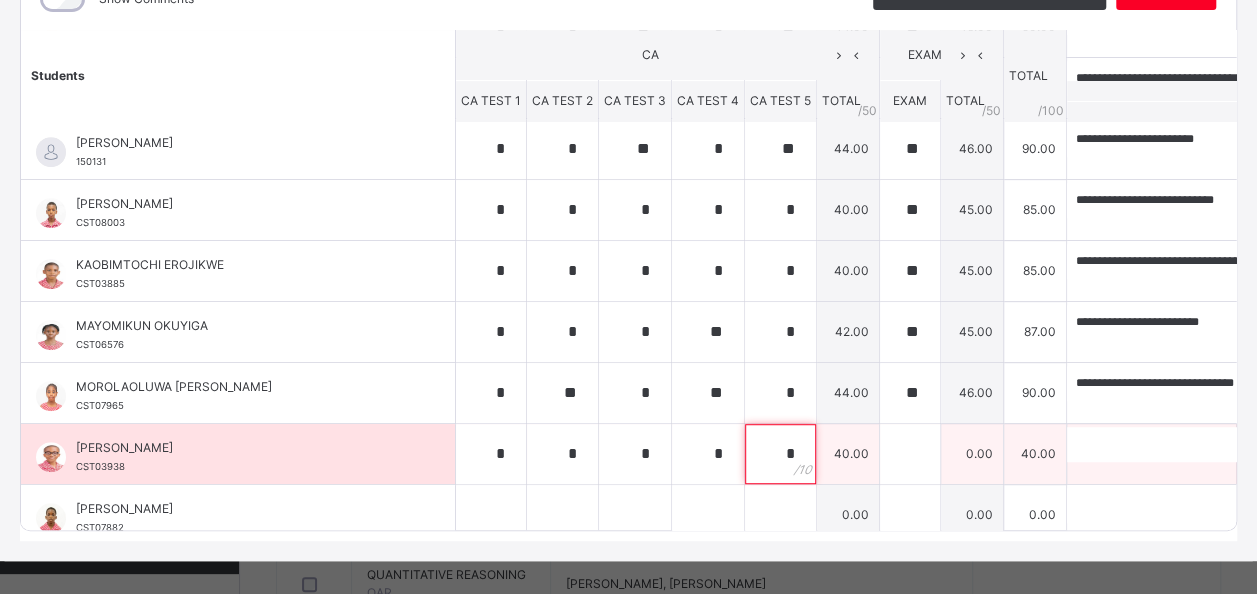 type on "*" 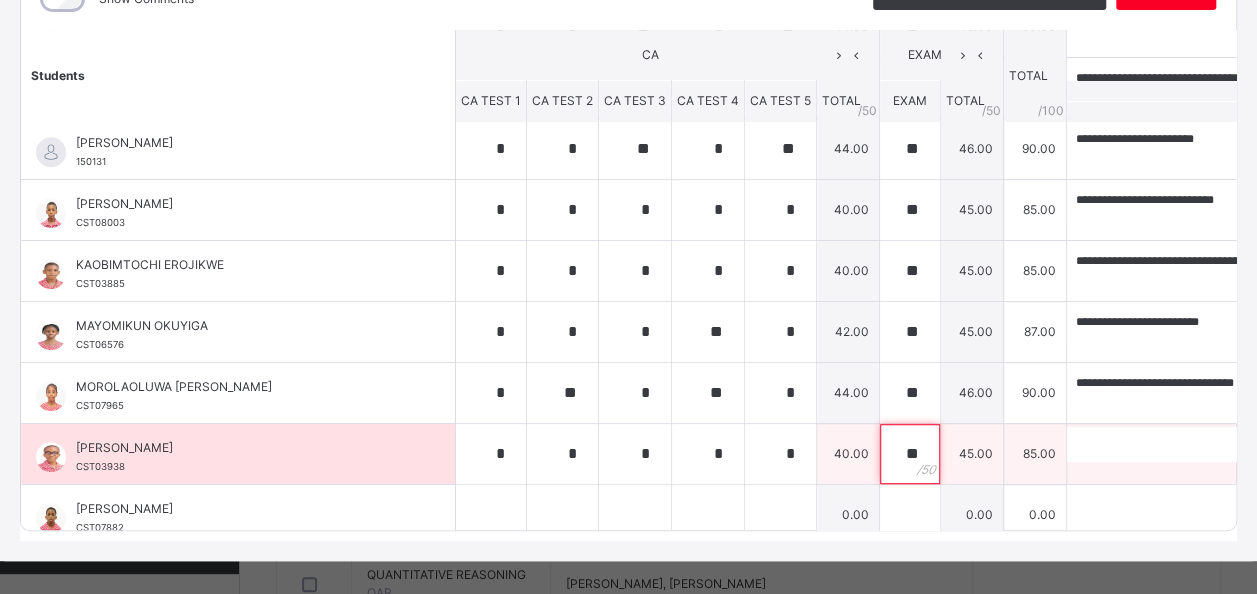 type on "**" 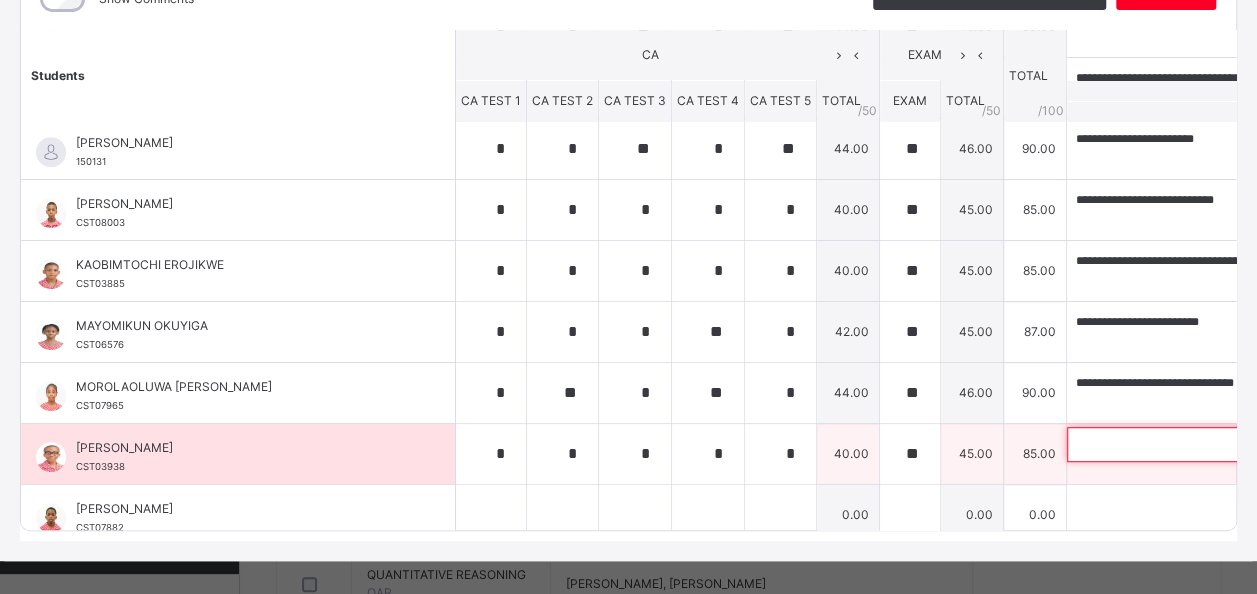 paste on "**********" 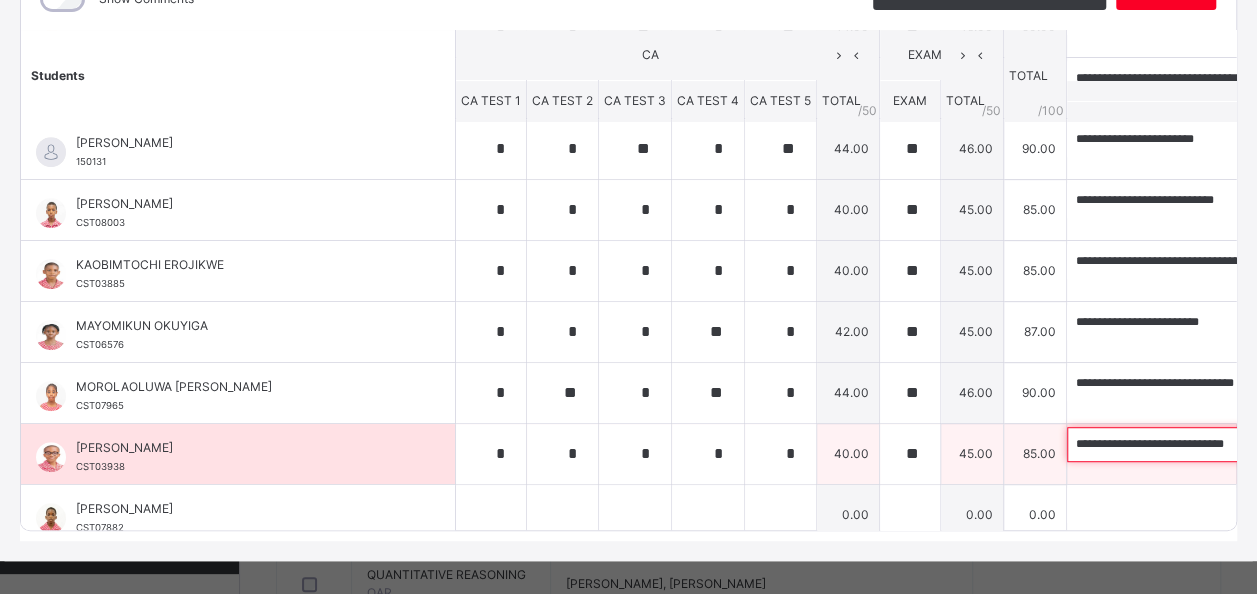 click on "**********" at bounding box center (1197, 444) 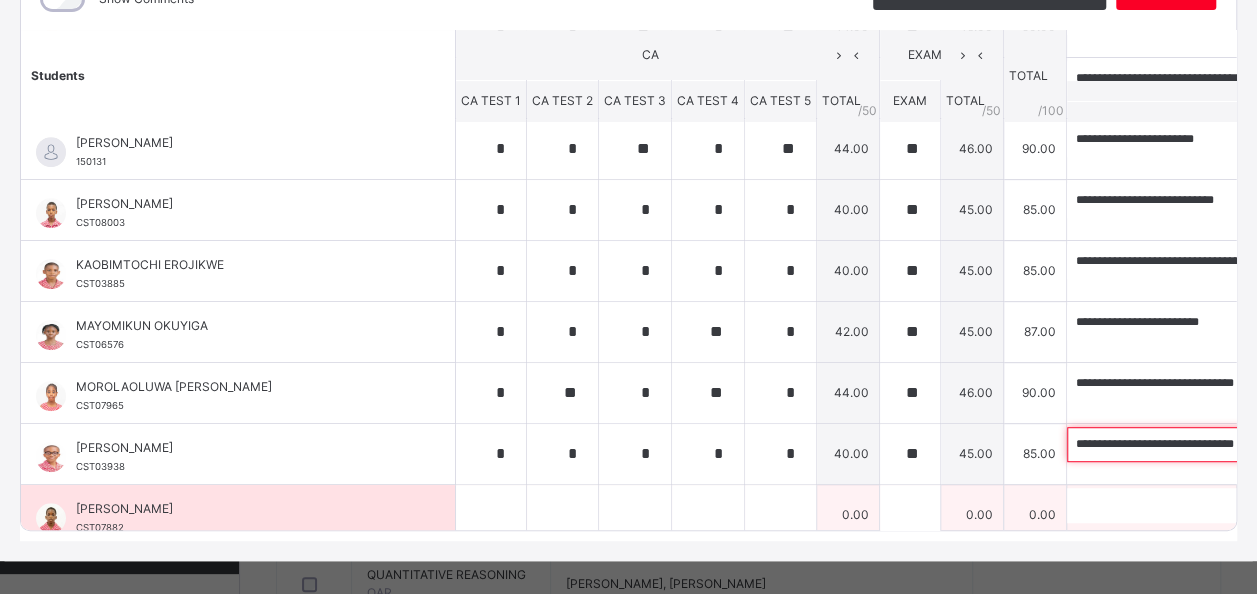 type on "**********" 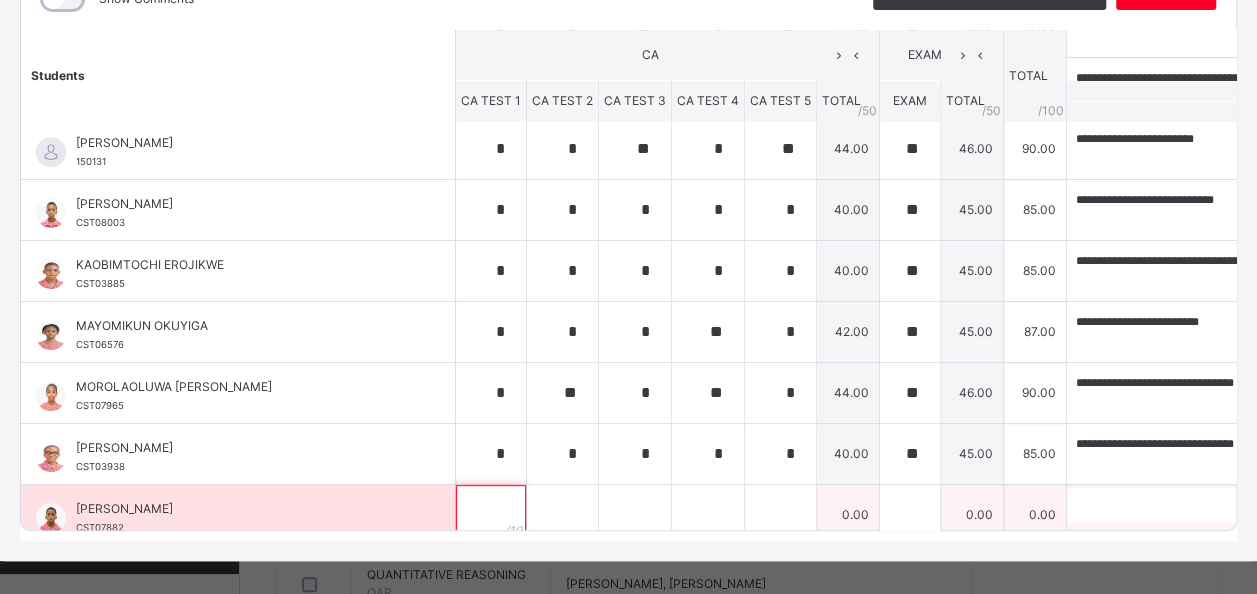 click at bounding box center [491, 515] 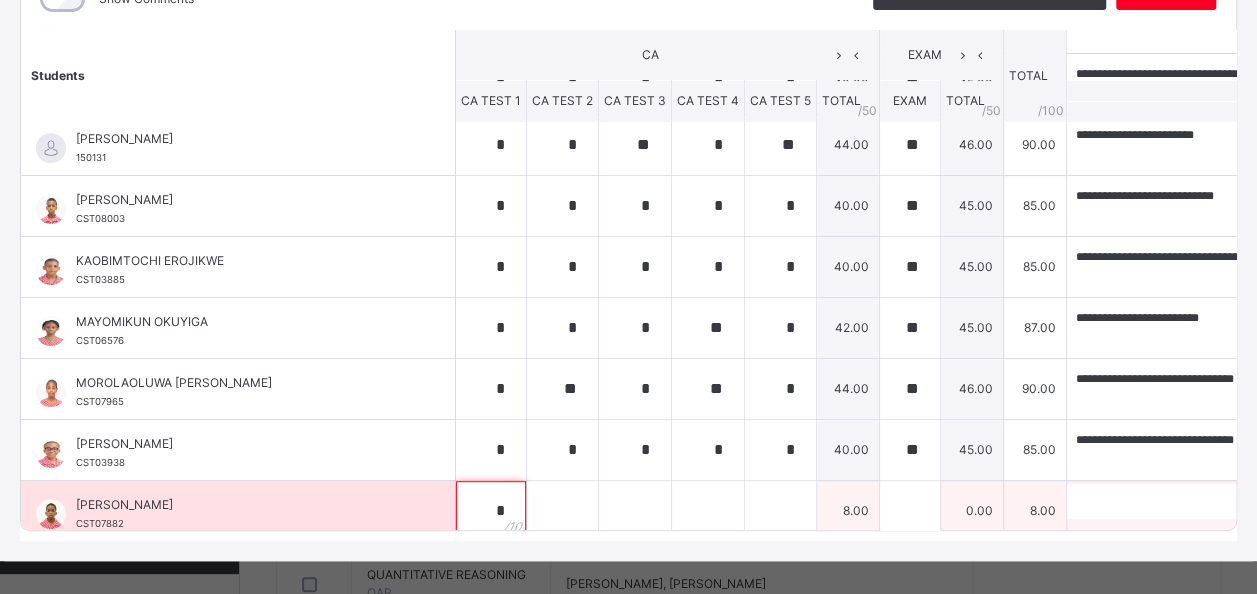 type on "*" 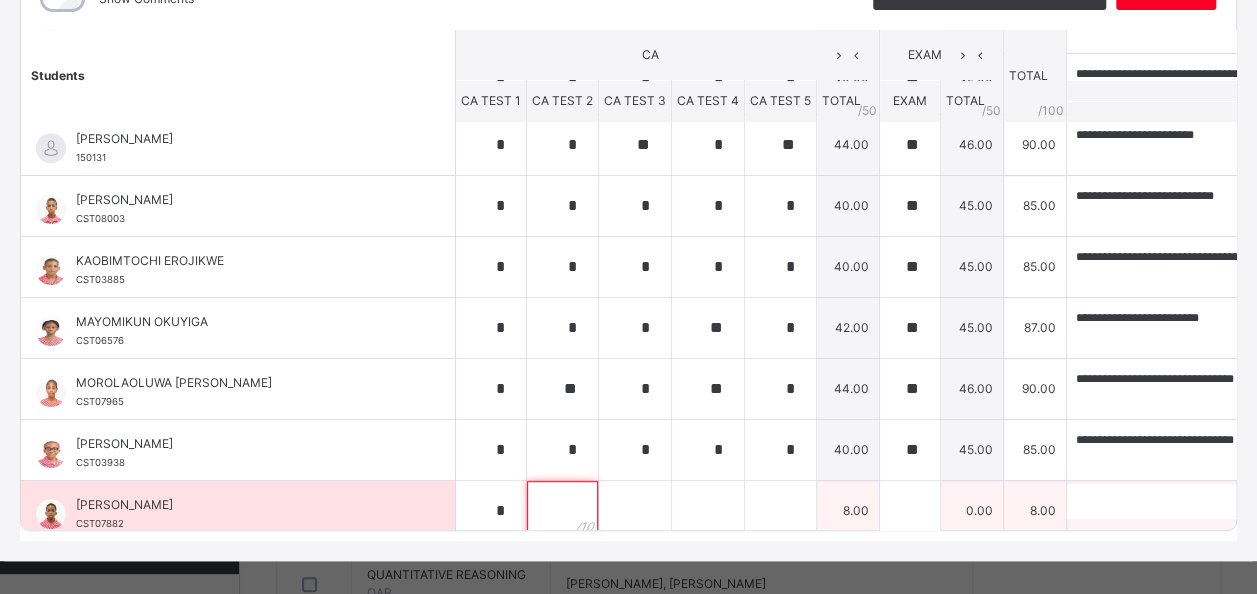 scroll, scrollTop: 456, scrollLeft: 0, axis: vertical 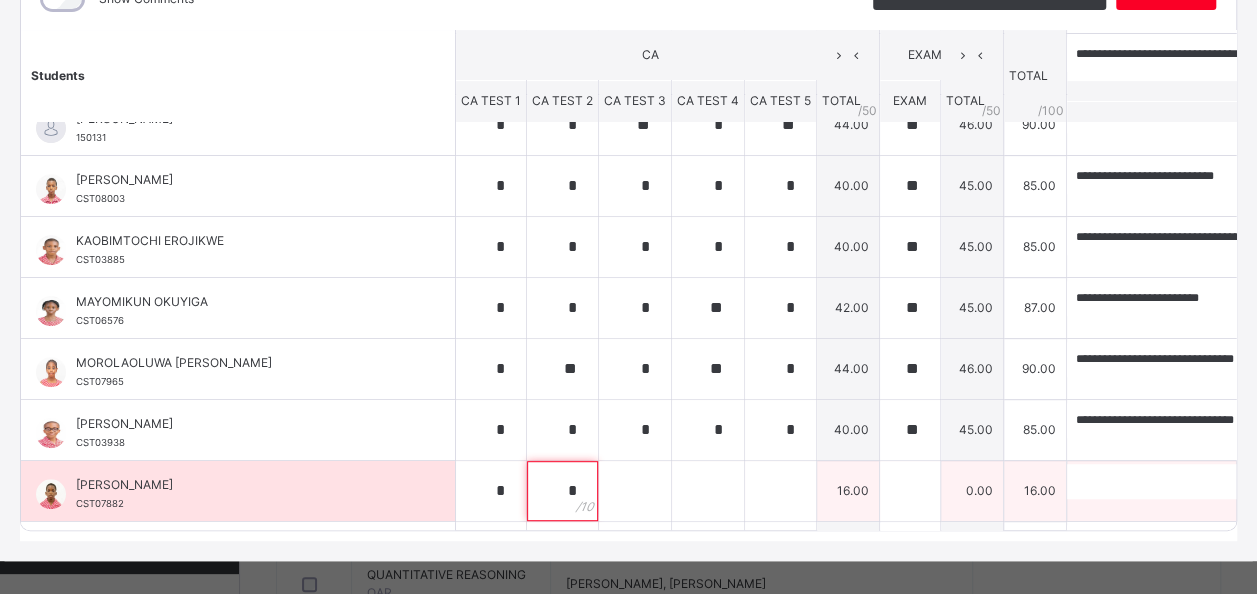 type on "*" 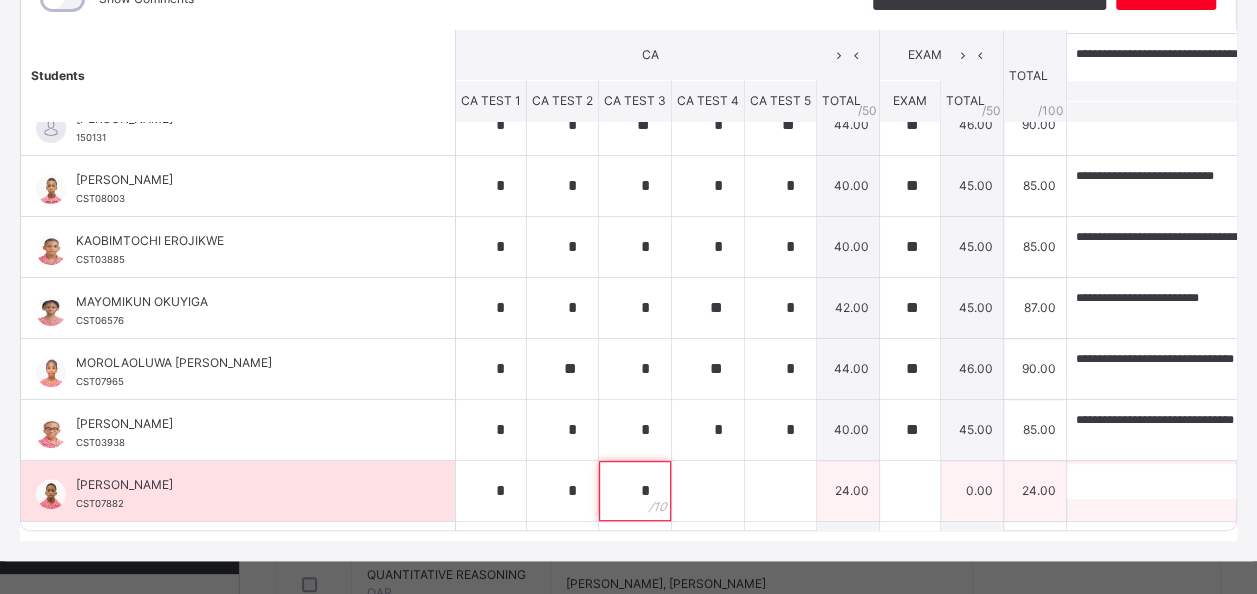 type on "*" 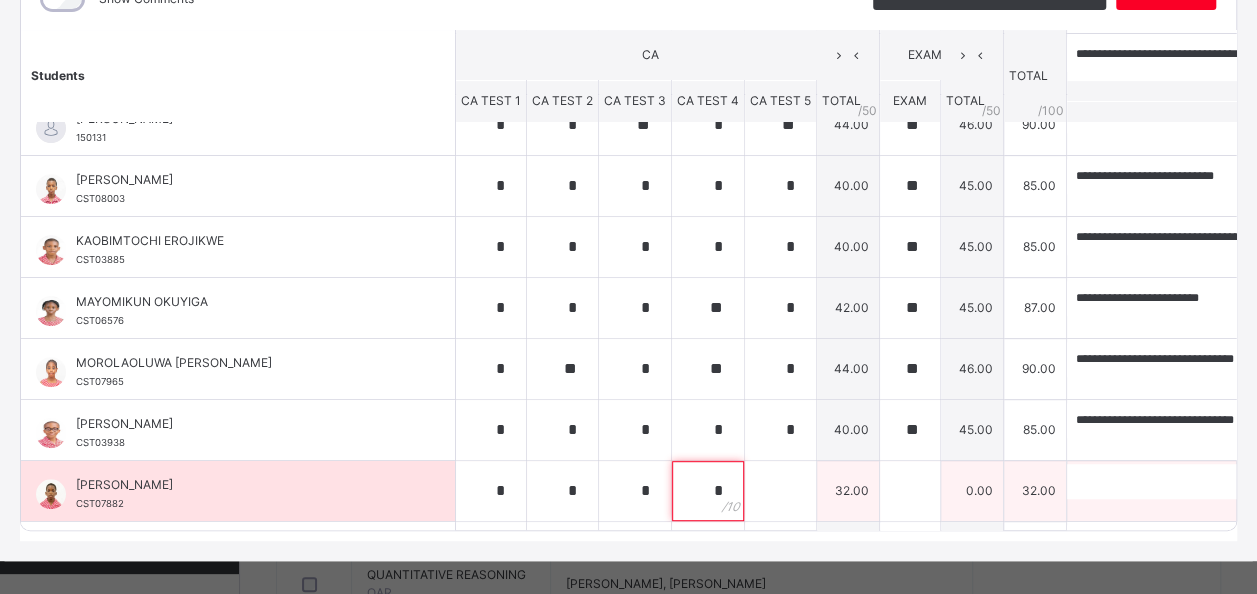 type on "*" 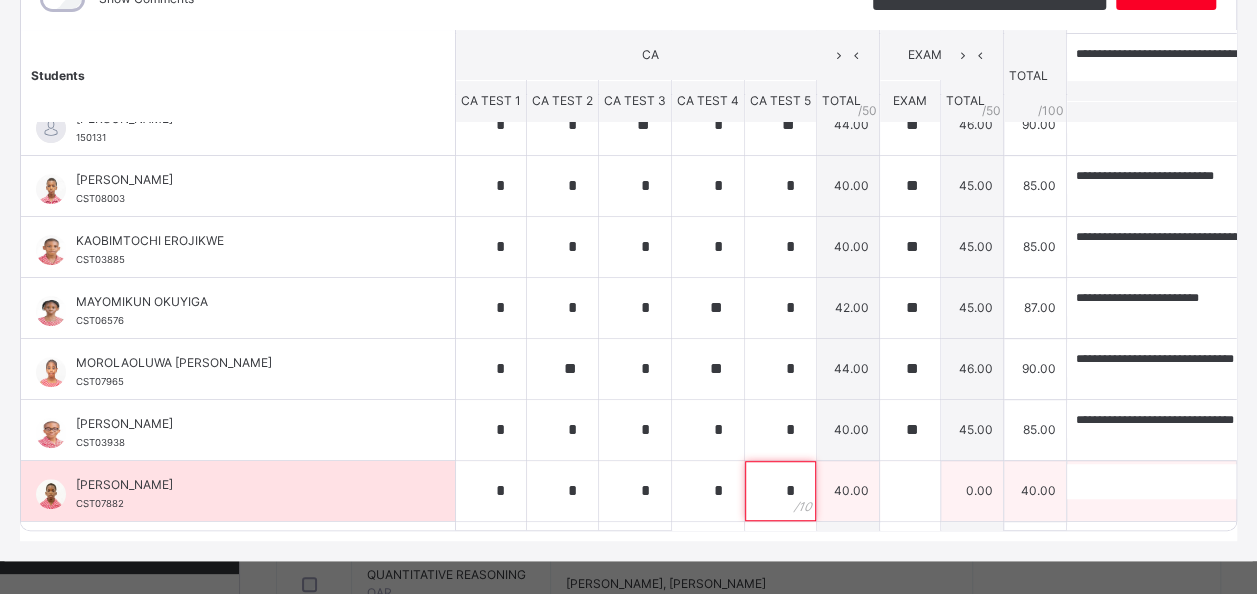 type on "*" 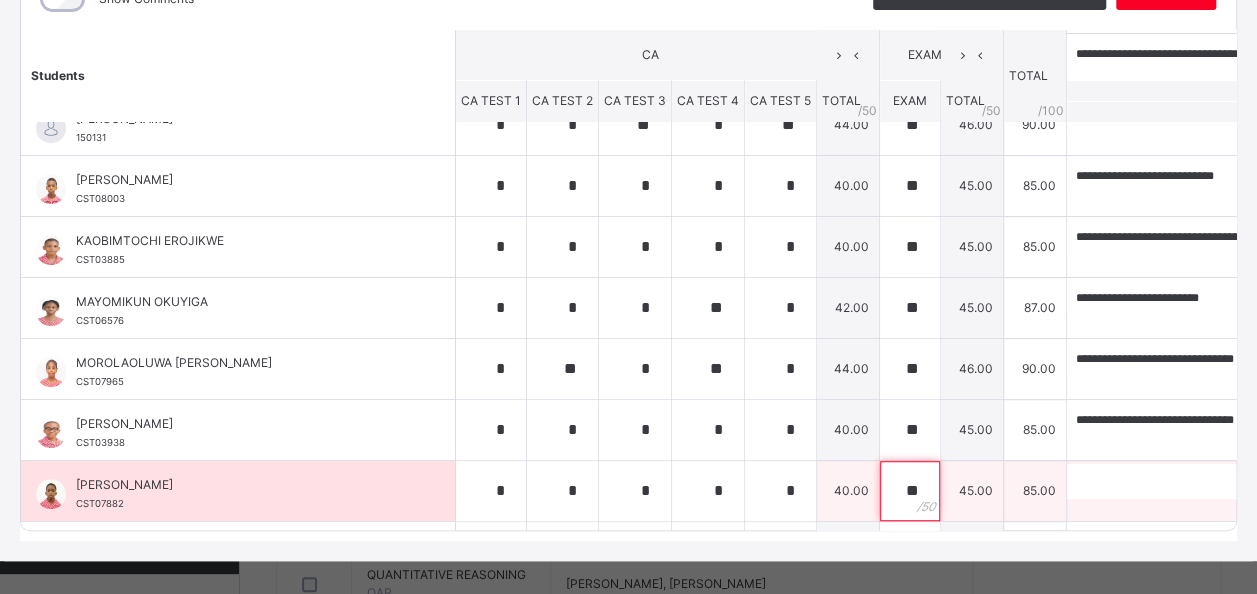 type on "**" 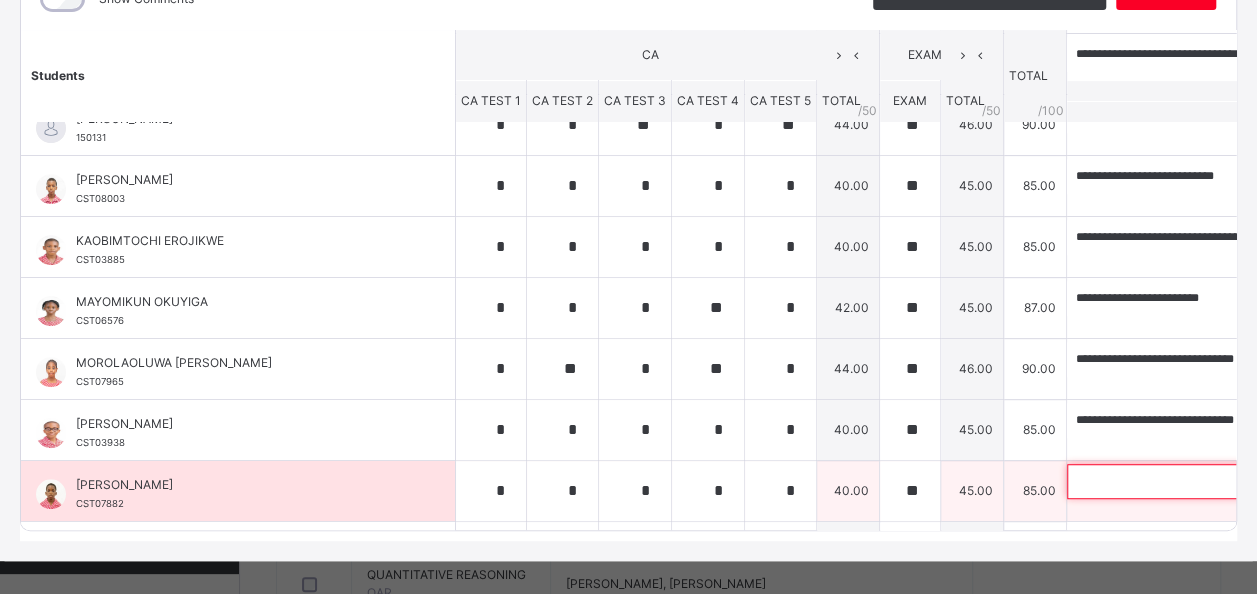 paste on "**********" 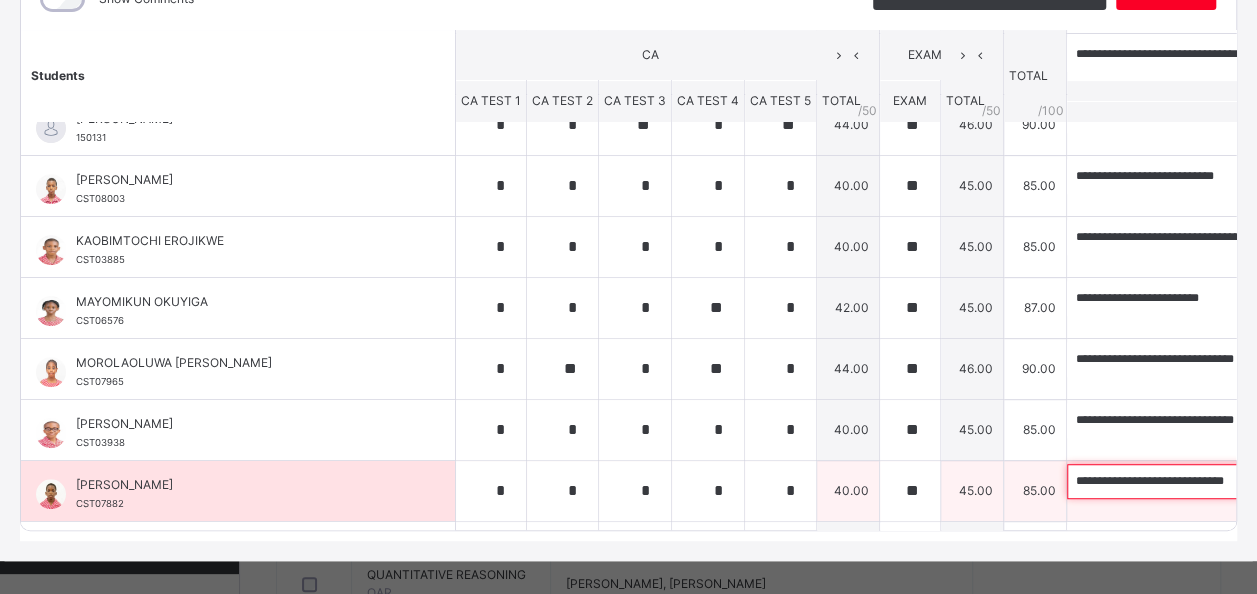 click on "**********" at bounding box center [1197, 481] 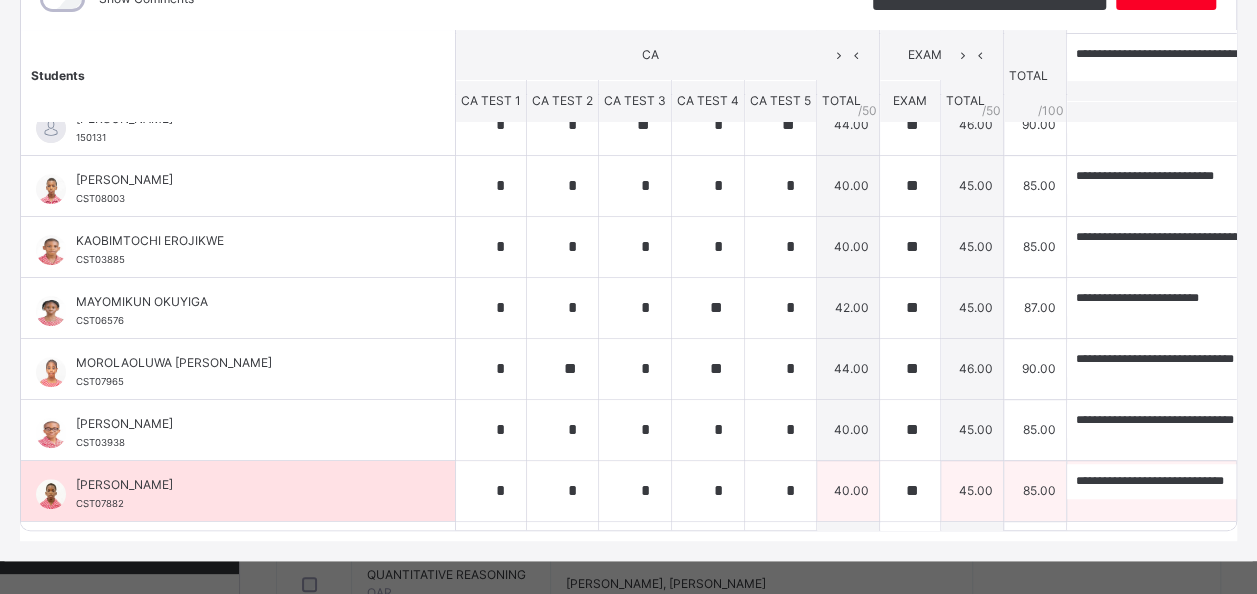 click on "[PERSON_NAME] CST07882" at bounding box center (243, 494) 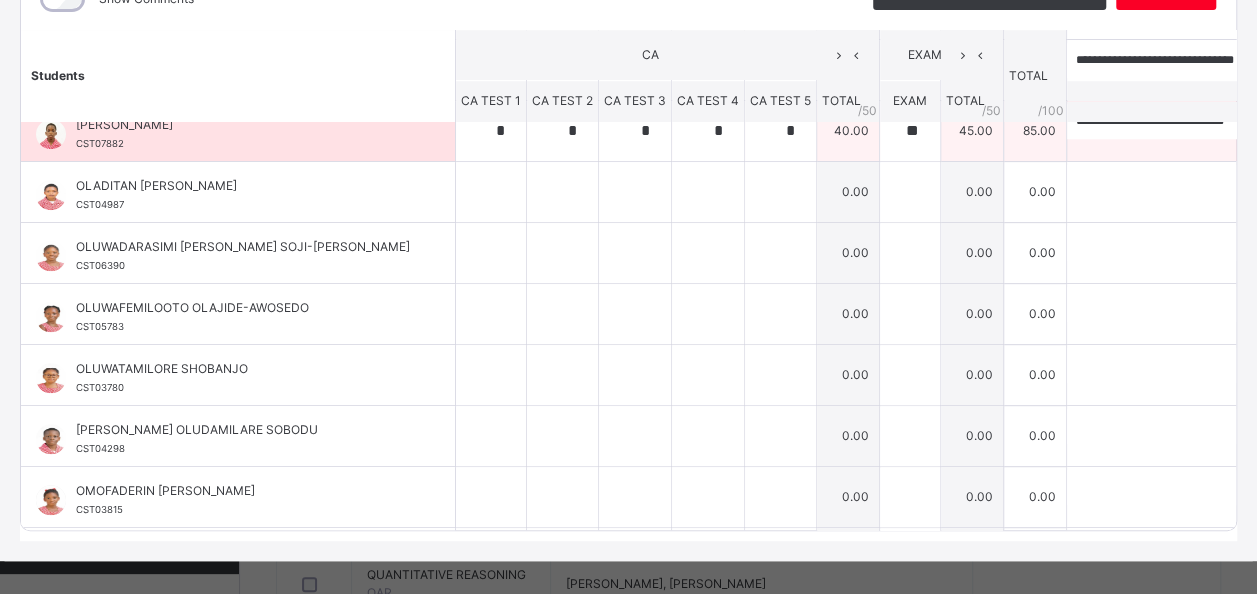 scroll, scrollTop: 856, scrollLeft: 0, axis: vertical 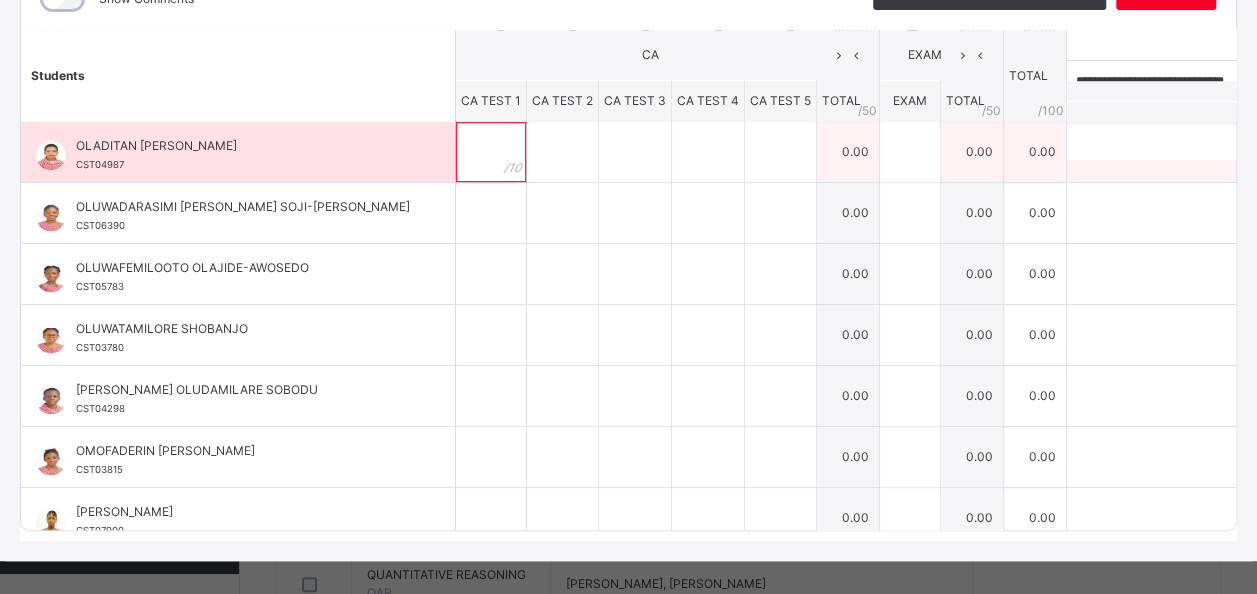 click at bounding box center [491, 152] 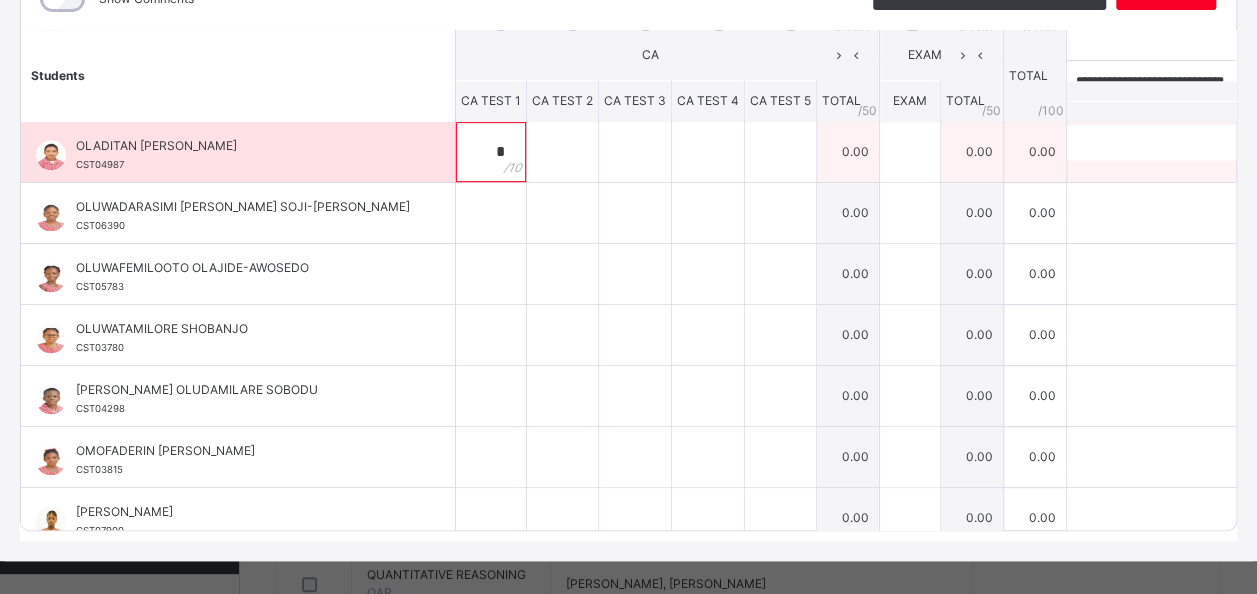 type on "*" 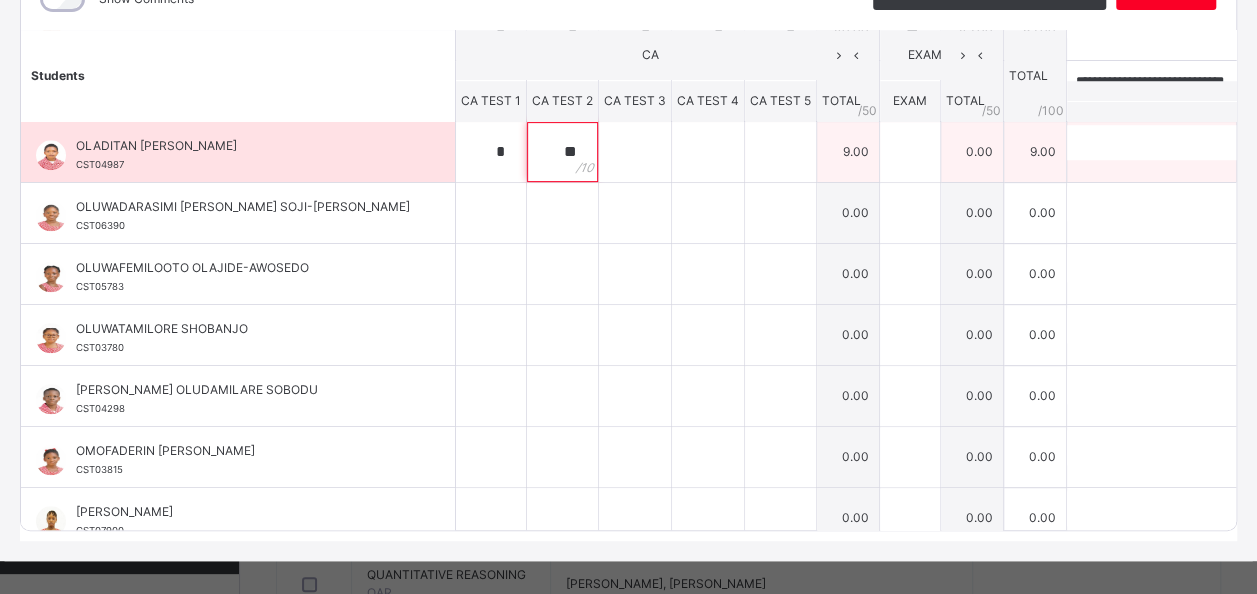 type on "**" 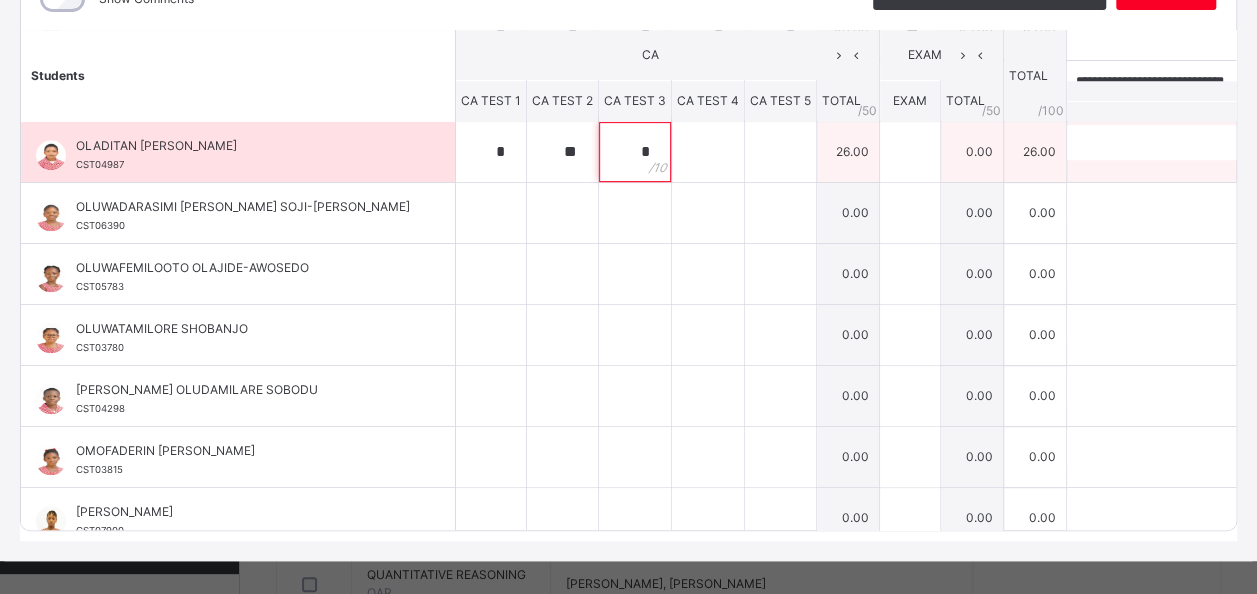 type on "*" 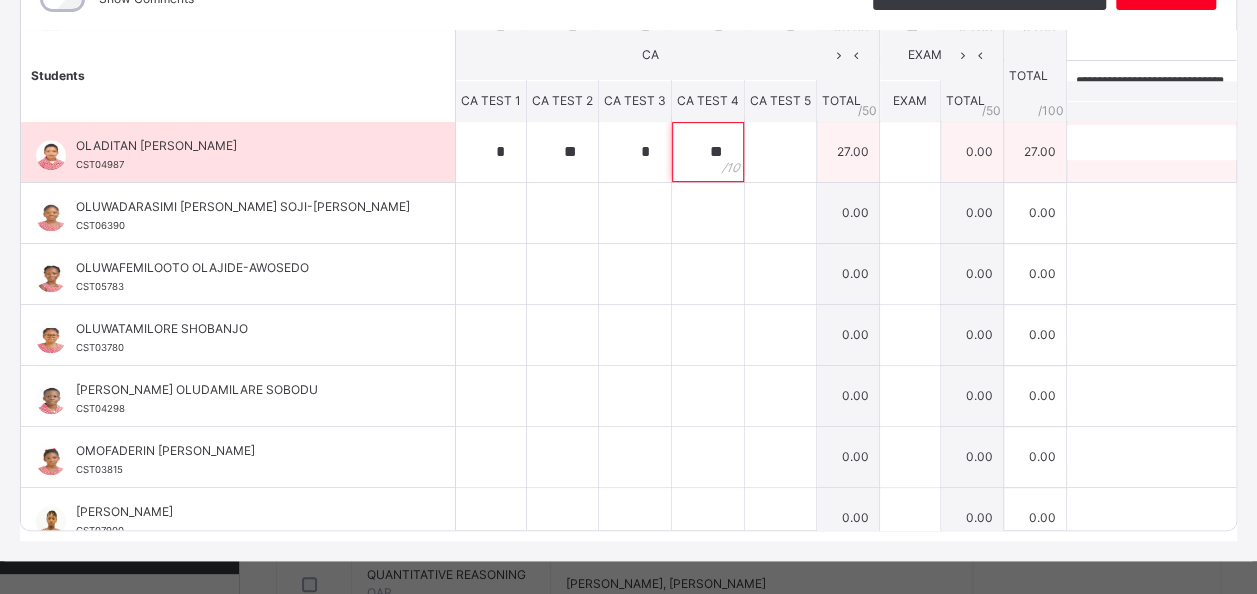 type on "**" 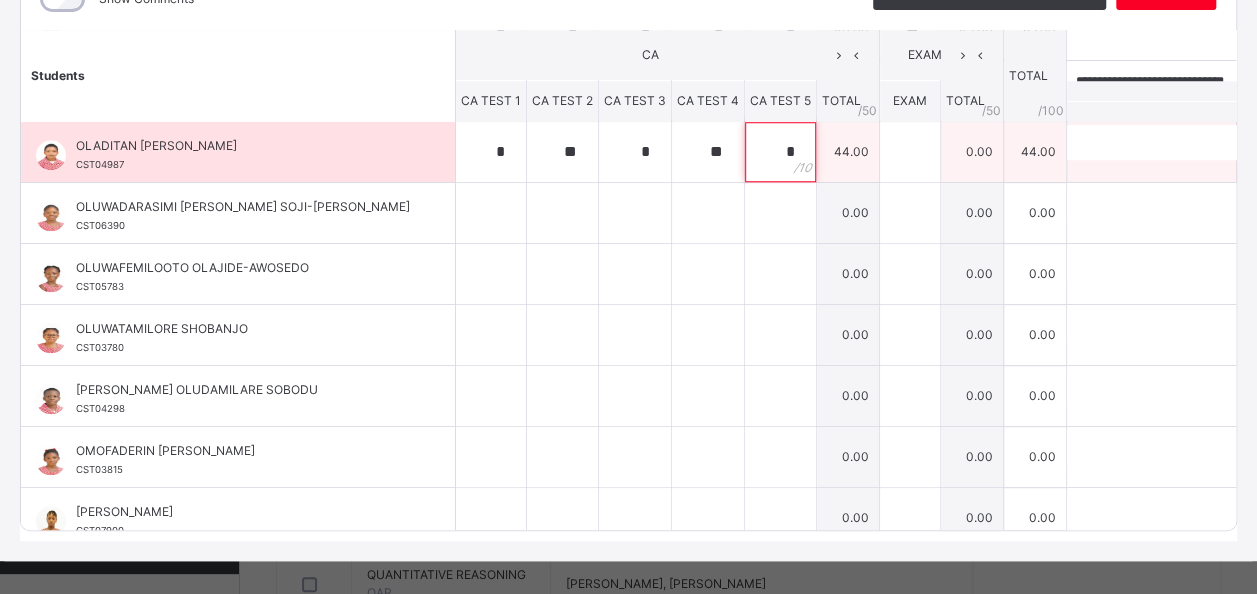 type on "*" 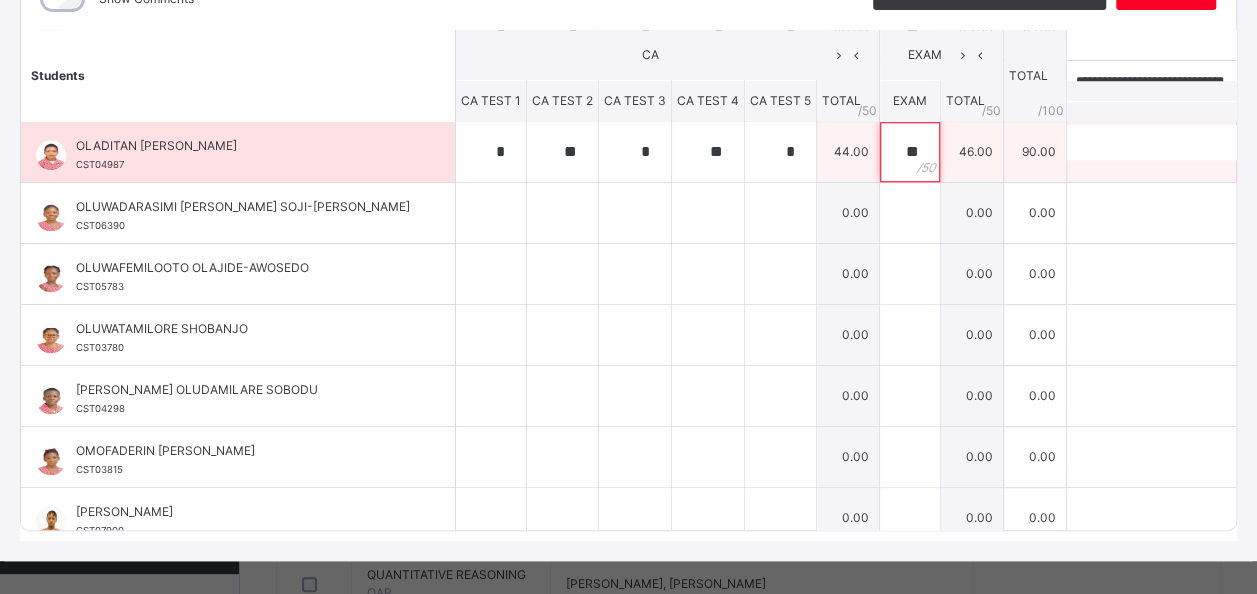 type on "**" 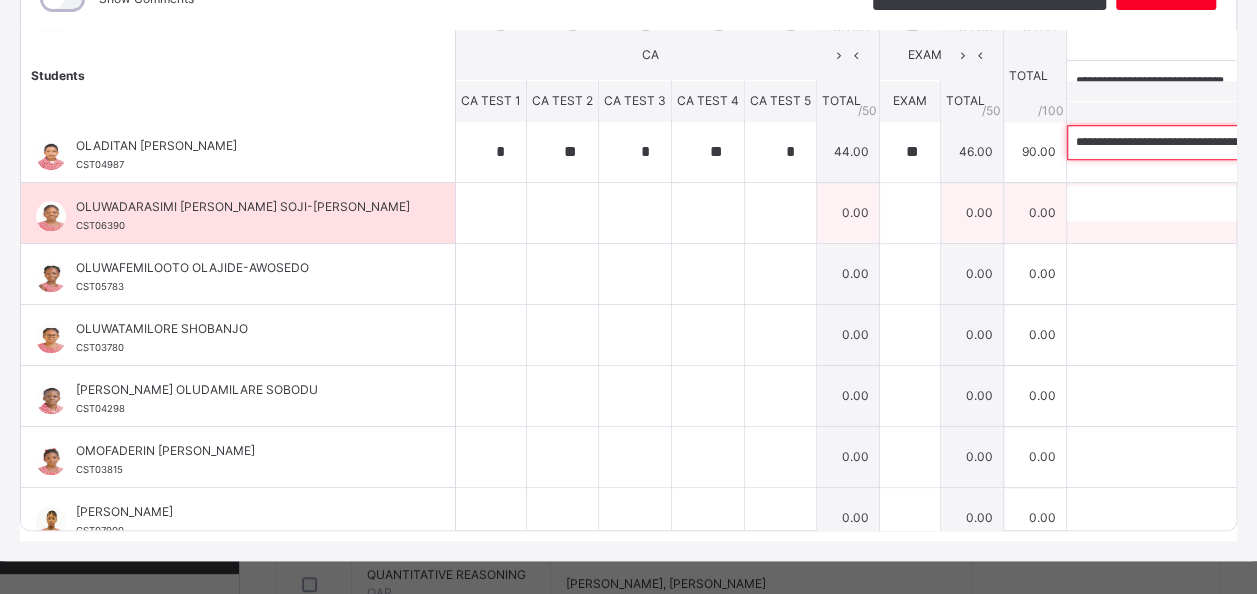 type on "**********" 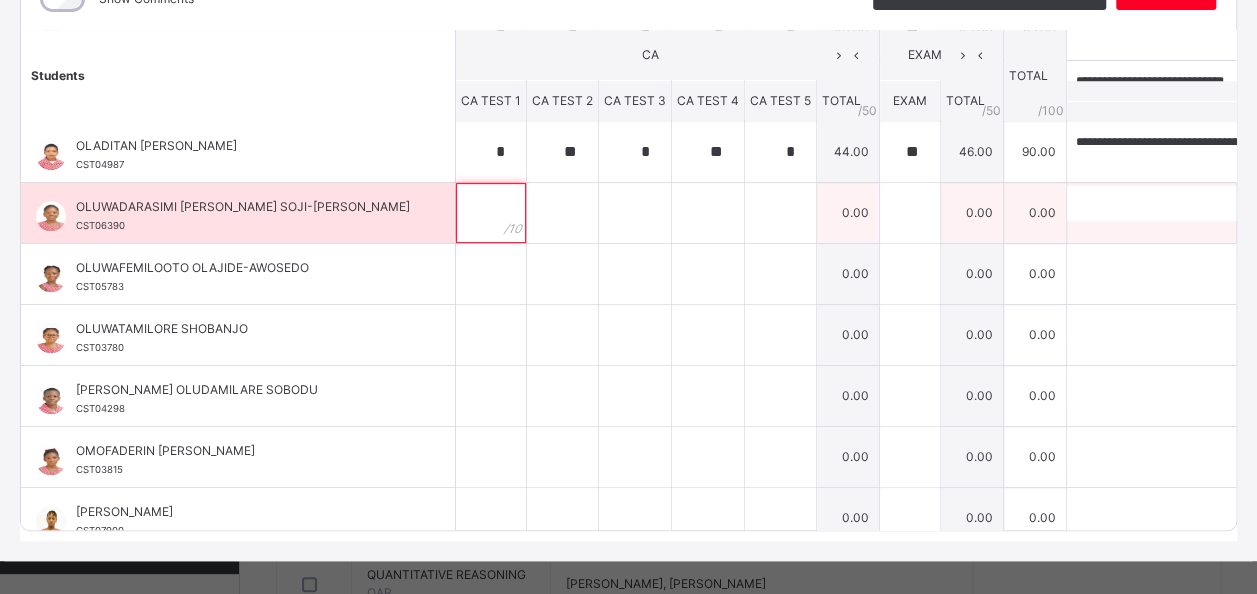 click at bounding box center [491, 213] 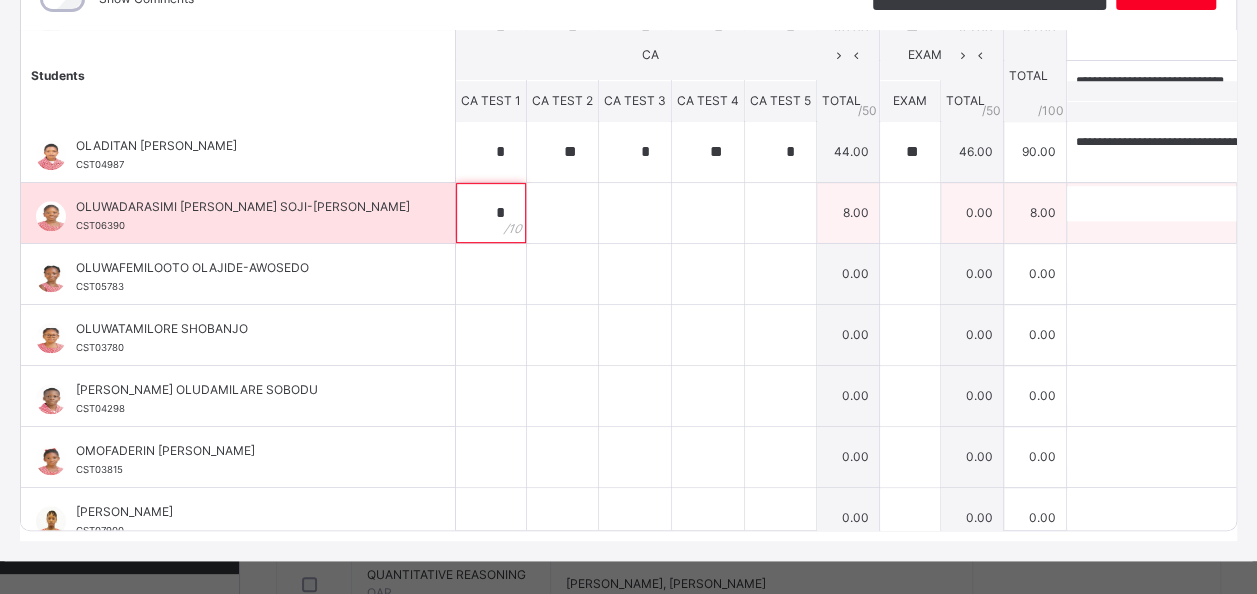 type on "*" 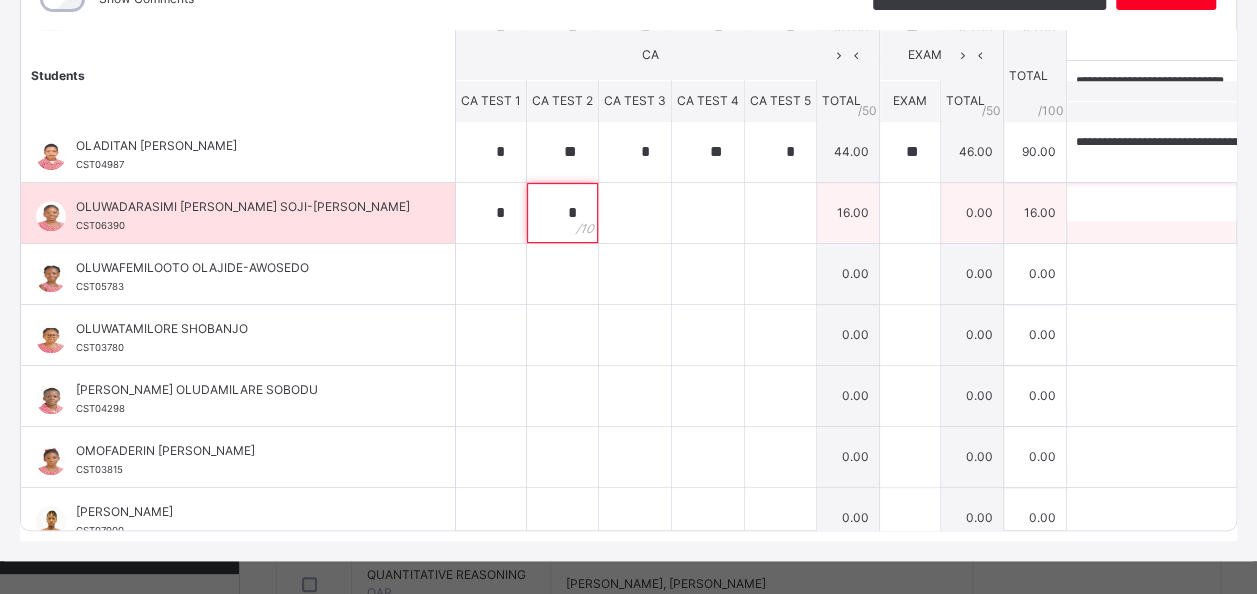 type on "*" 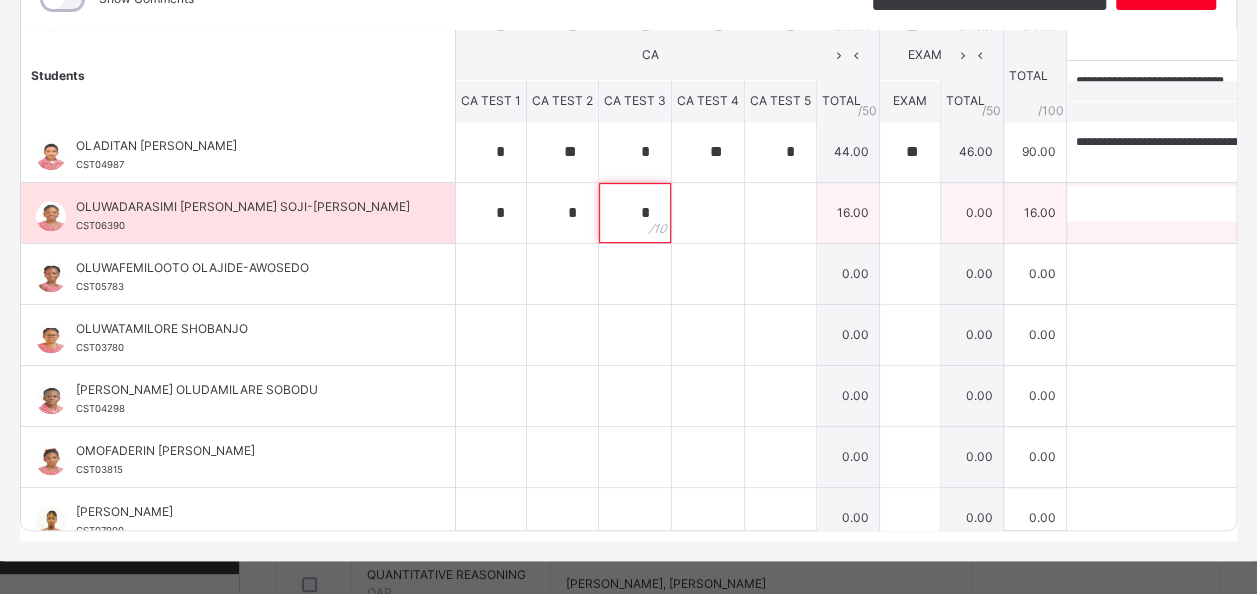 type on "*" 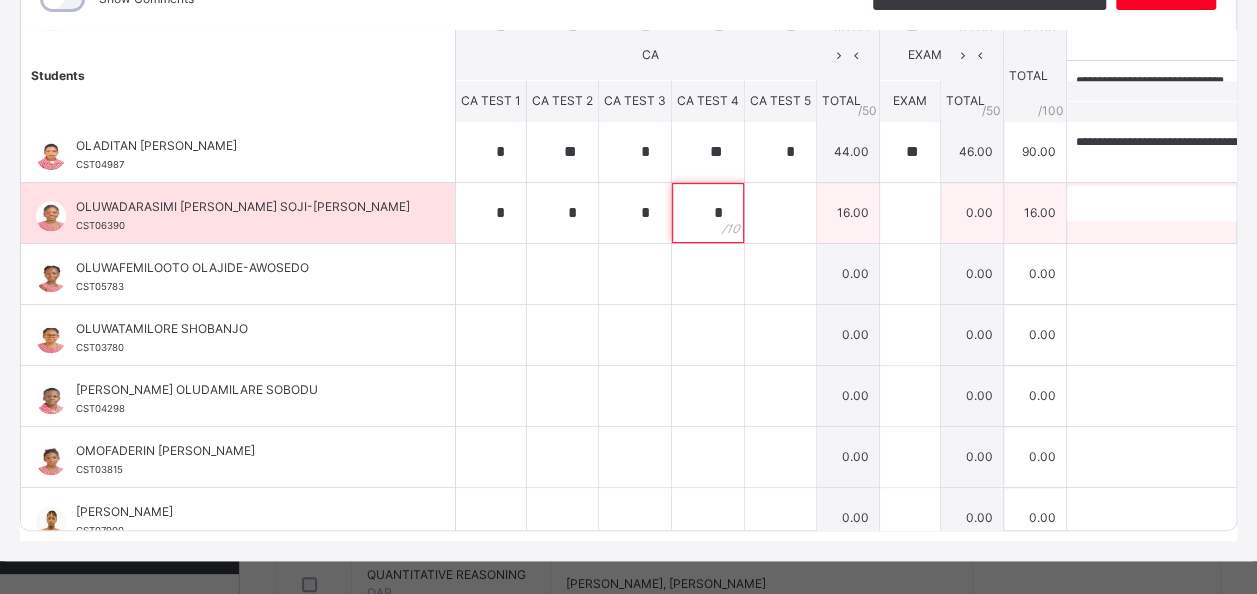 type on "*" 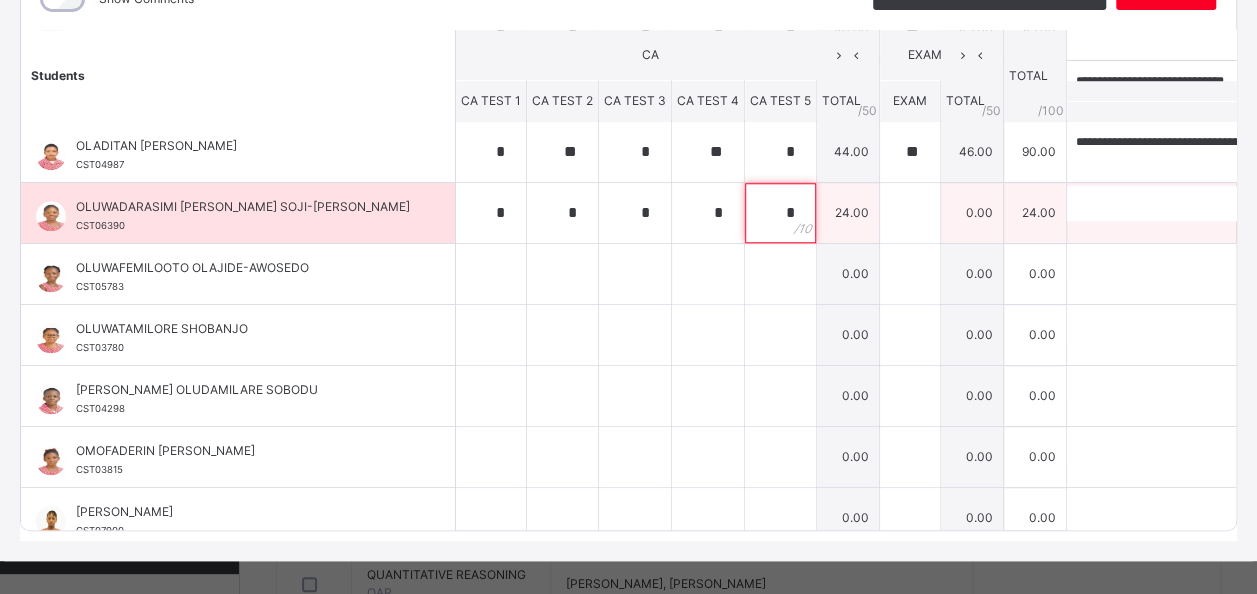 type on "*" 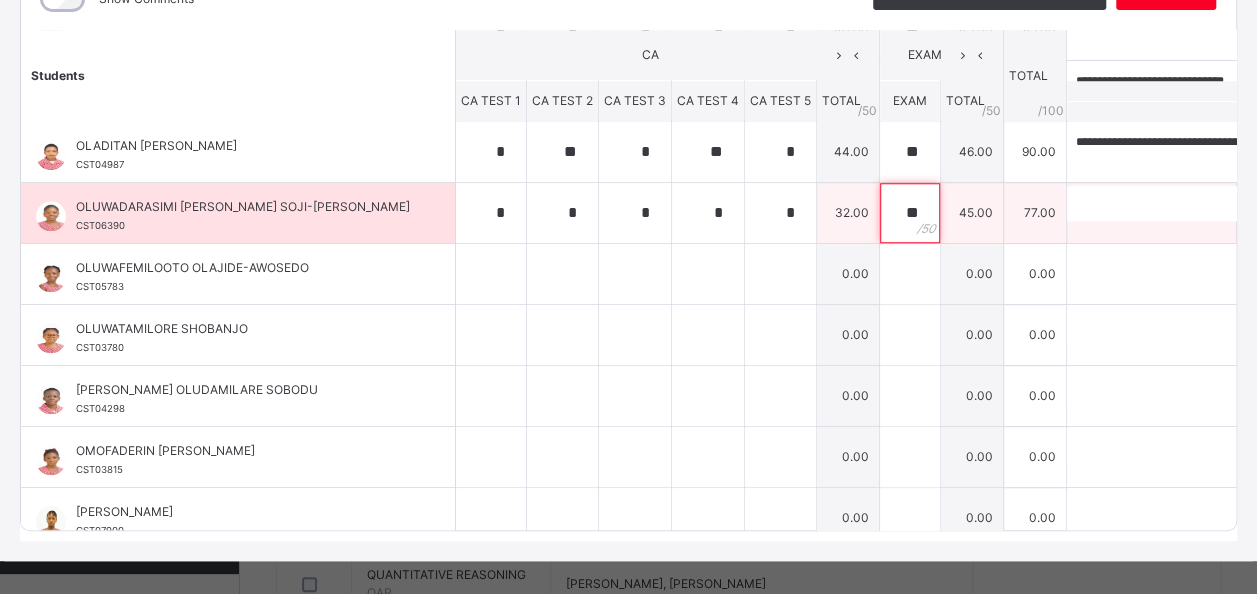 type on "**" 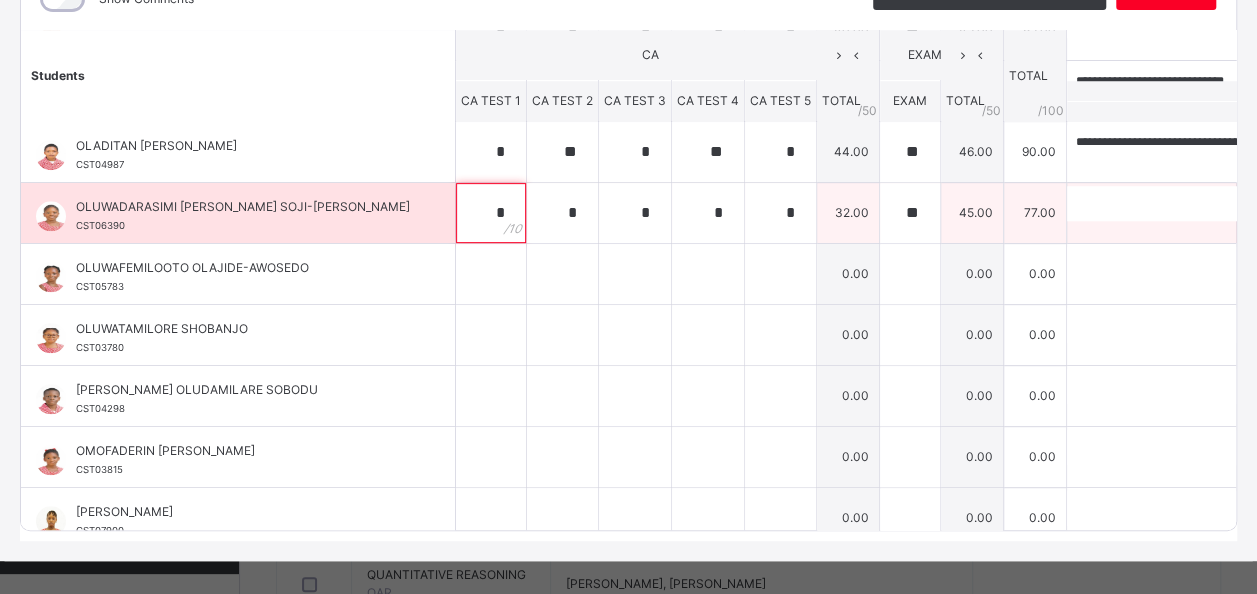 click on "*" at bounding box center (491, 213) 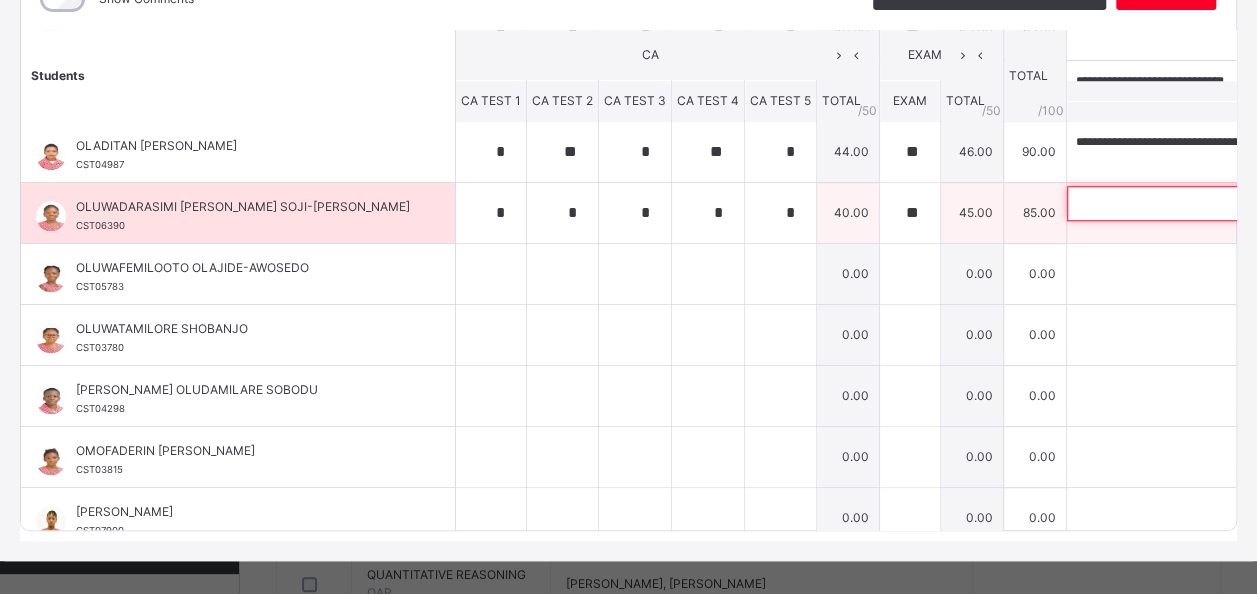 click at bounding box center [1197, 203] 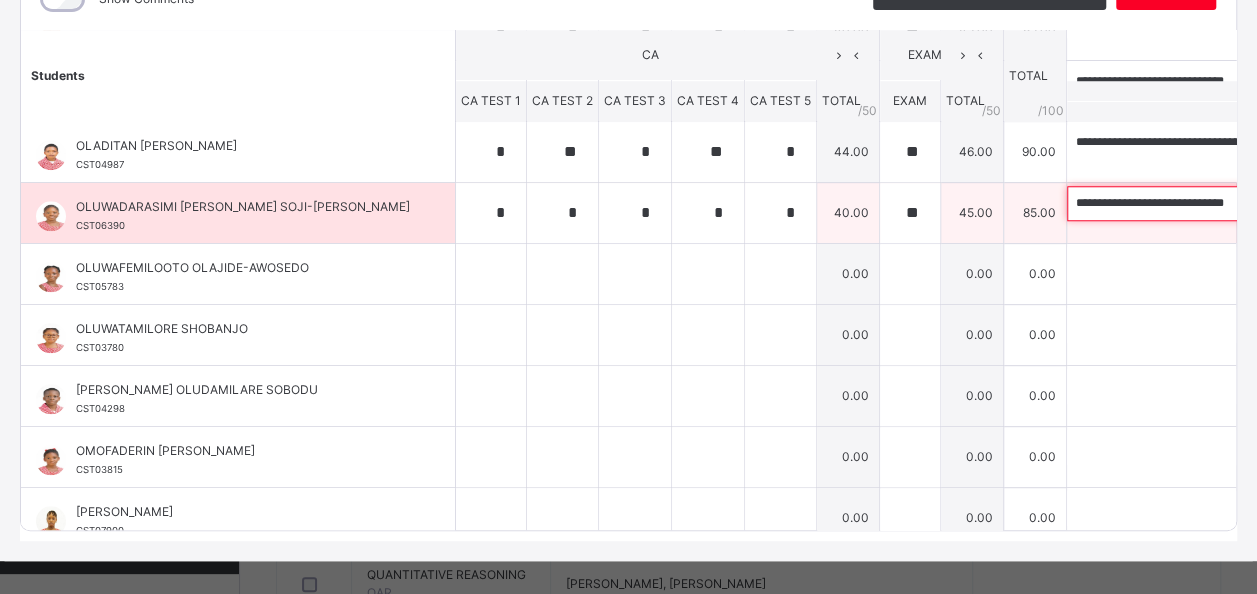 click on "**********" at bounding box center [1197, 203] 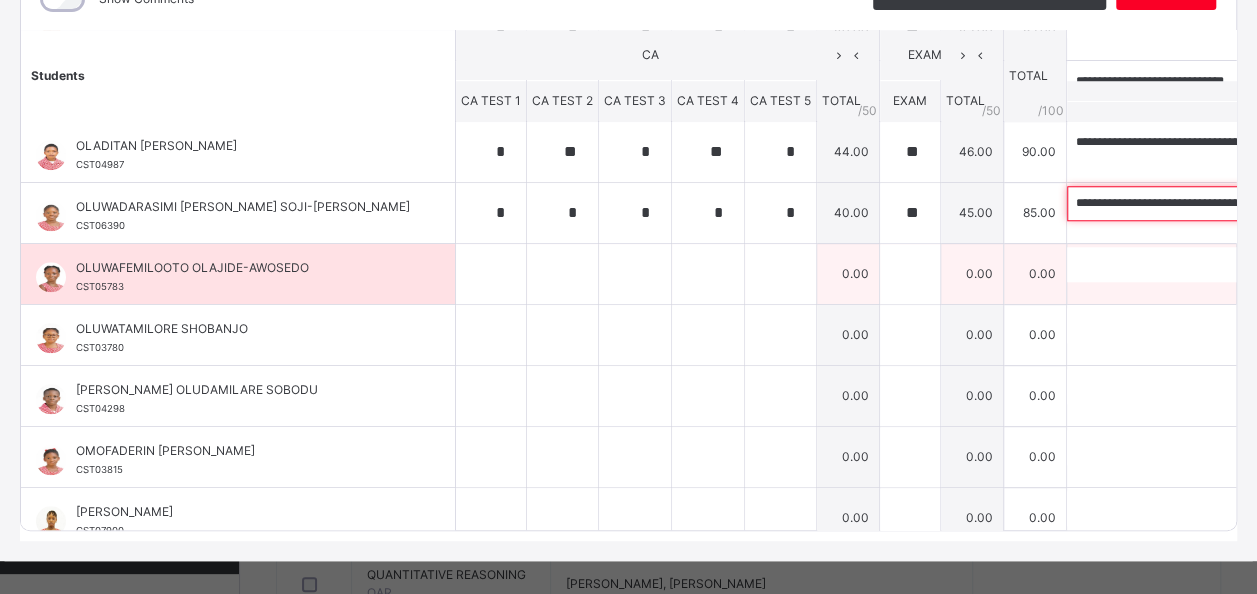 type on "**********" 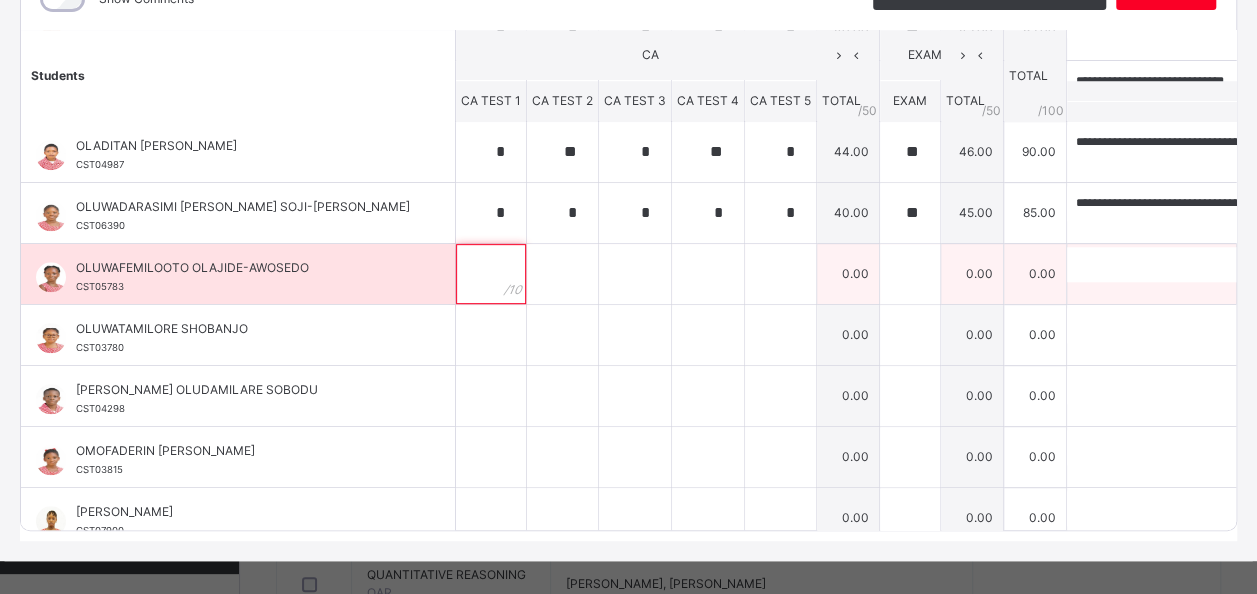 click at bounding box center [491, 274] 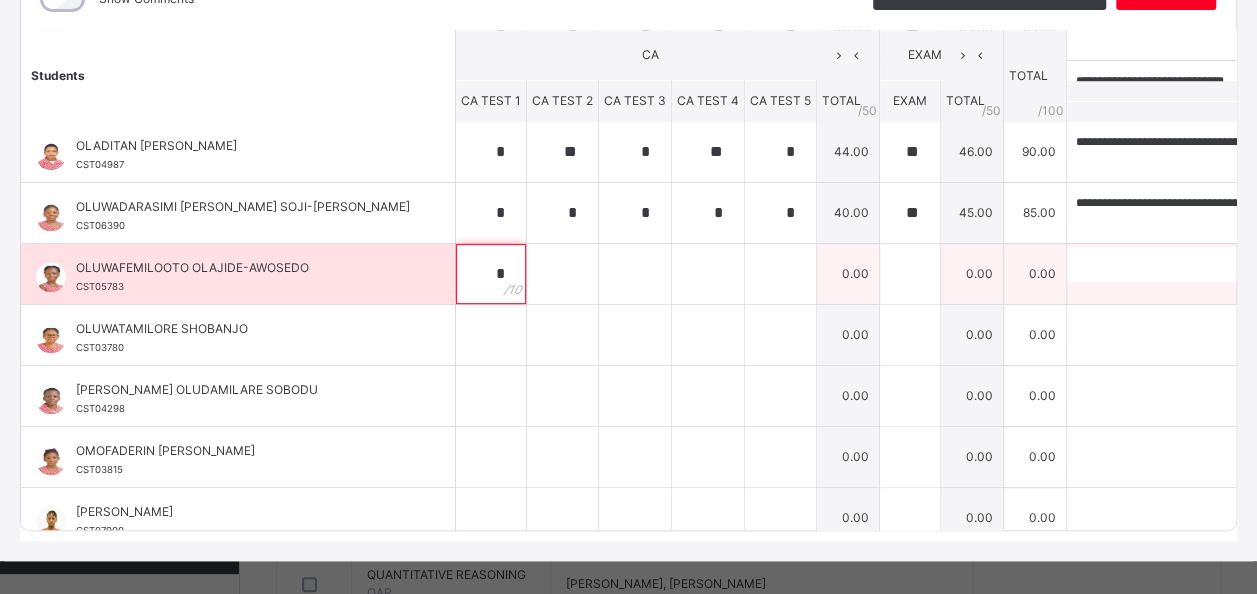 type on "*" 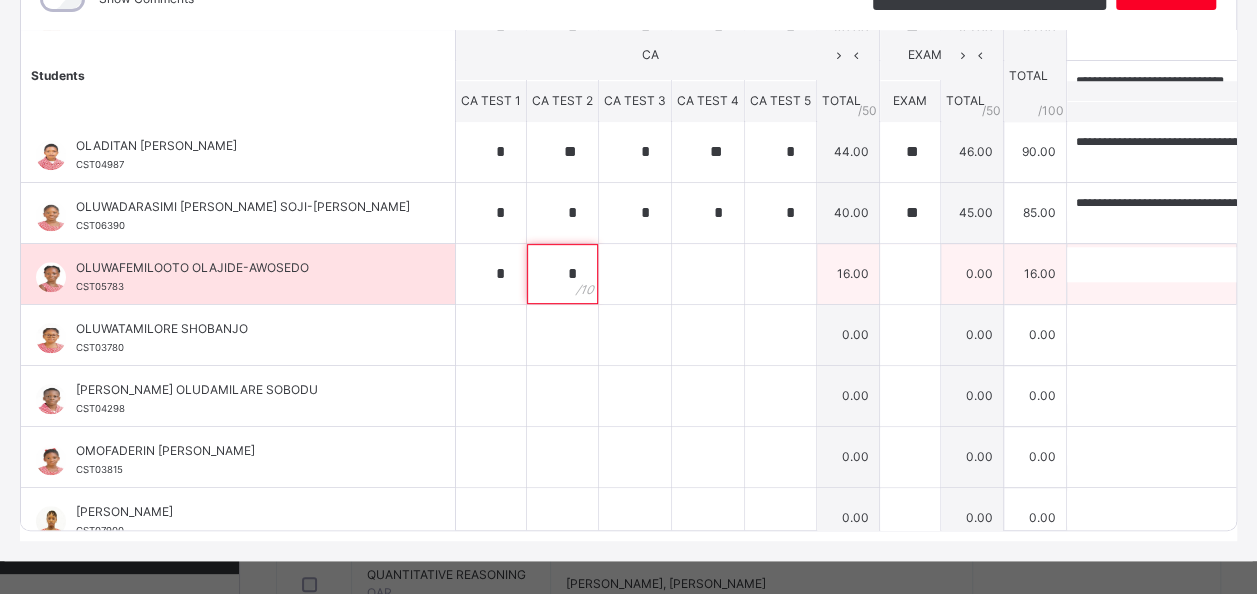type on "*" 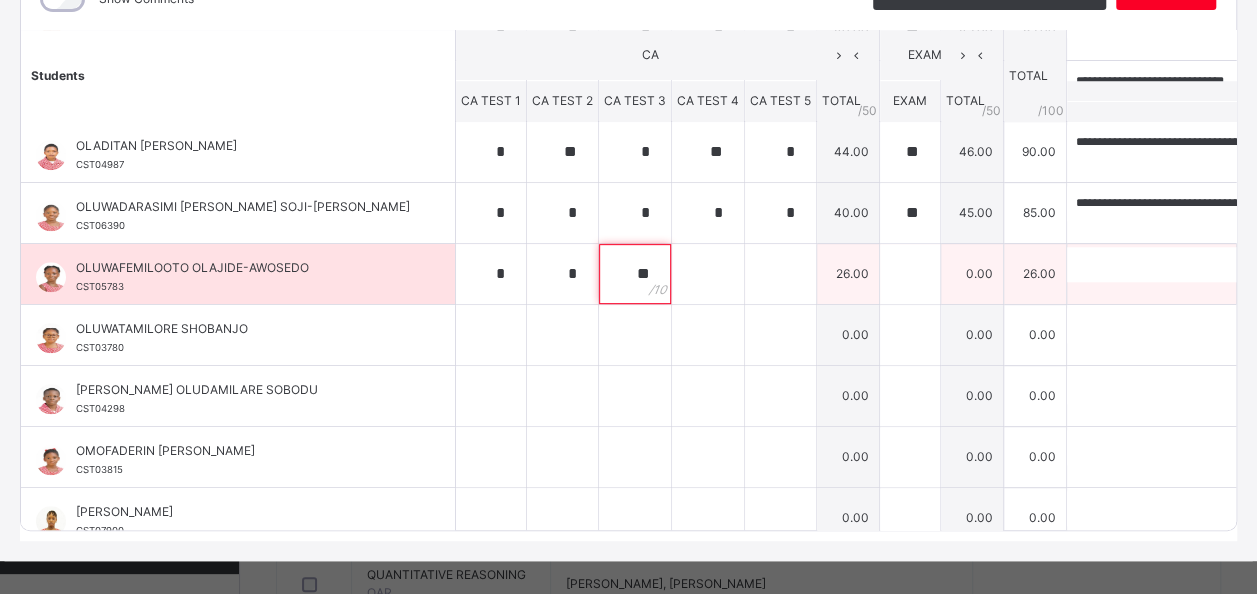 type on "**" 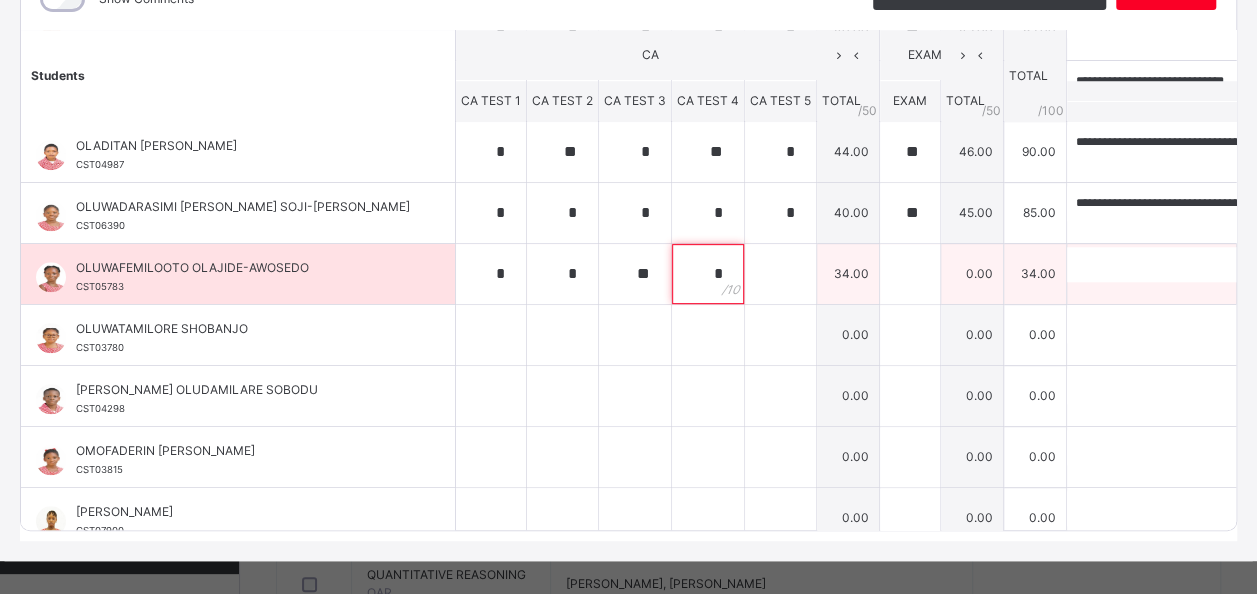 type on "*" 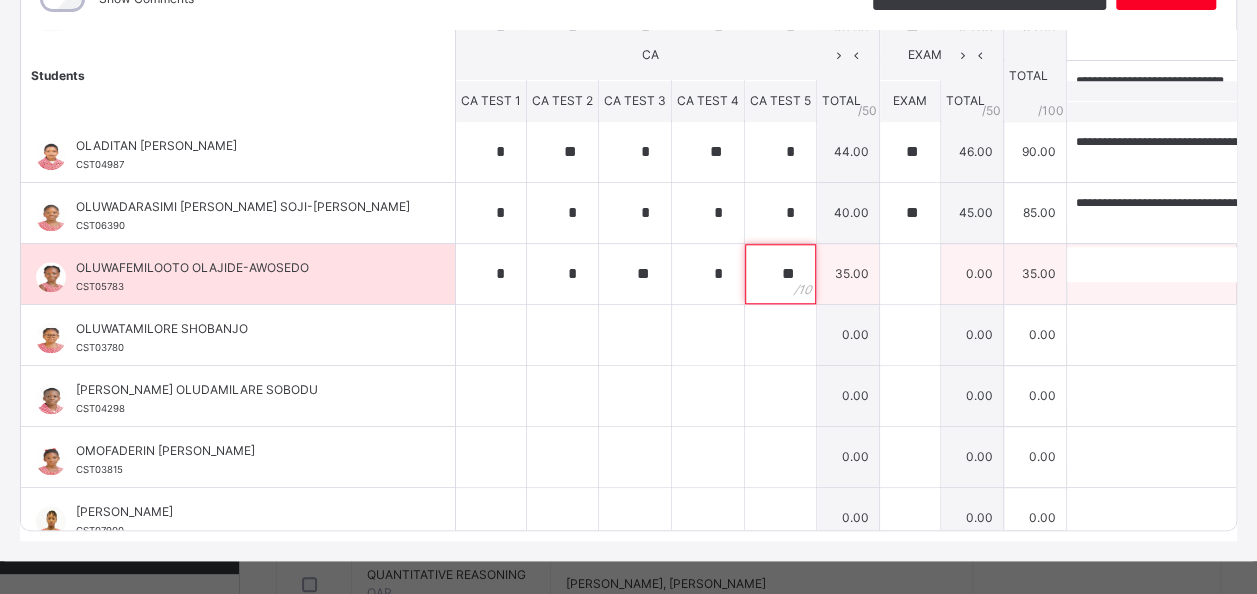 type on "**" 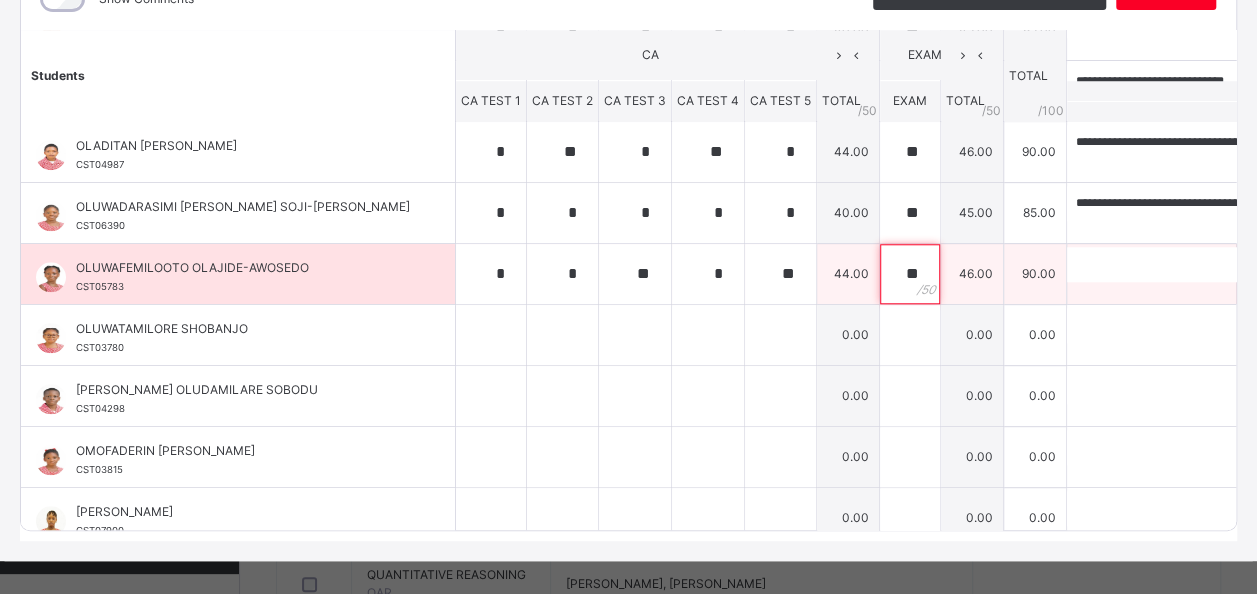 type on "**" 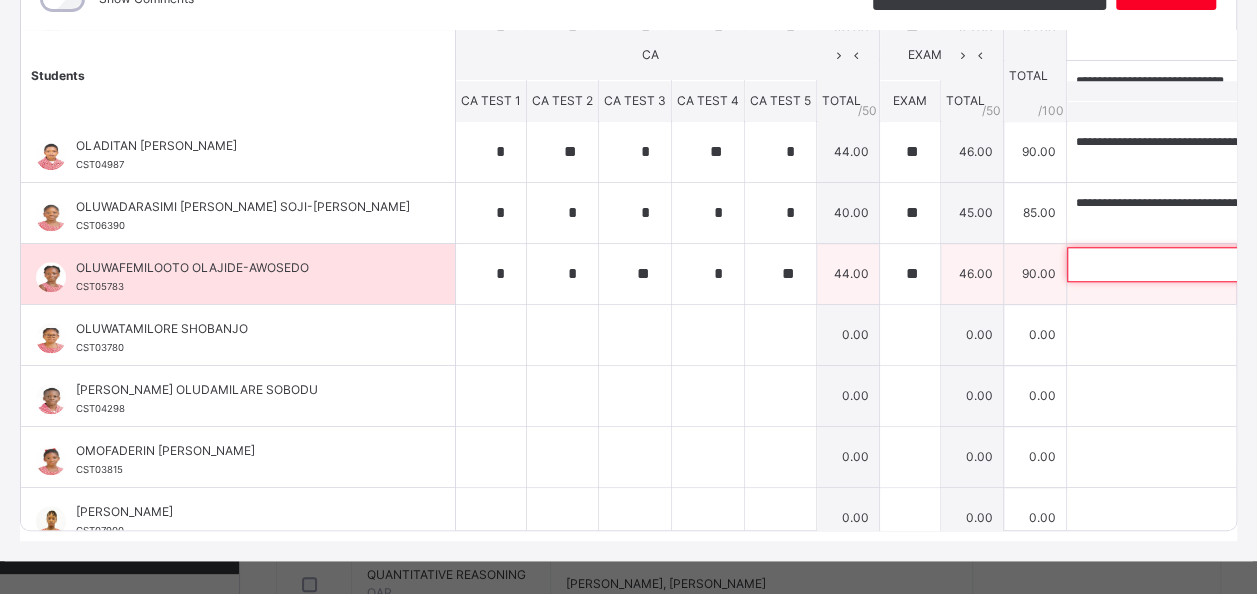 paste on "**********" 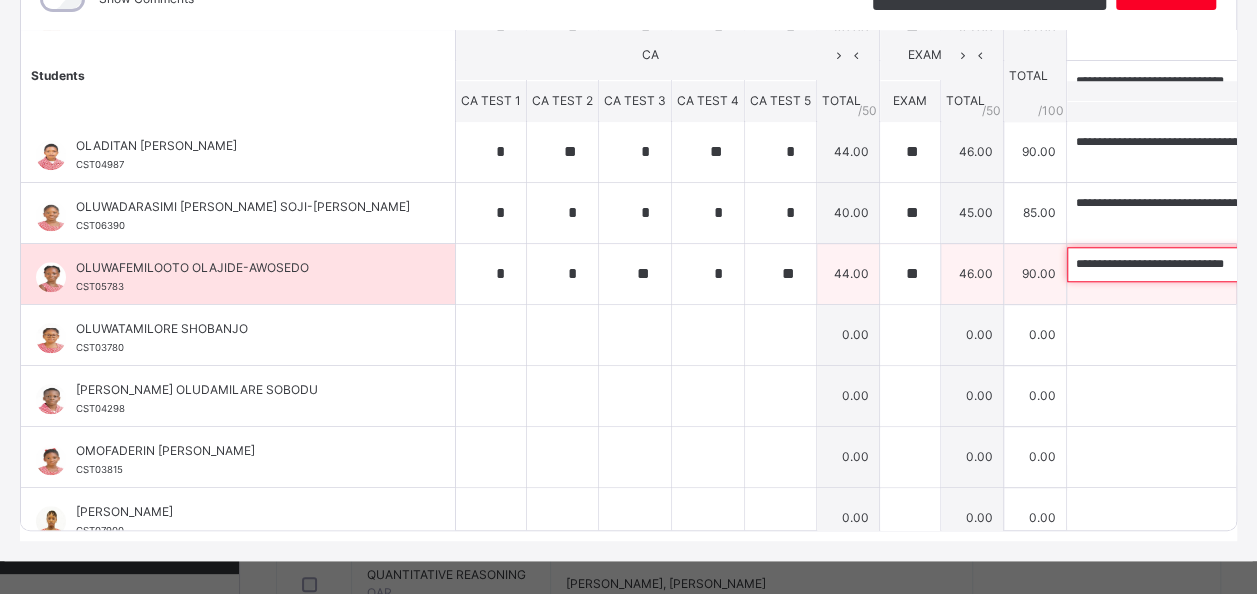 click on "**********" at bounding box center (1197, 264) 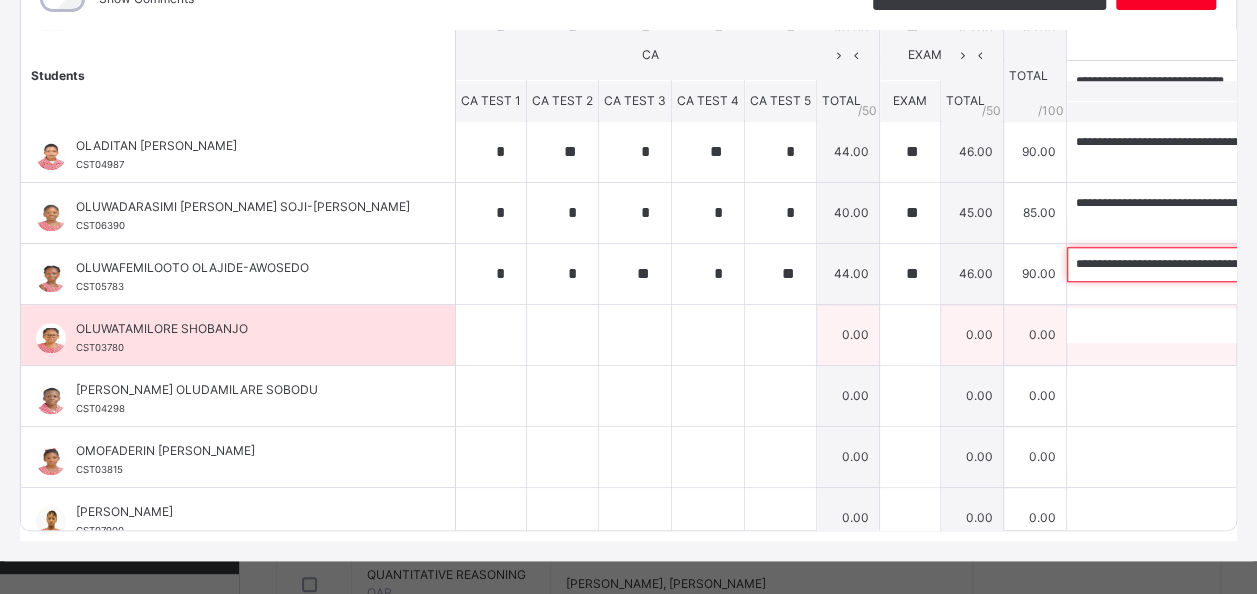 type on "**********" 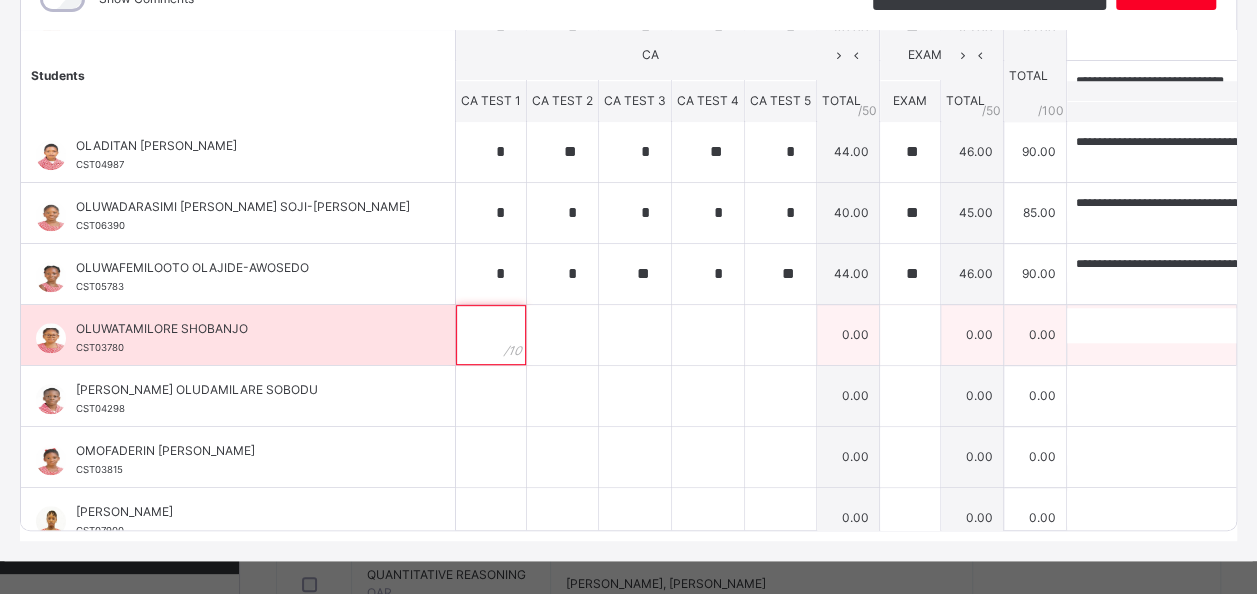 click at bounding box center (491, 335) 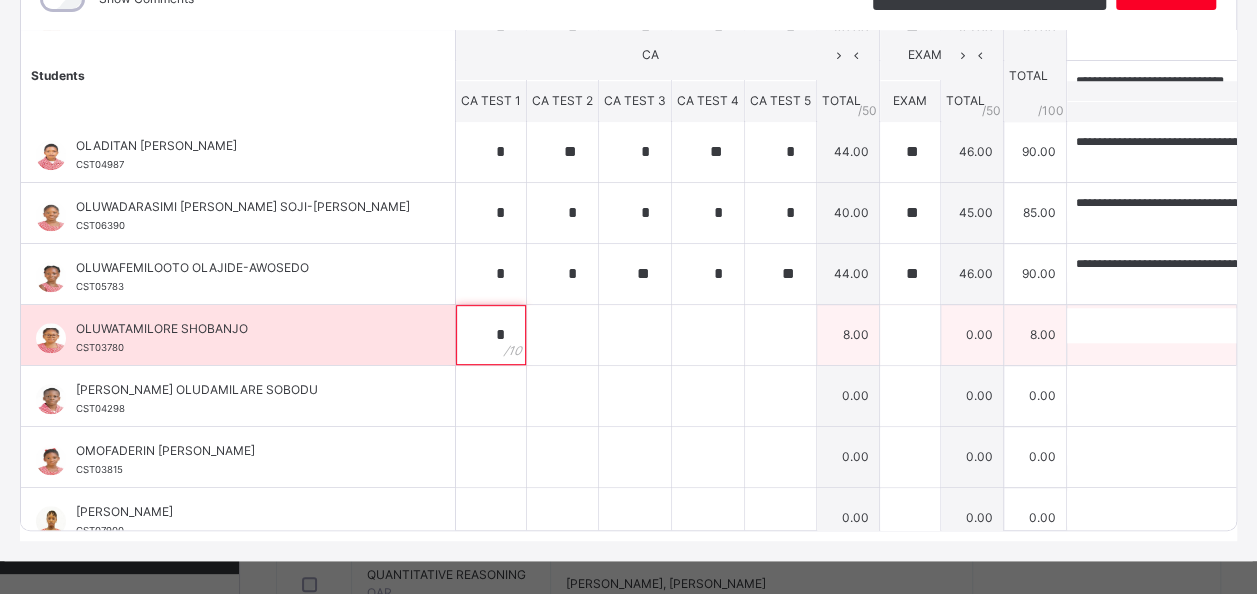 type on "*" 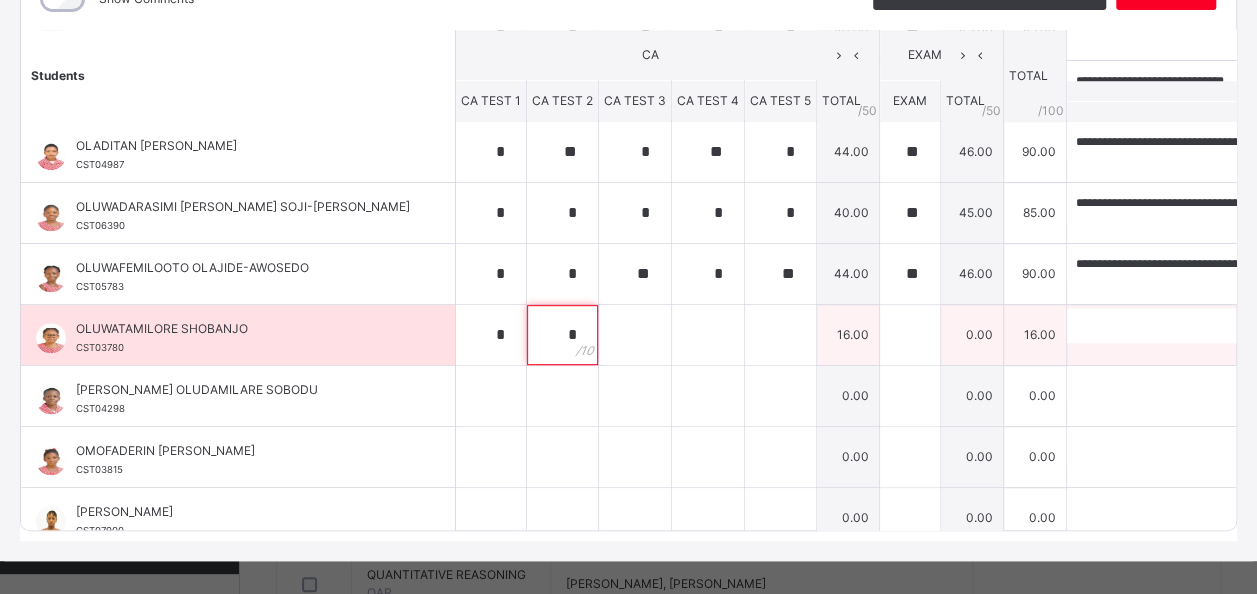 type on "*" 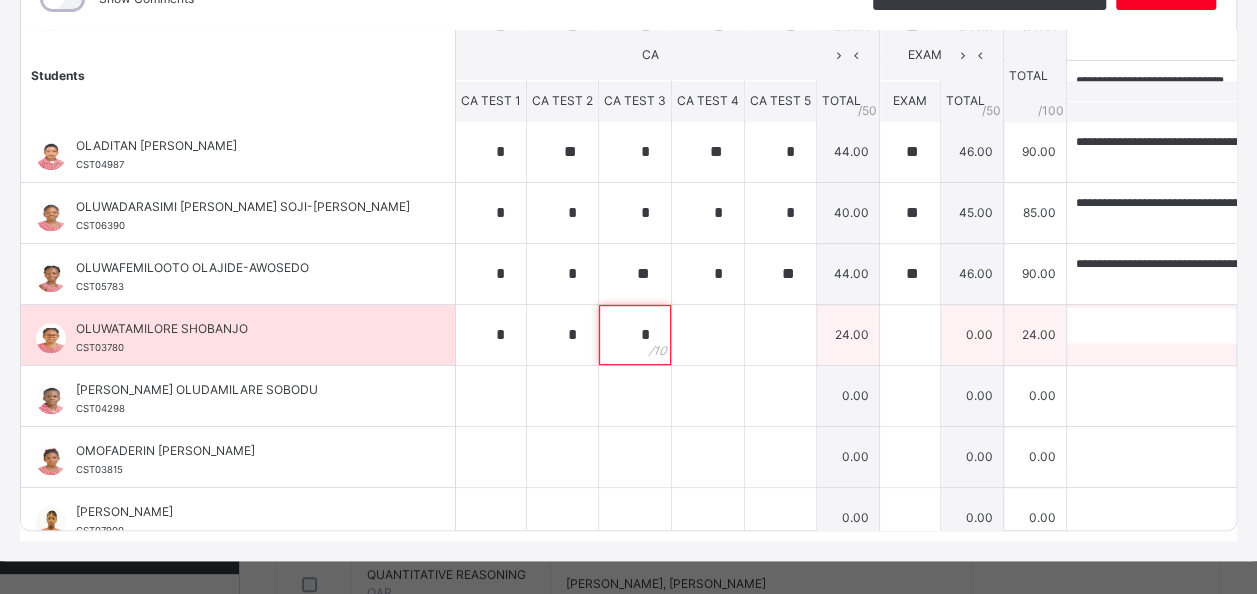 type on "*" 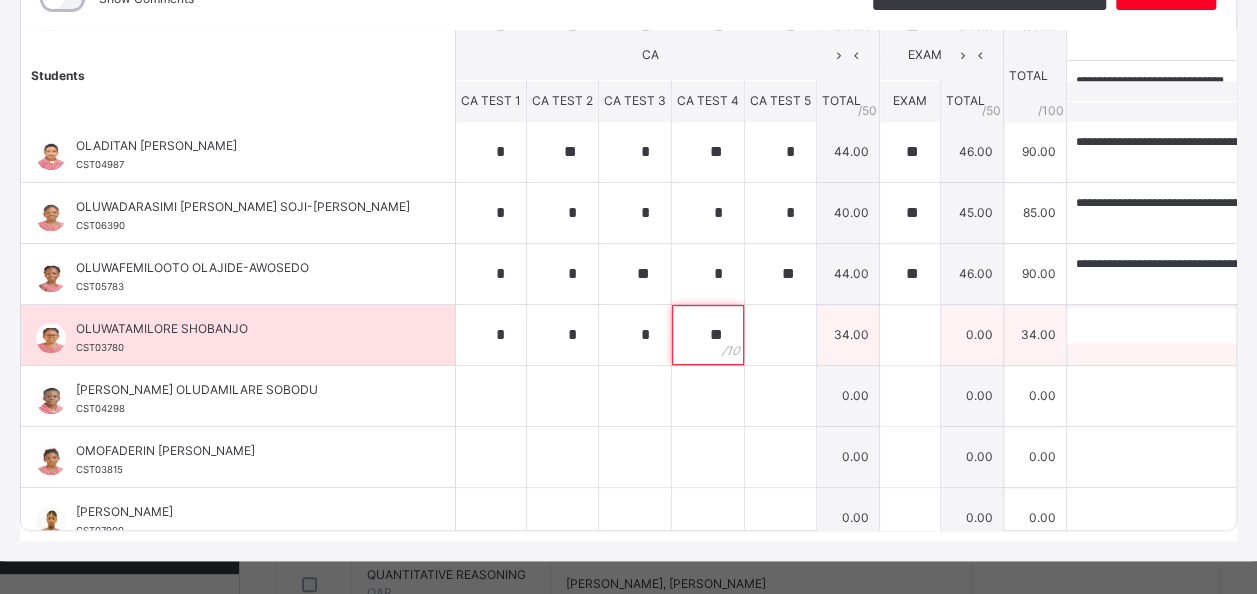 type on "**" 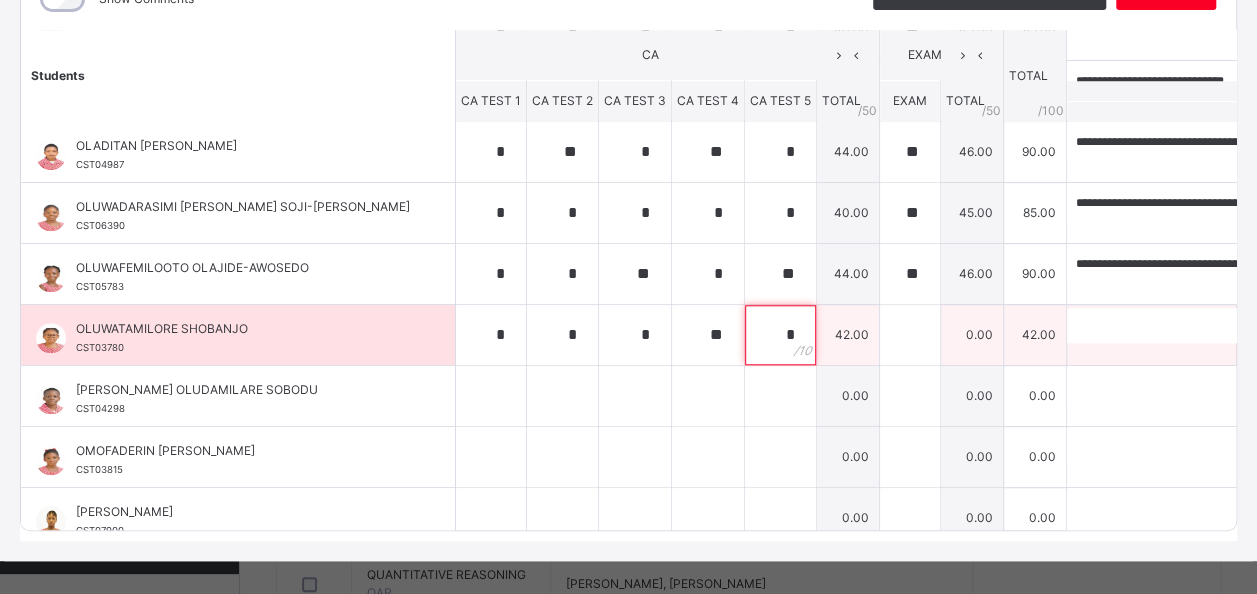 type on "*" 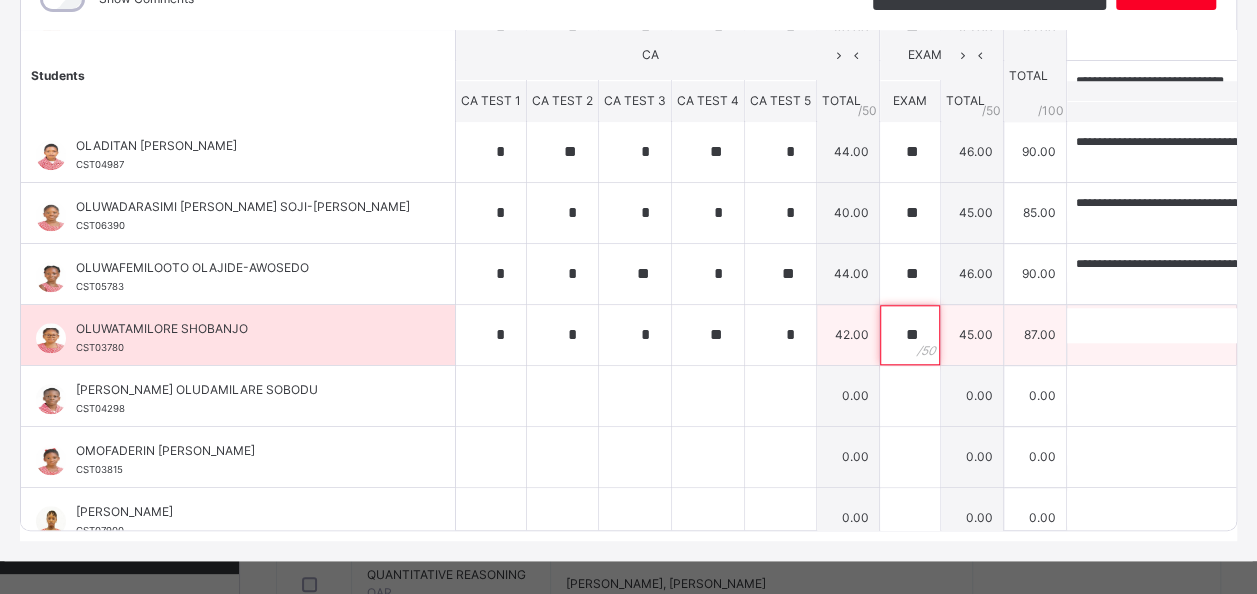 type on "**" 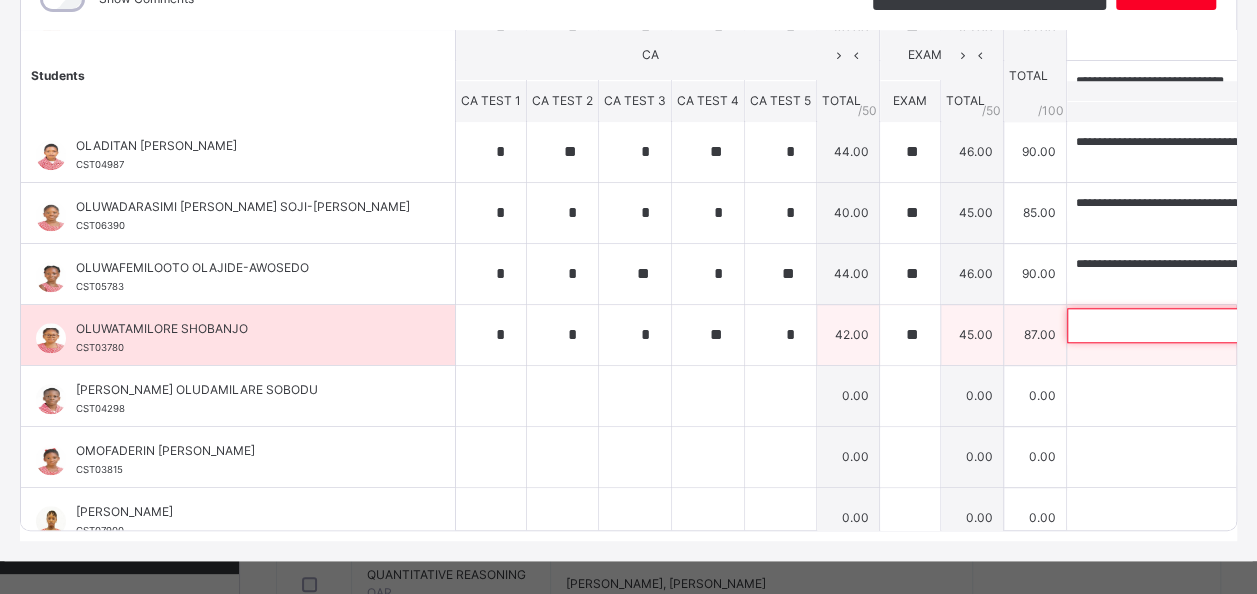 paste on "**********" 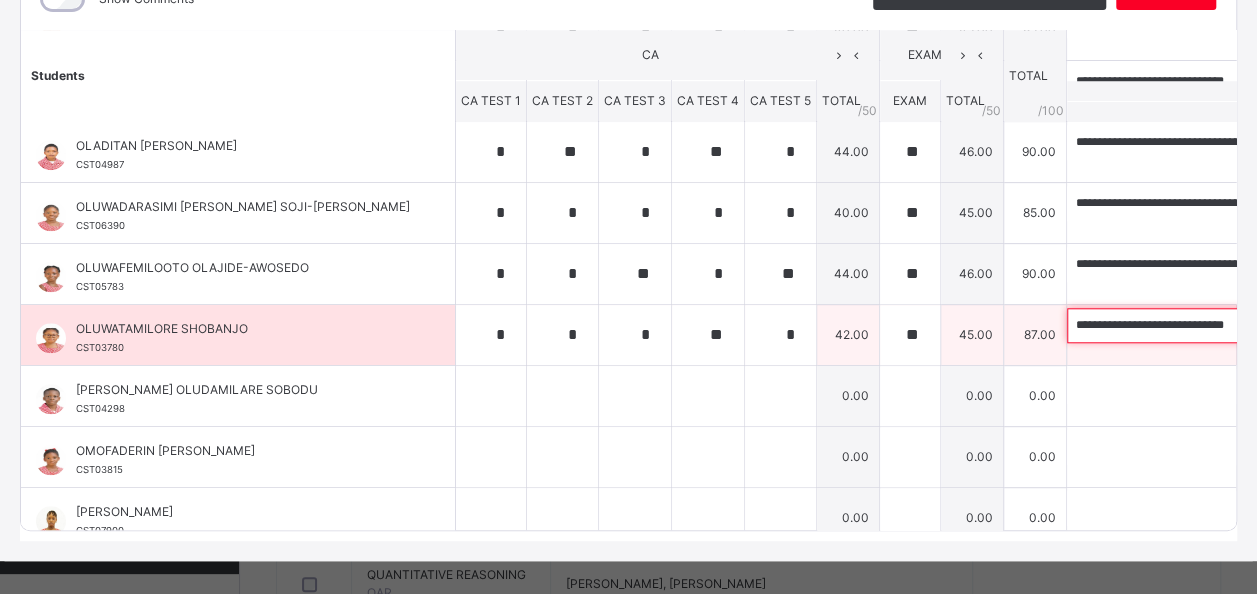 click on "**********" at bounding box center [1197, 325] 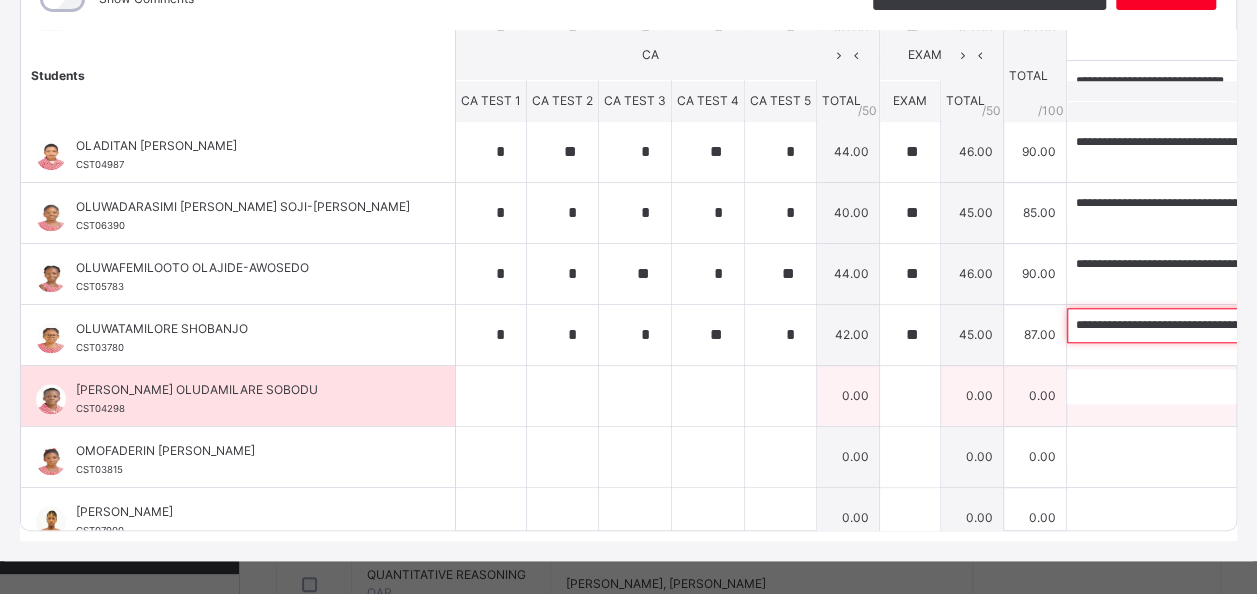 type on "**********" 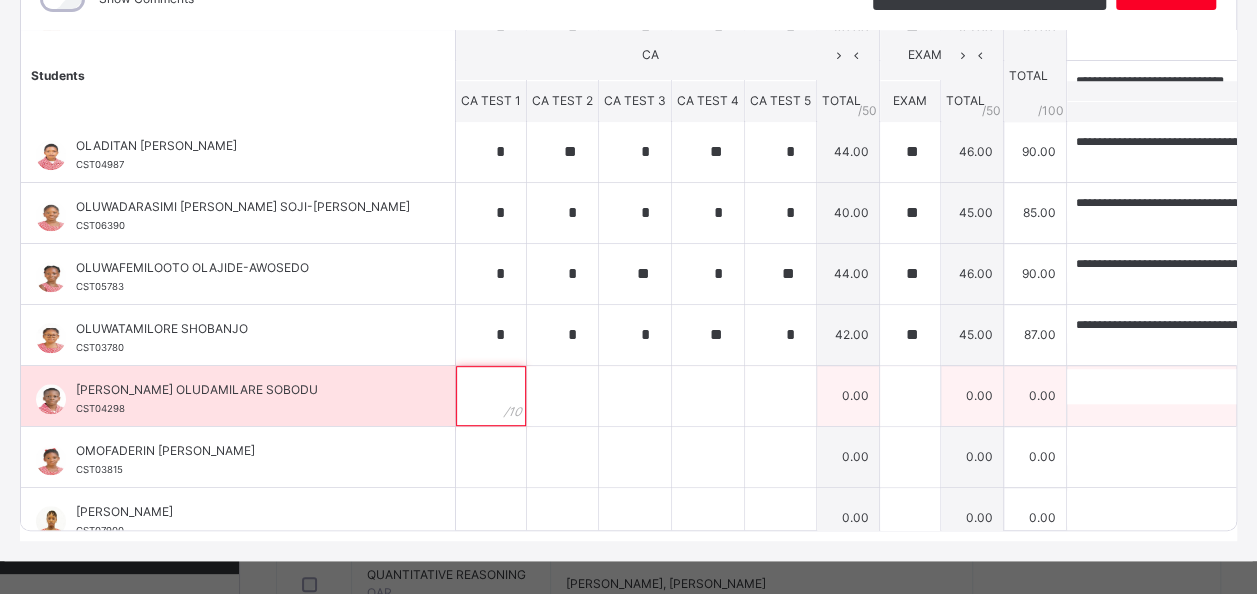 click at bounding box center [491, 396] 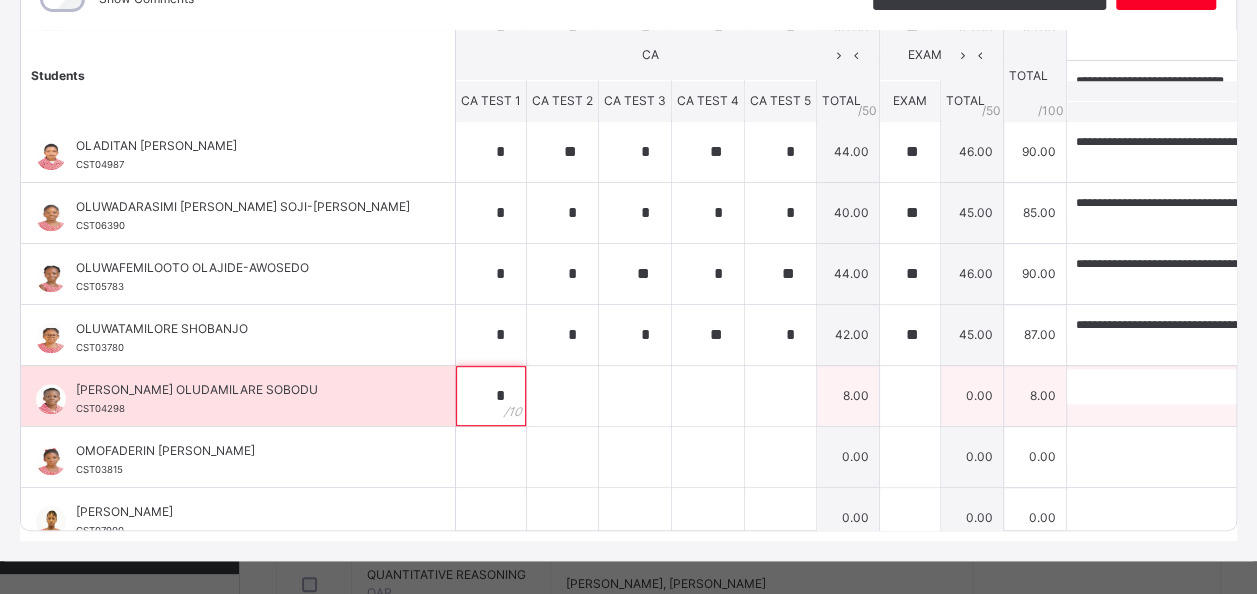 type on "*" 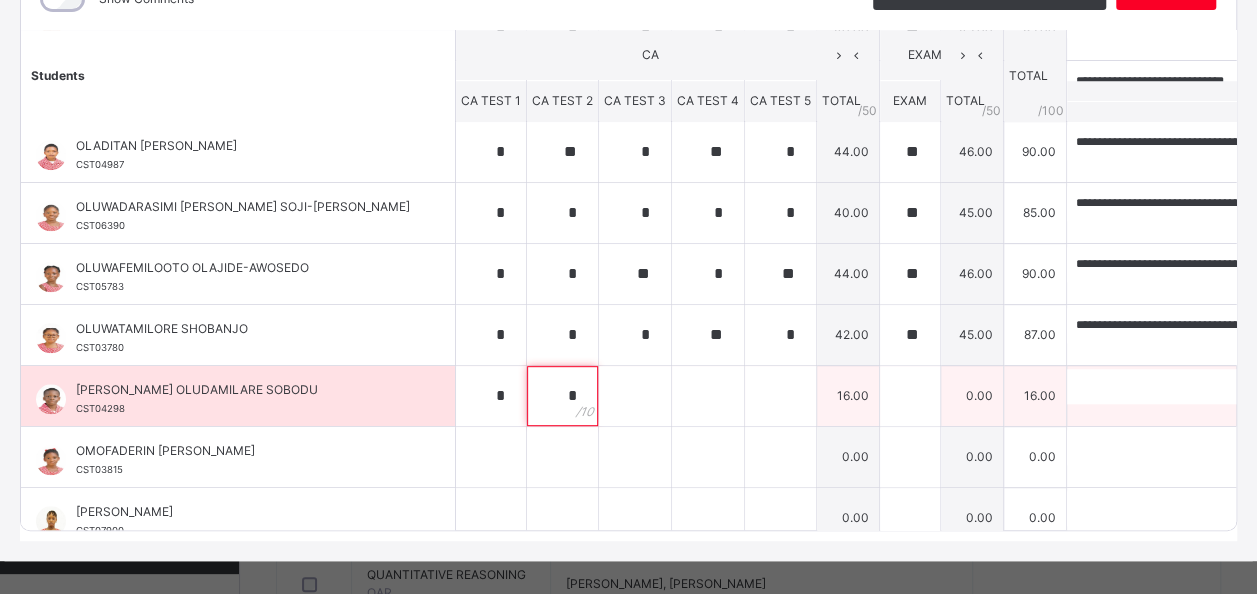 type on "*" 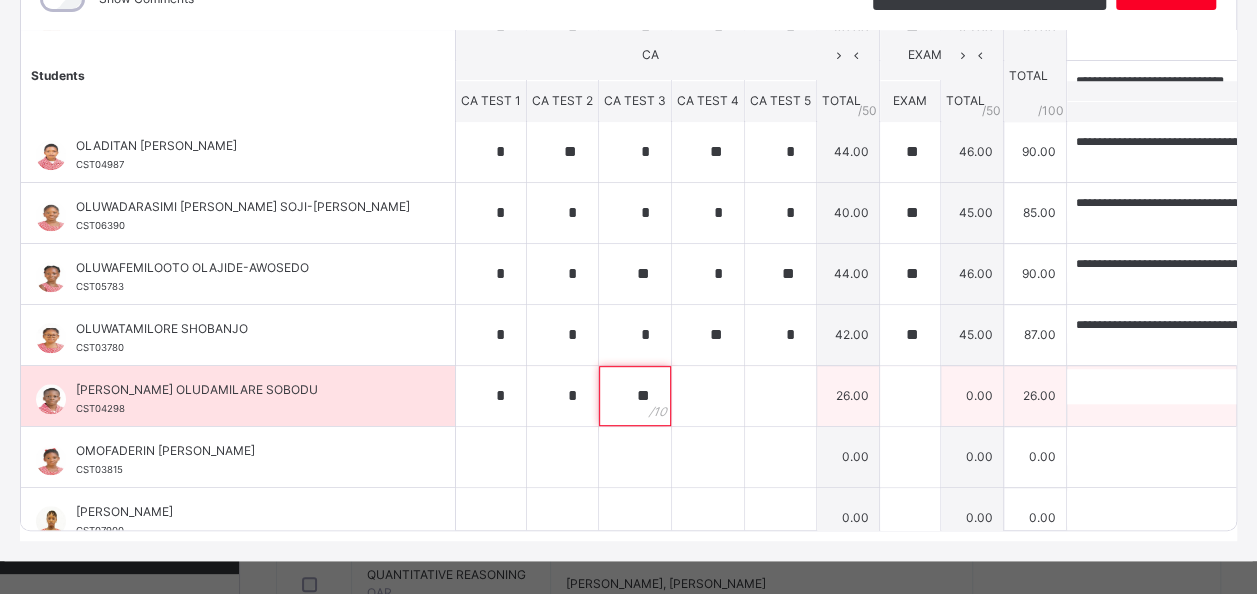 type on "**" 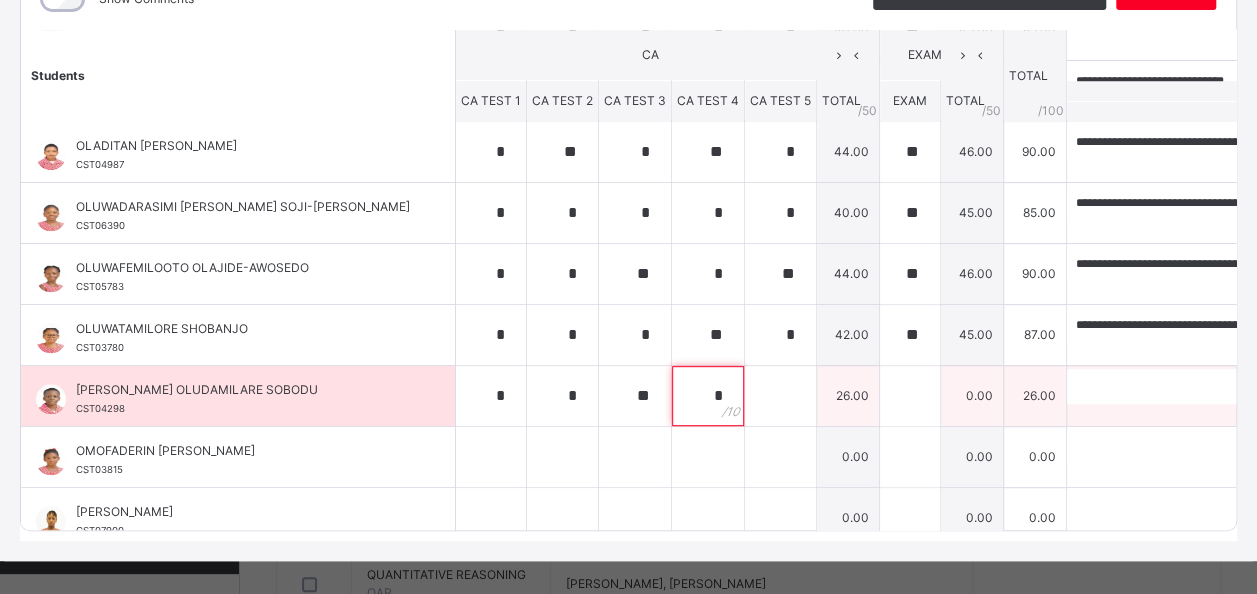 type on "*" 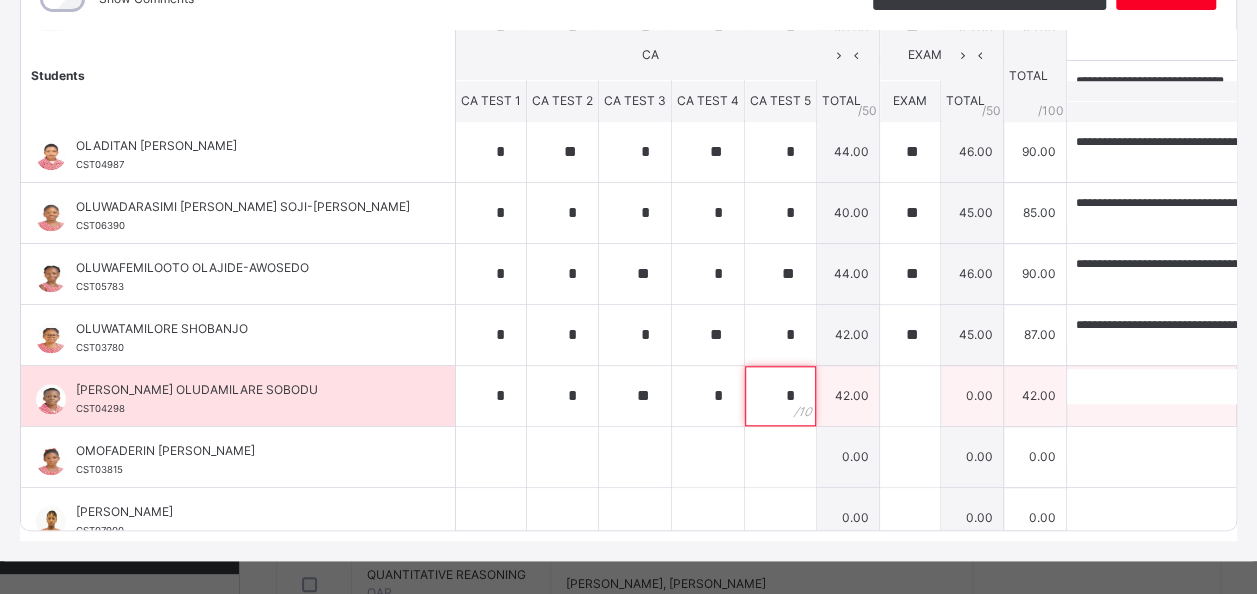 type on "*" 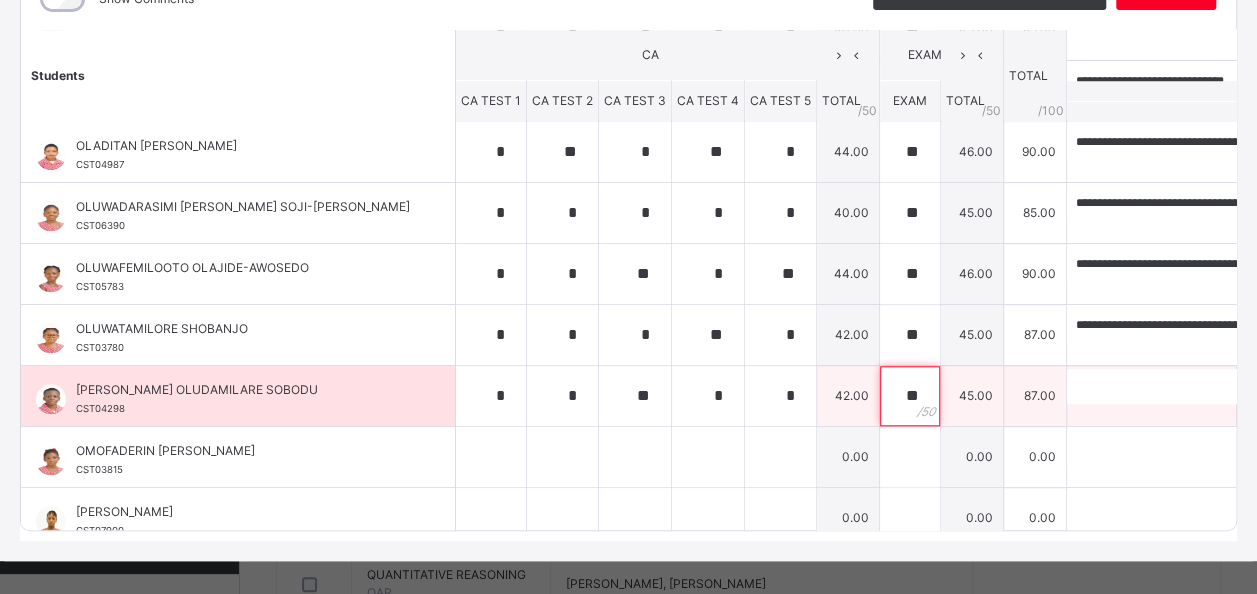 type on "**" 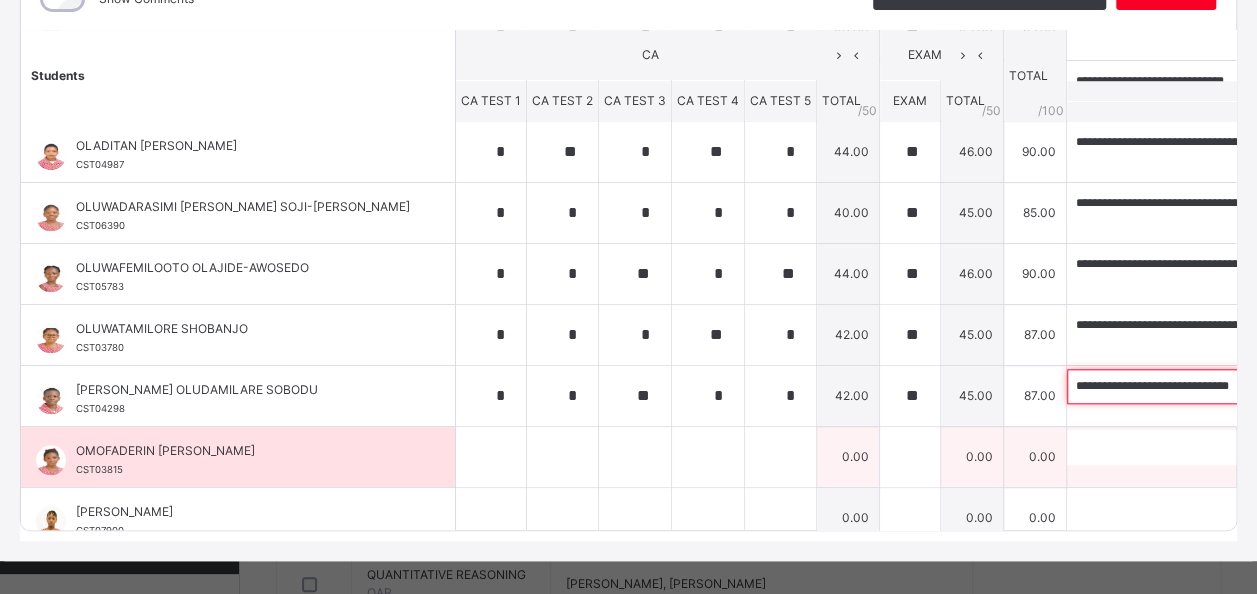 type on "**********" 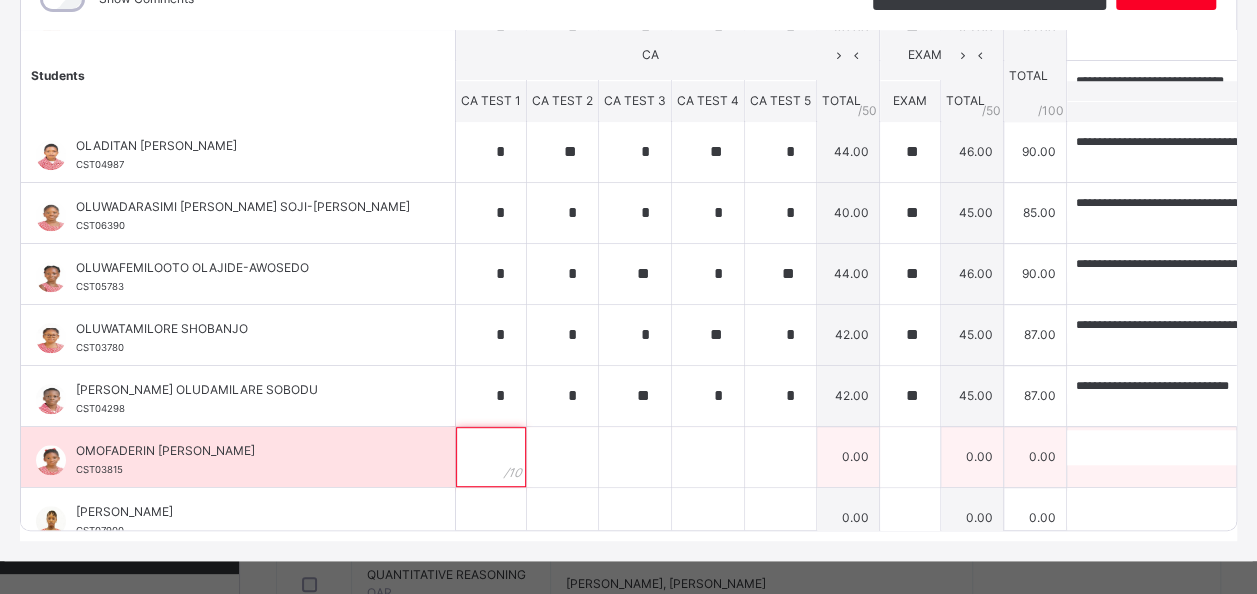 click at bounding box center (491, 457) 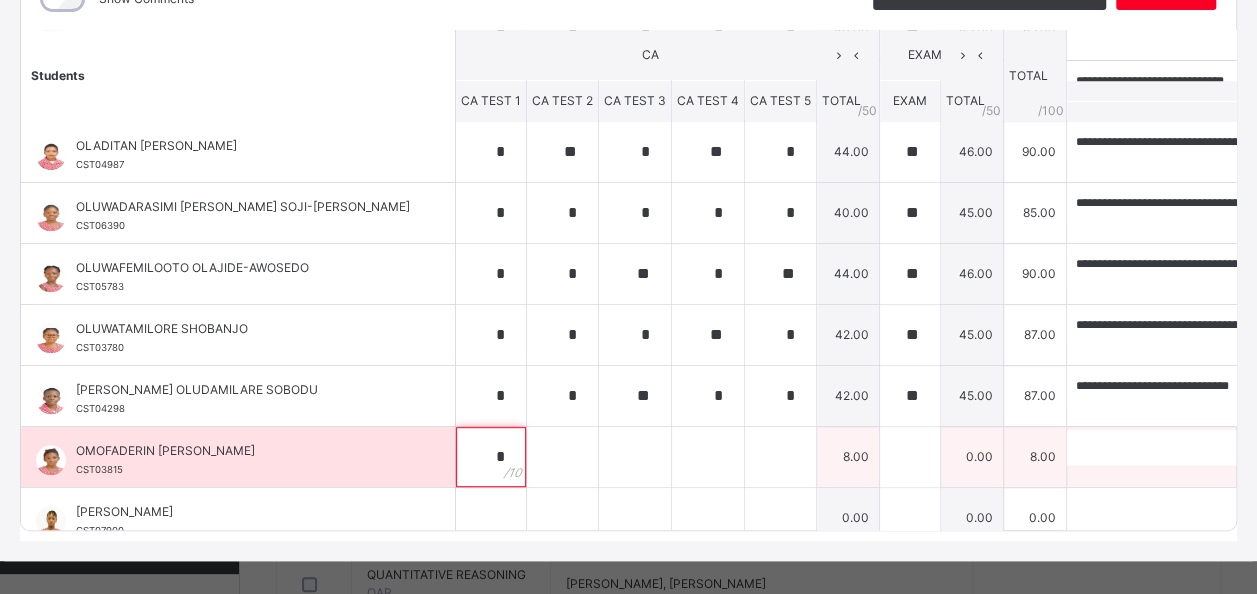 type on "*" 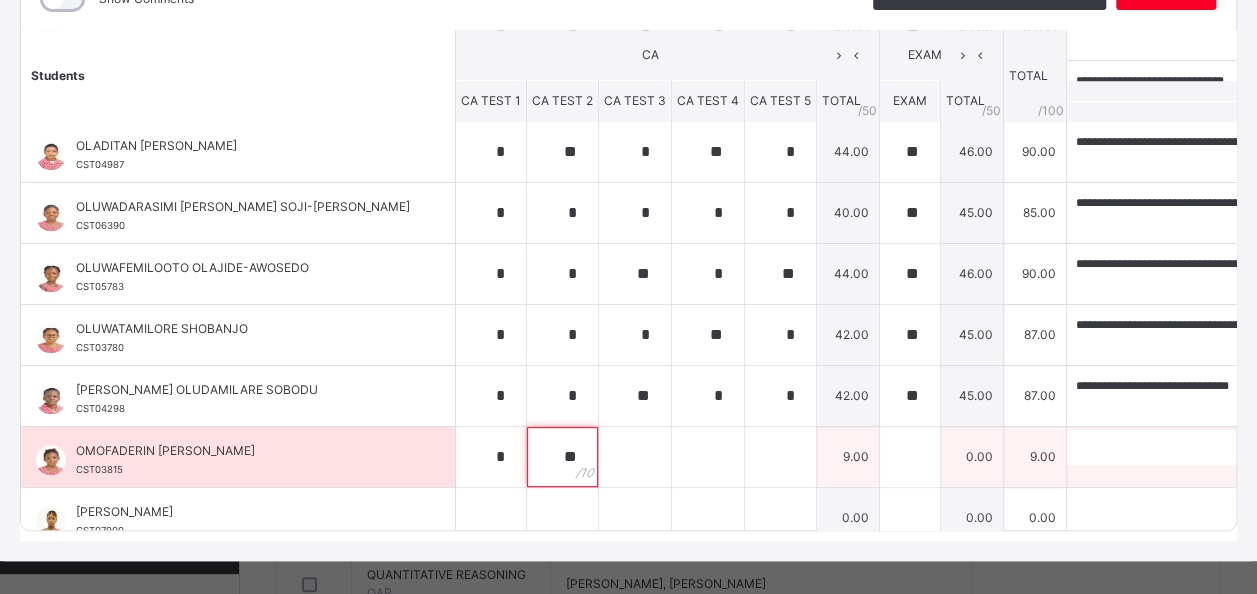 type on "**" 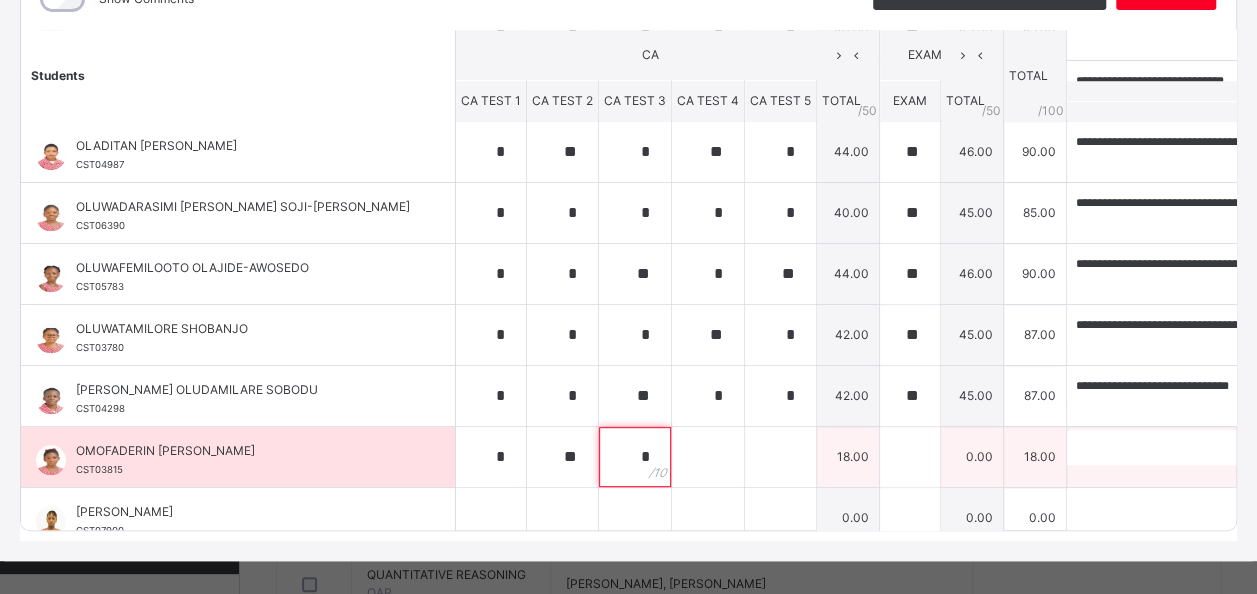 type on "*" 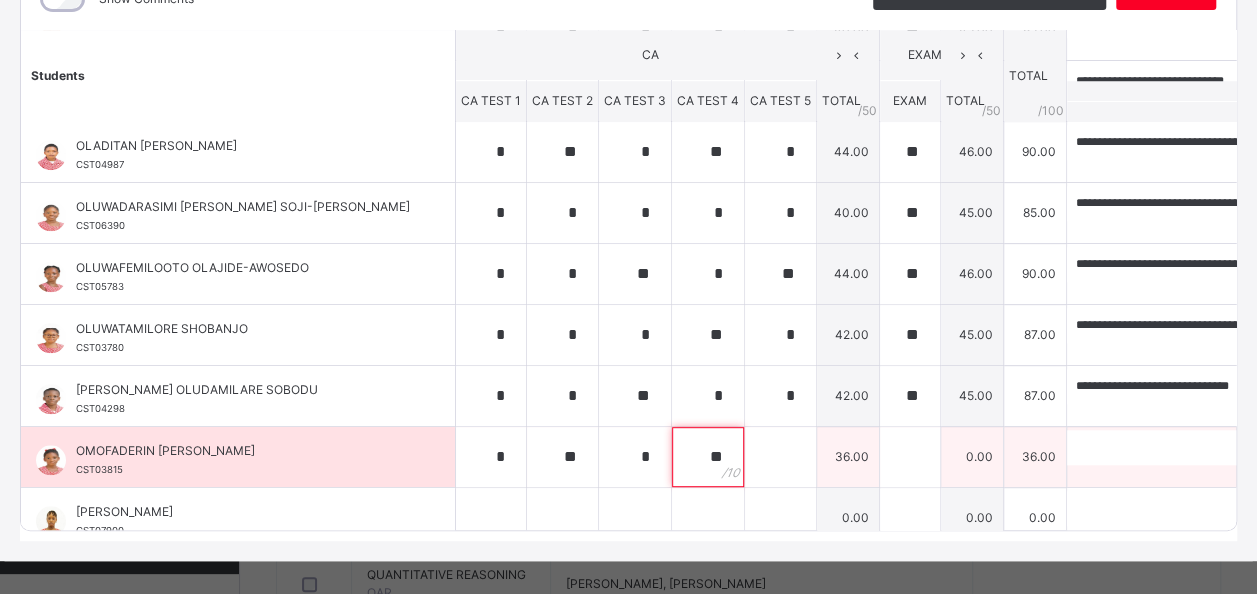 type on "**" 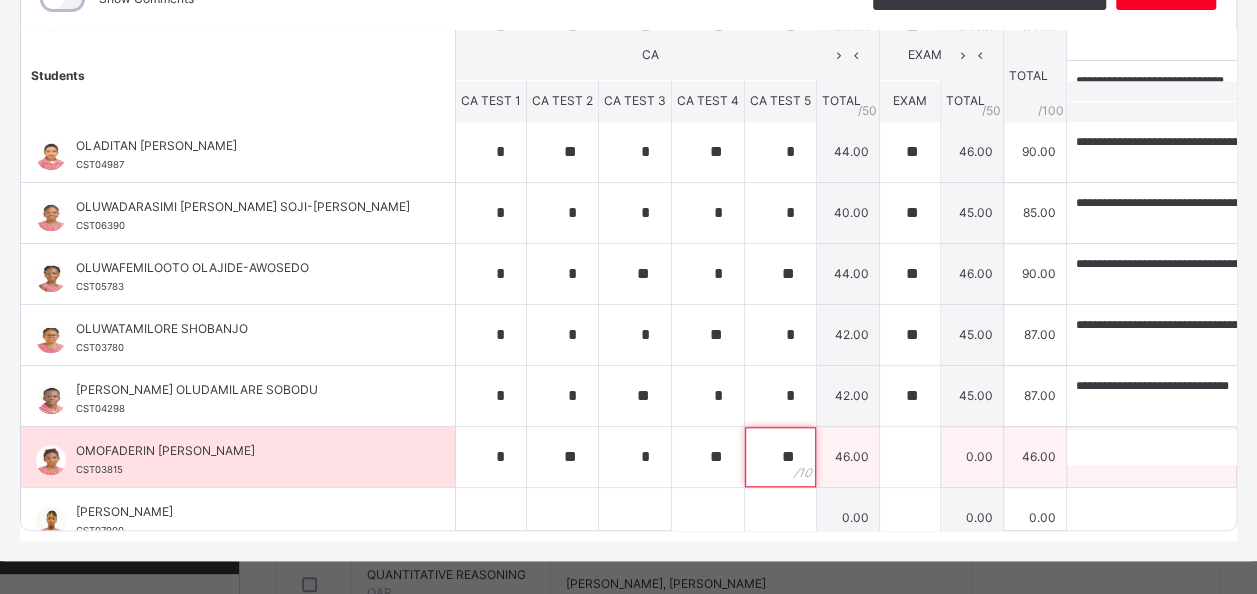 type on "**" 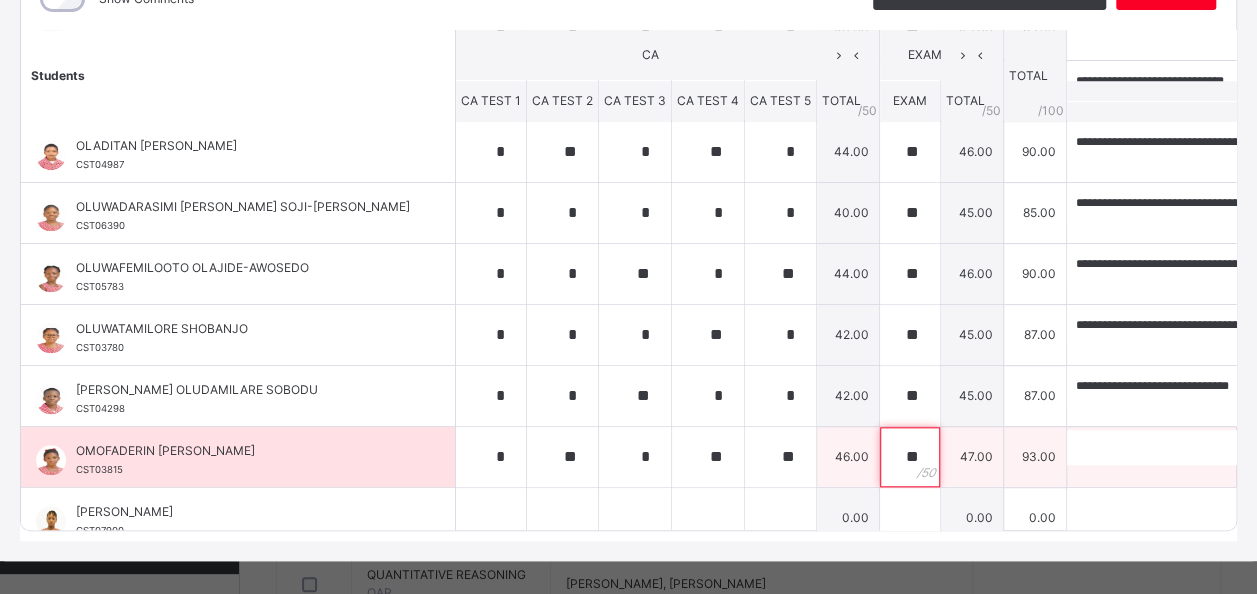 type on "**" 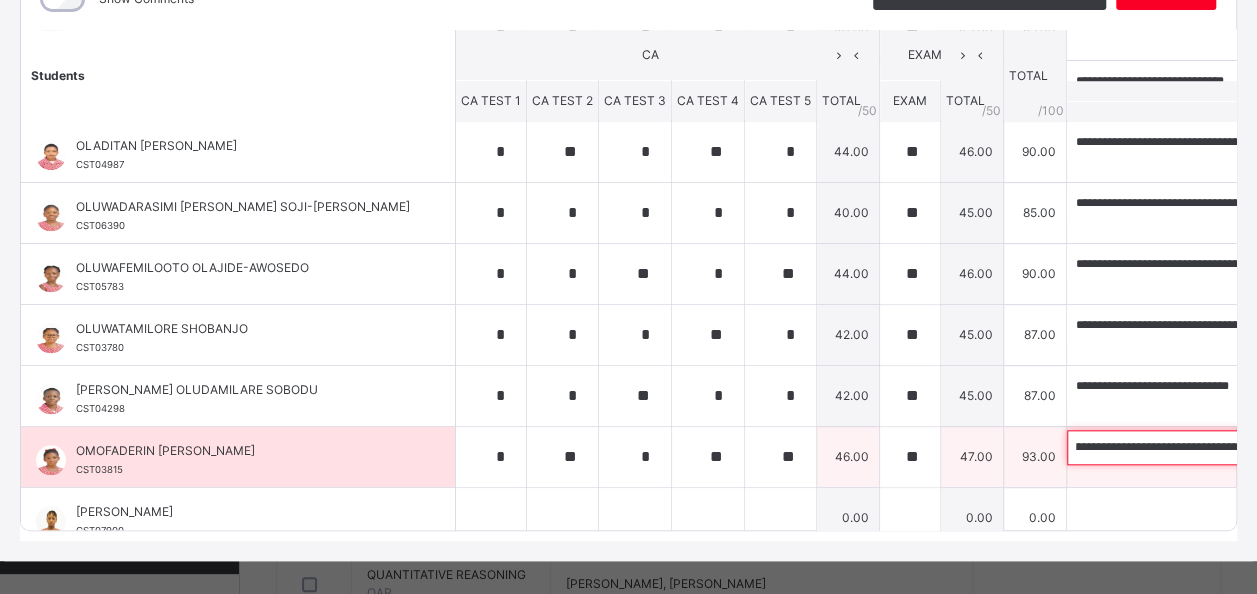 scroll, scrollTop: 0, scrollLeft: 78, axis: horizontal 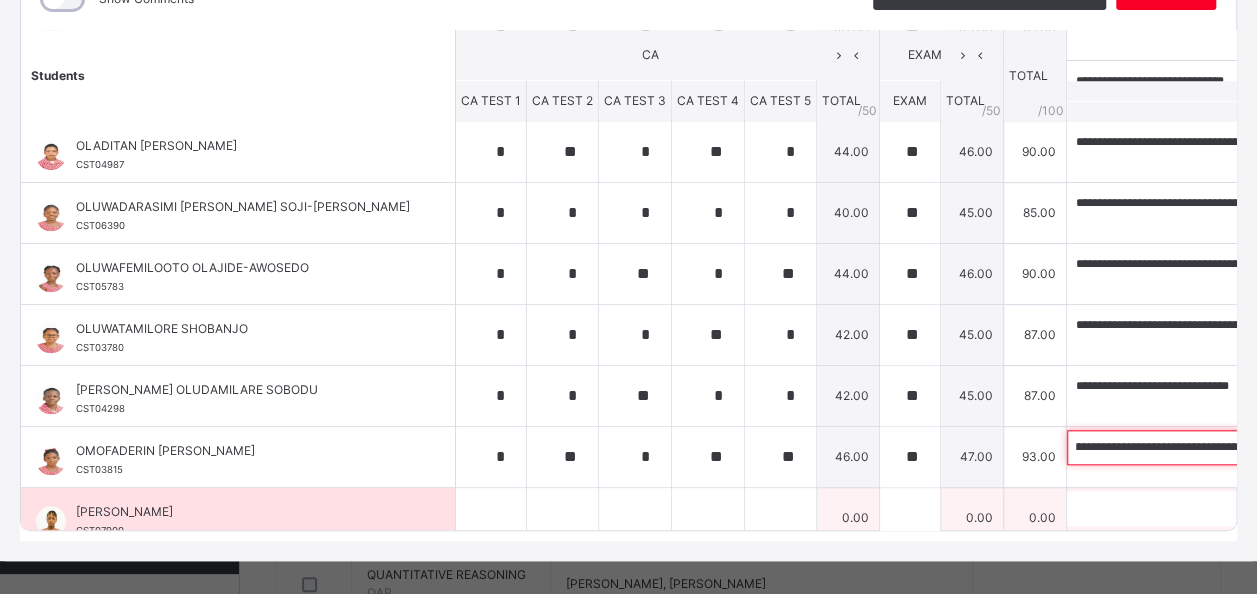 type on "**********" 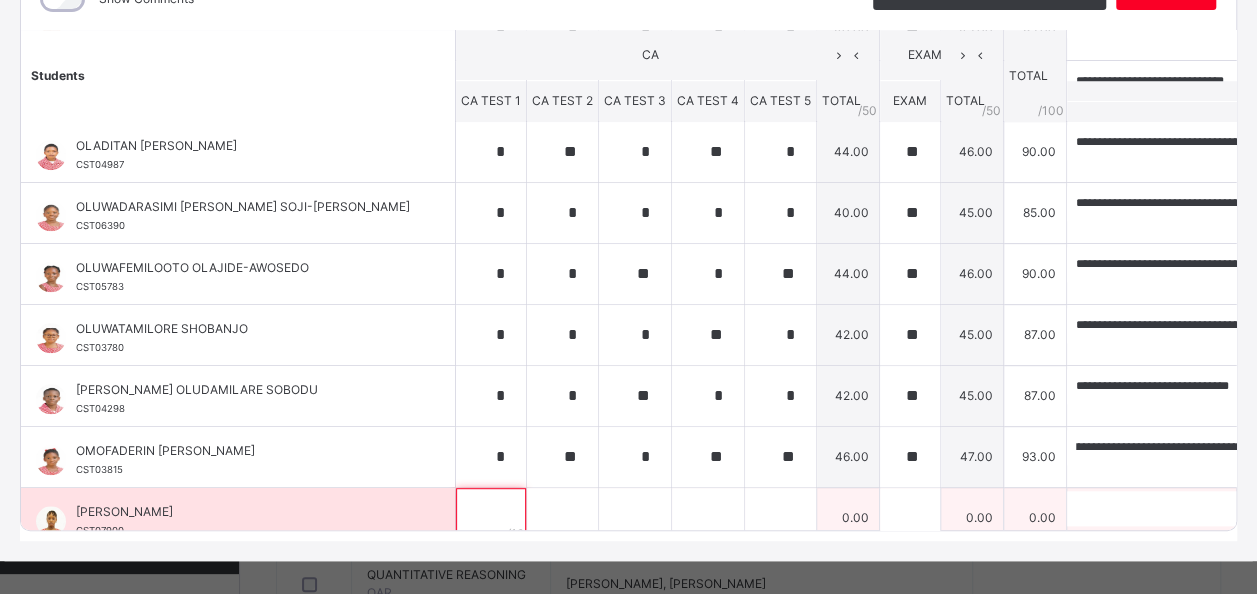 click at bounding box center [491, 518] 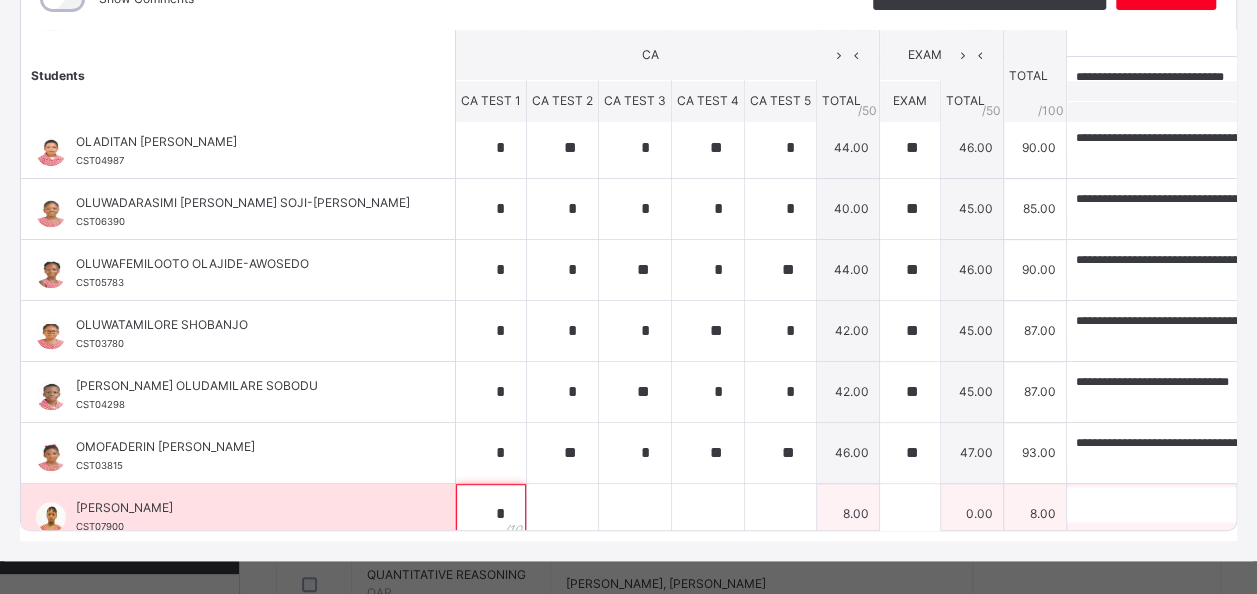 type on "*" 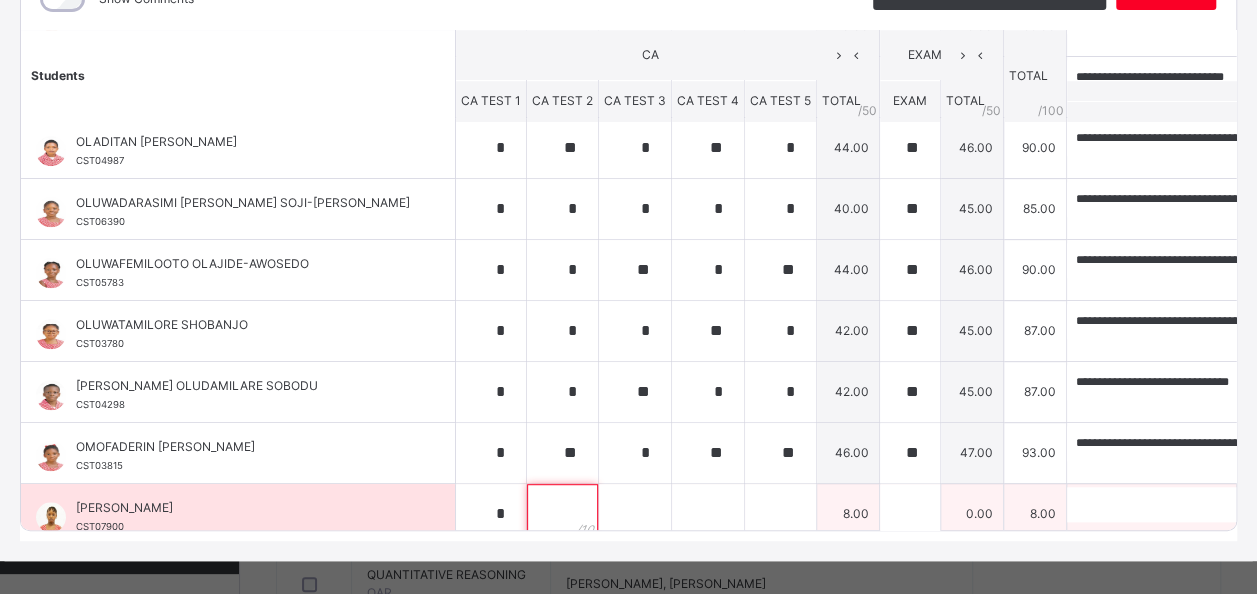 scroll, scrollTop: 881, scrollLeft: 0, axis: vertical 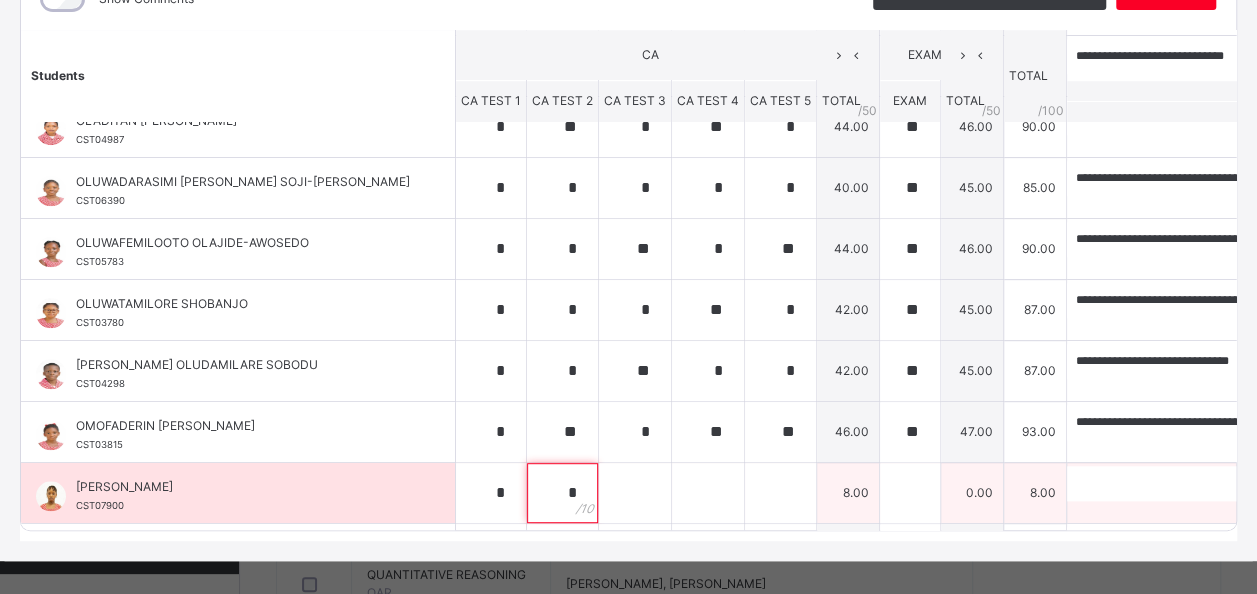 type on "*" 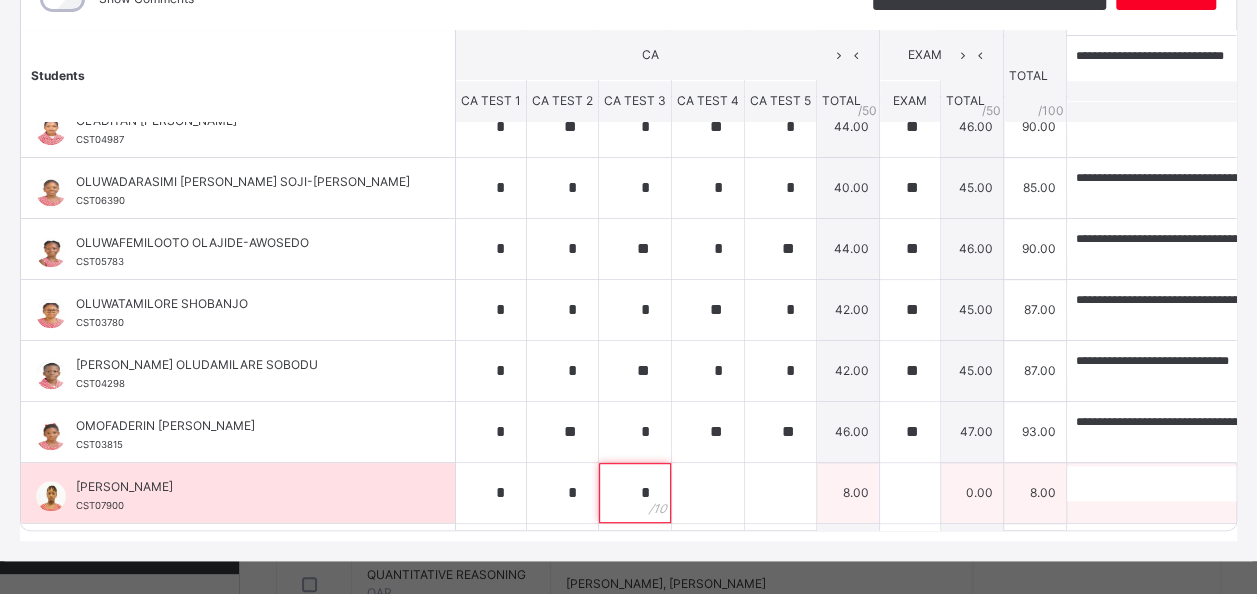 type on "*" 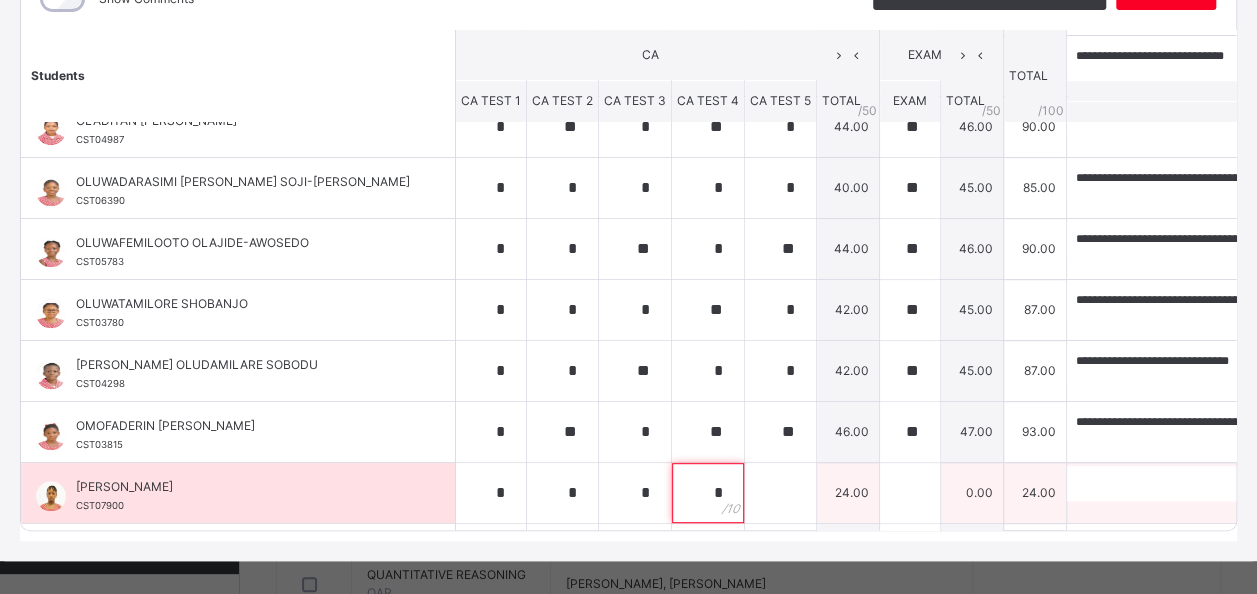 type on "*" 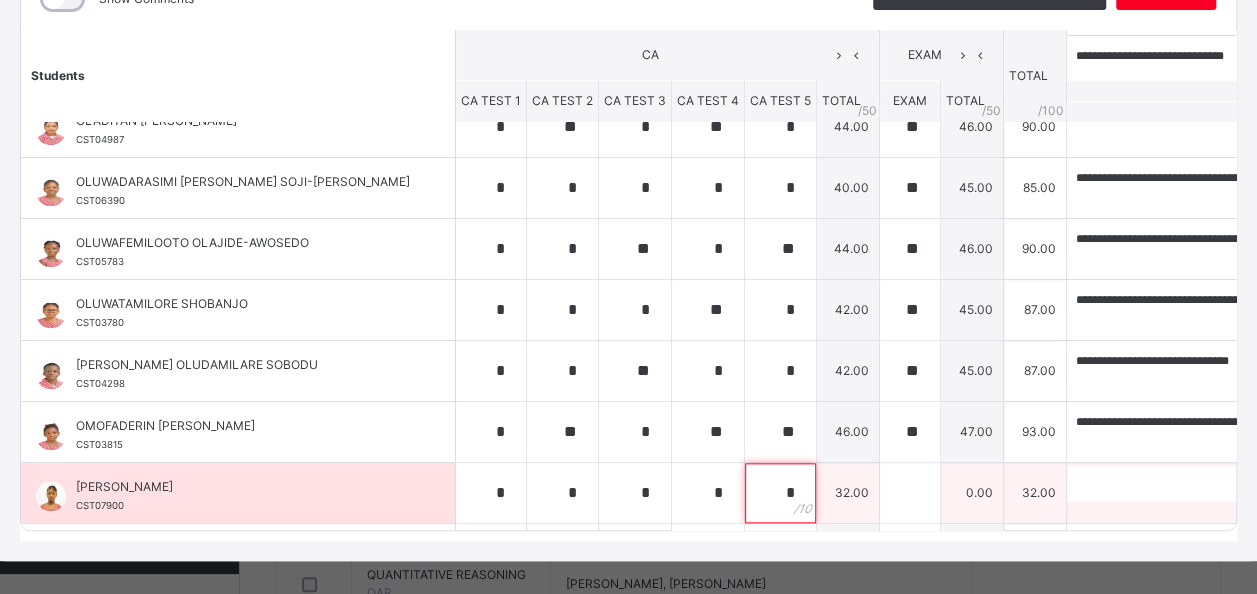 type on "*" 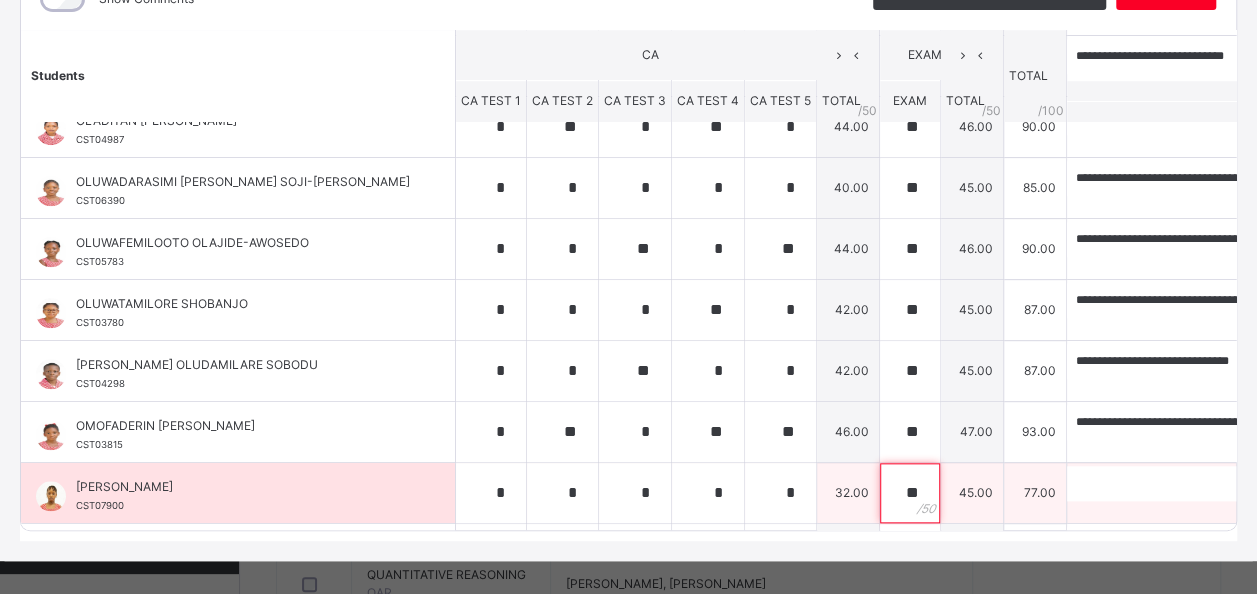 type on "**" 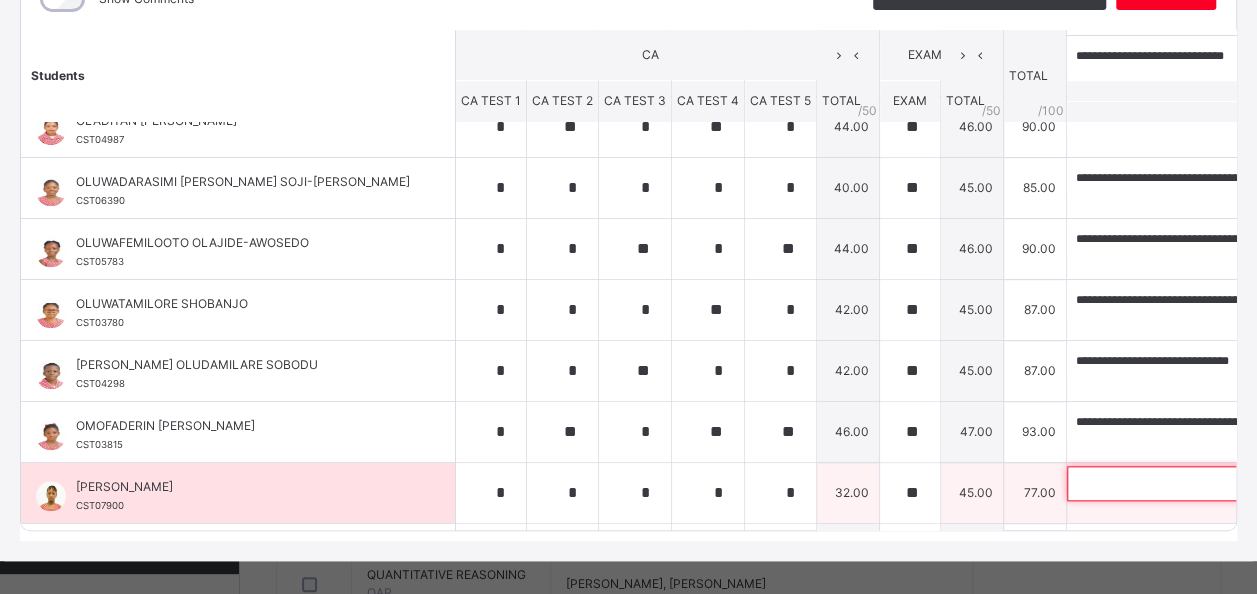 paste on "**********" 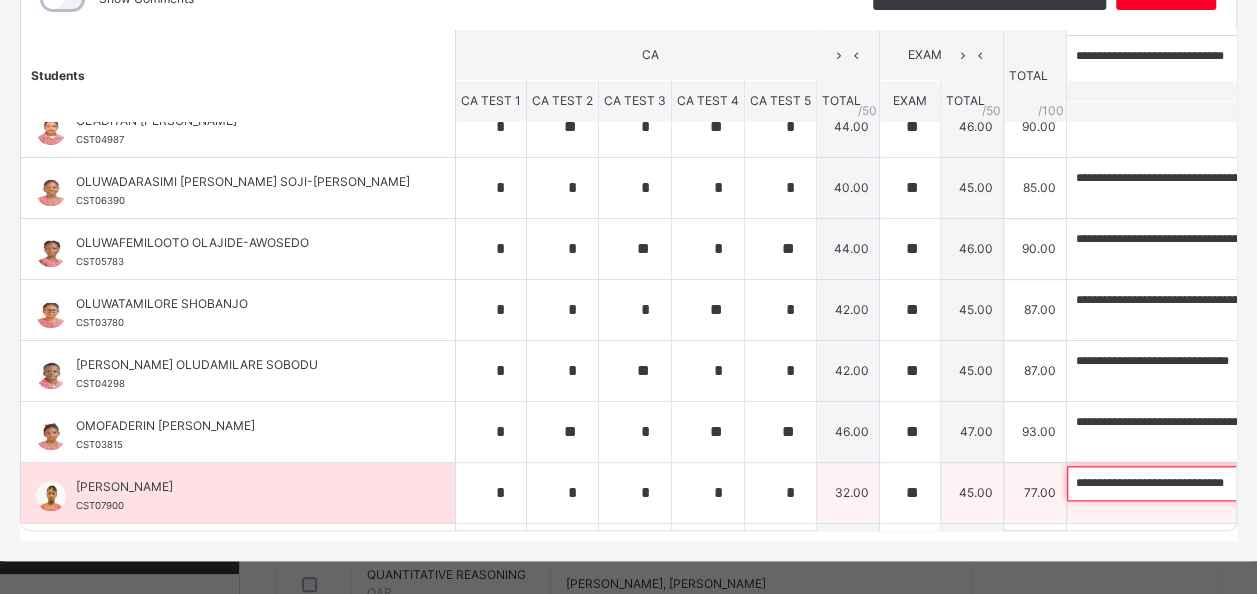 click on "**********" at bounding box center (1197, 483) 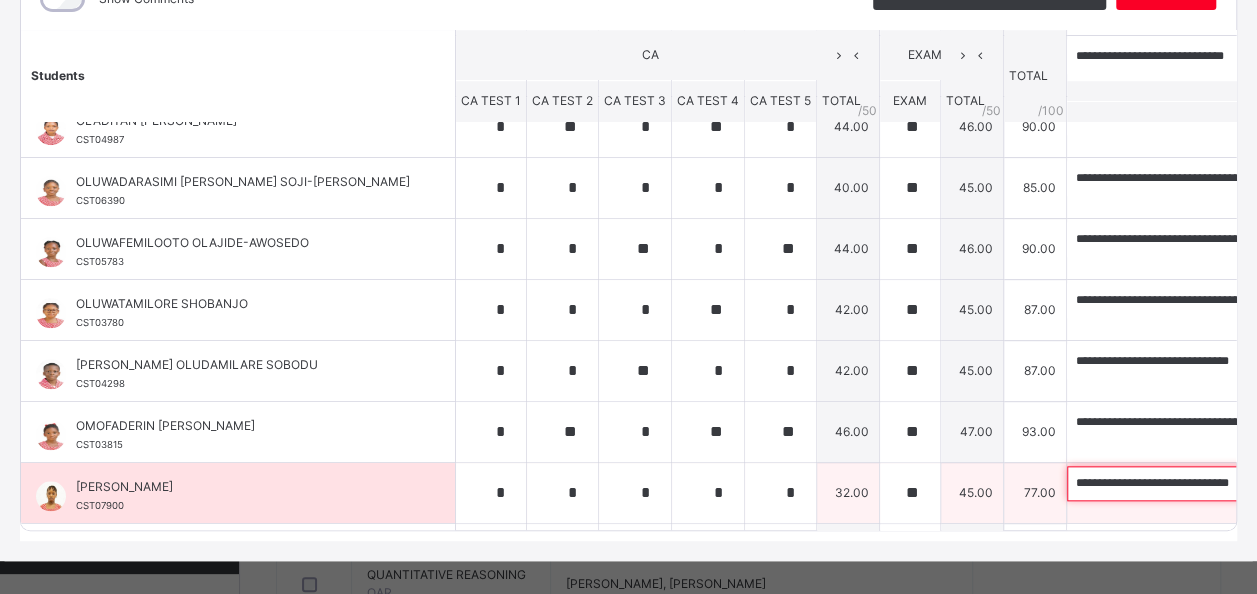 type on "**********" 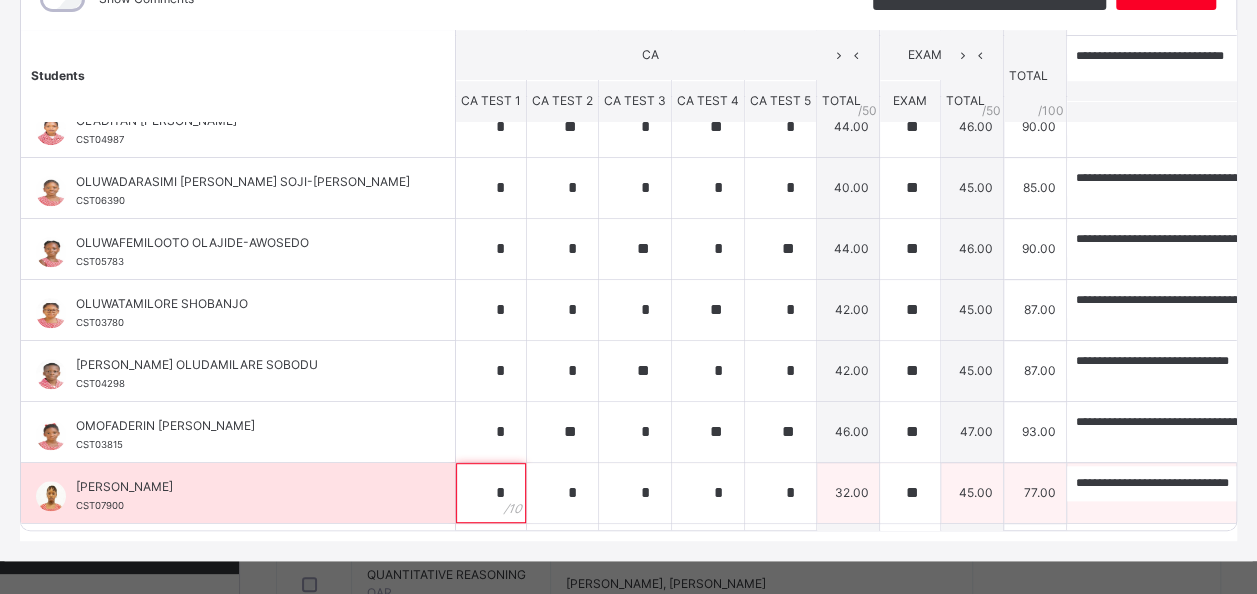 click on "*" at bounding box center [491, 493] 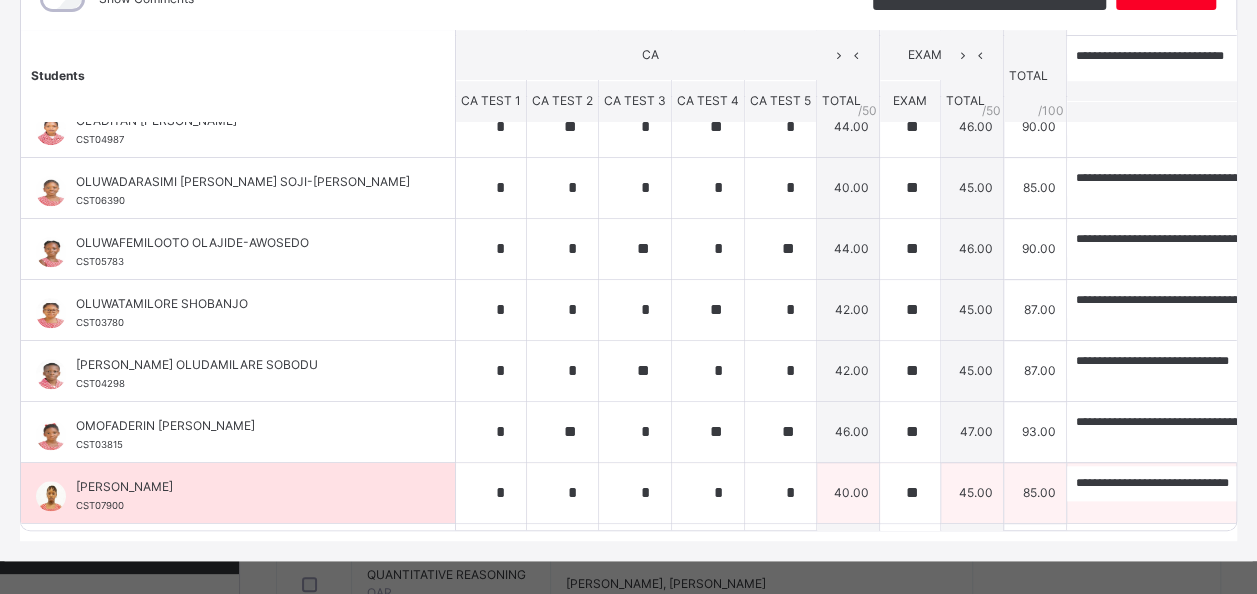 click on "[PERSON_NAME] CST07900" at bounding box center [243, 496] 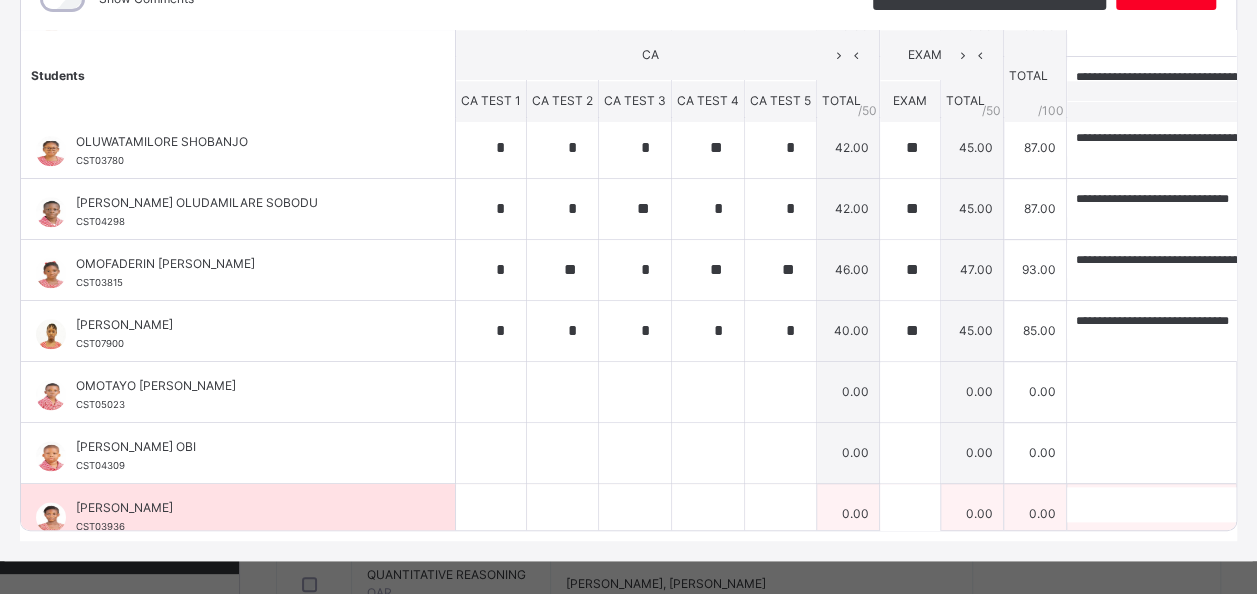 scroll, scrollTop: 1124, scrollLeft: 0, axis: vertical 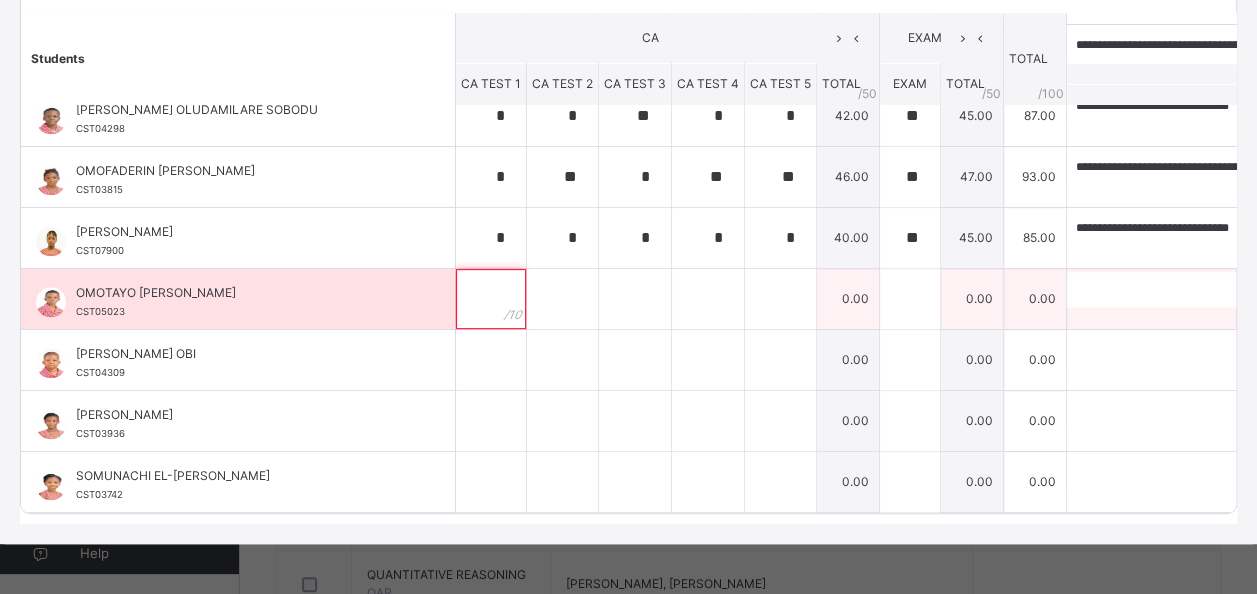 click at bounding box center [491, 299] 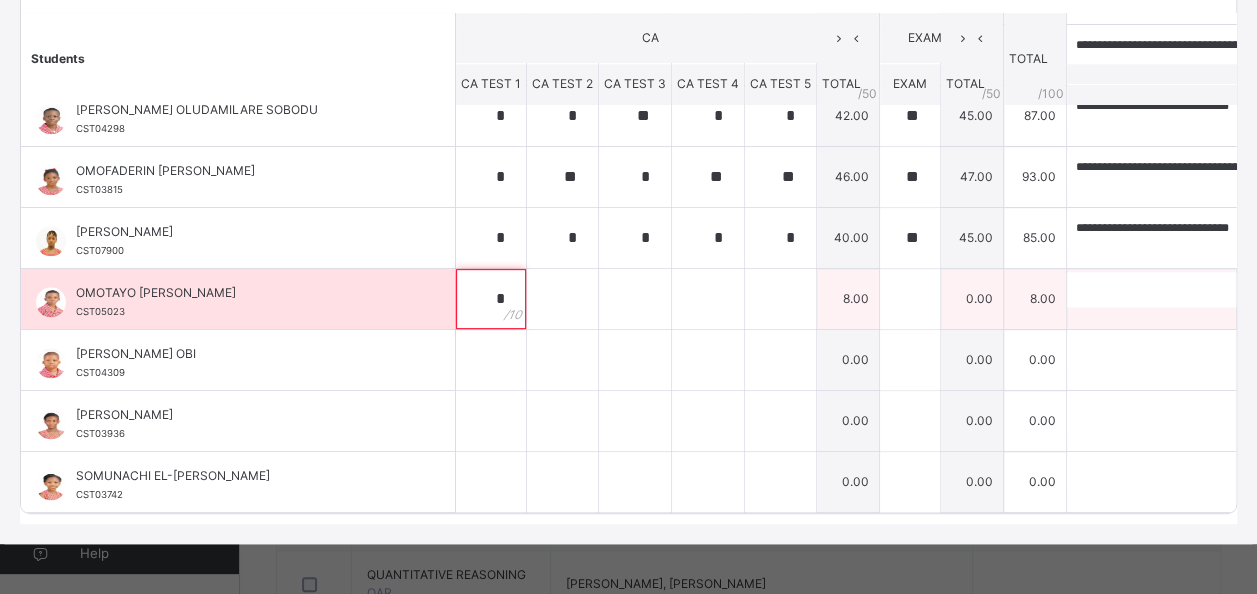 type on "*" 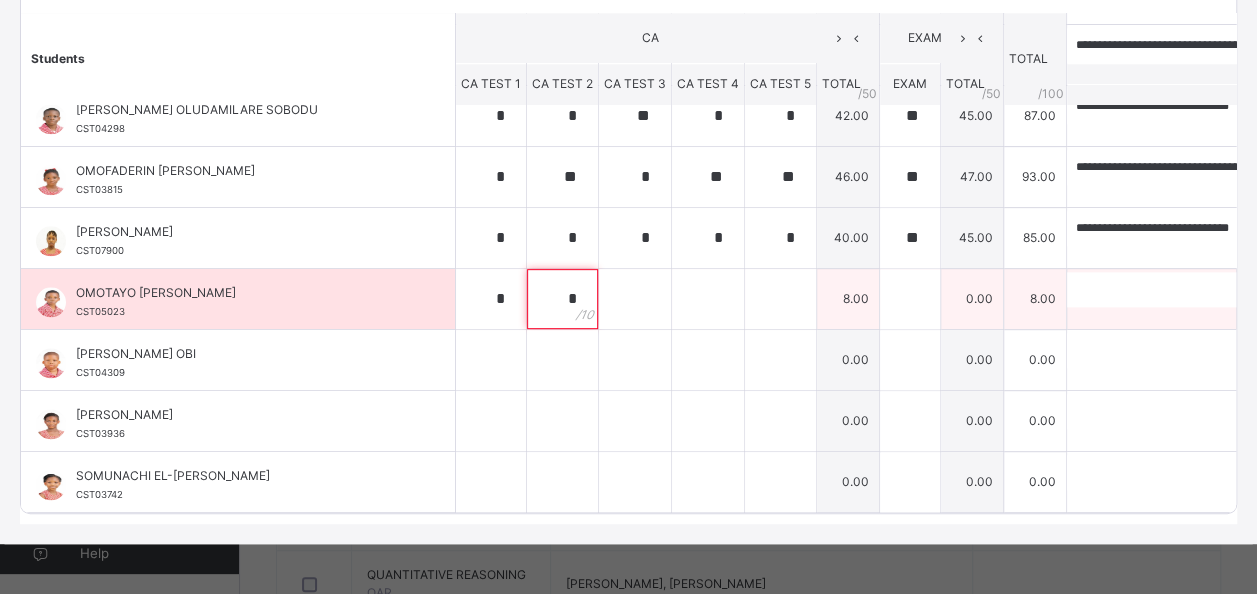 type on "*" 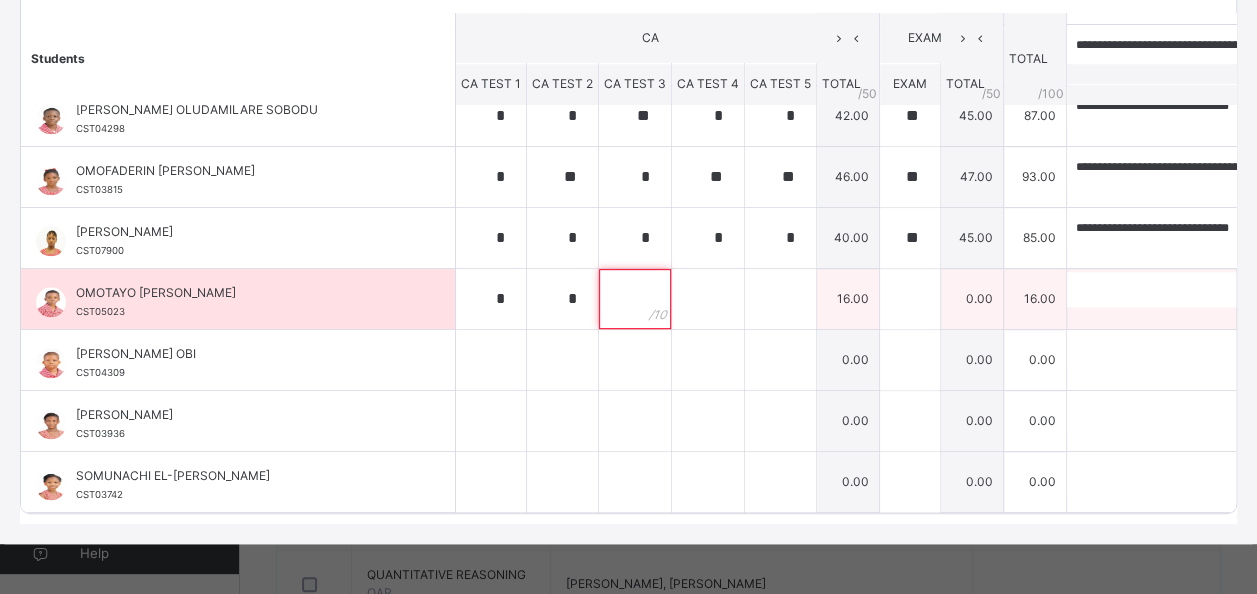 type on "*" 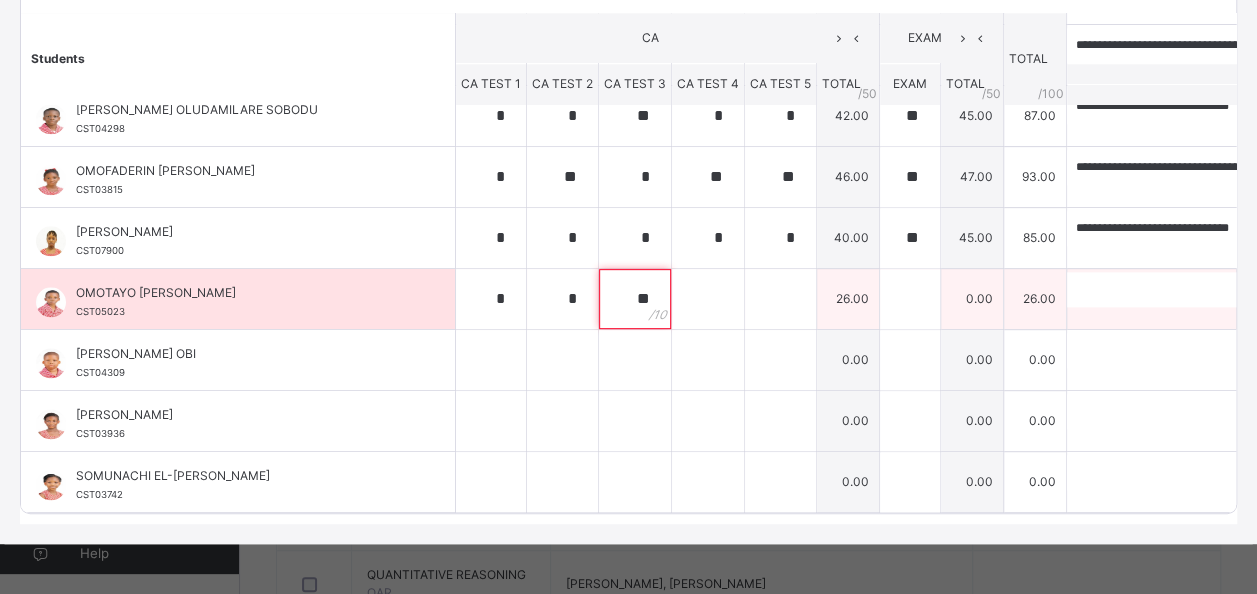 type on "**" 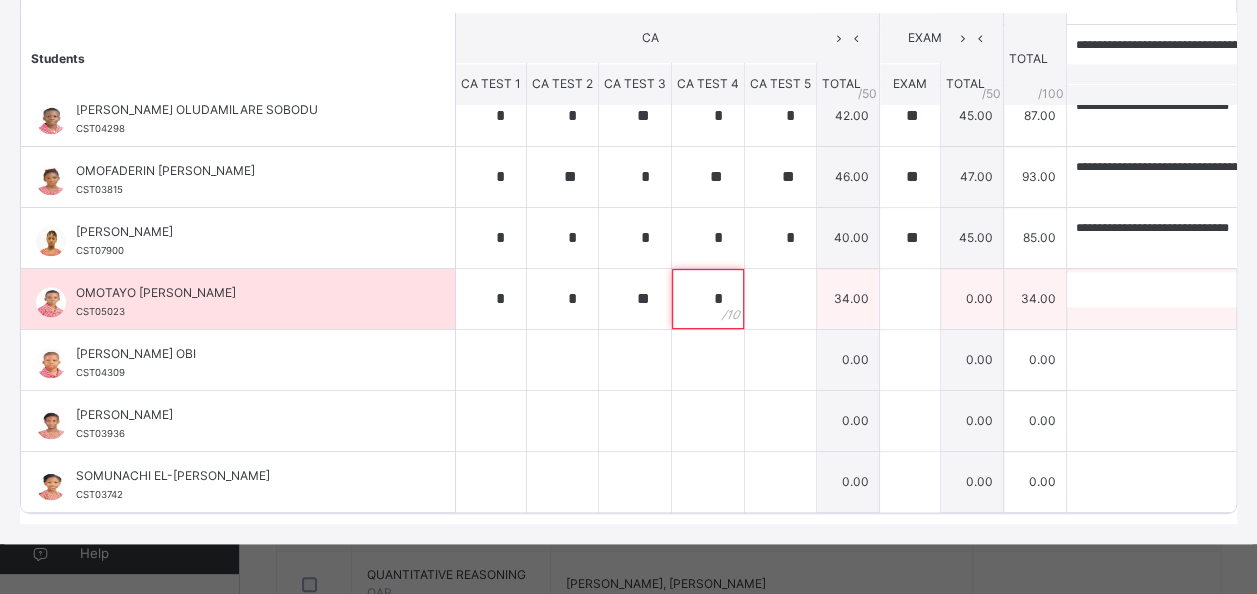 type on "*" 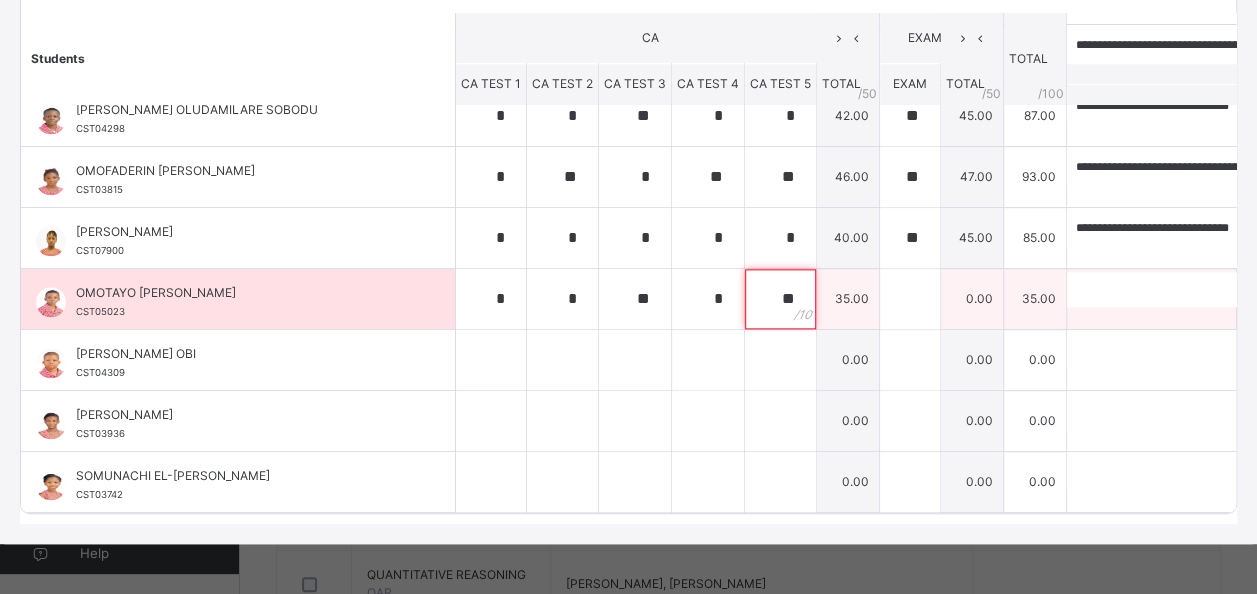 type on "**" 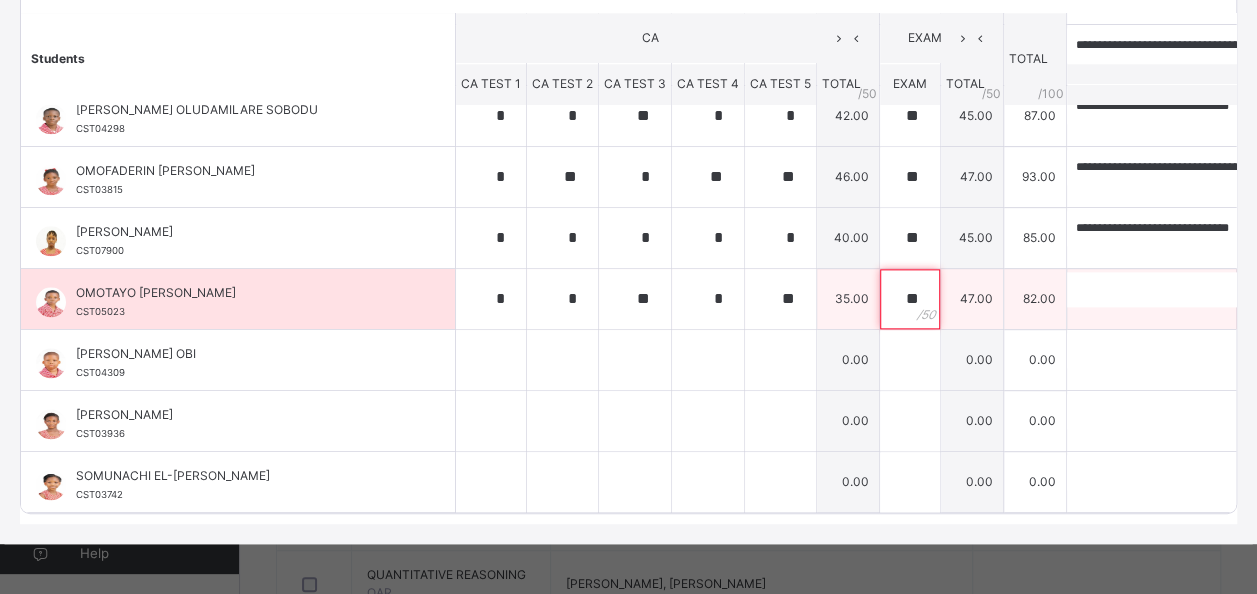 type on "**" 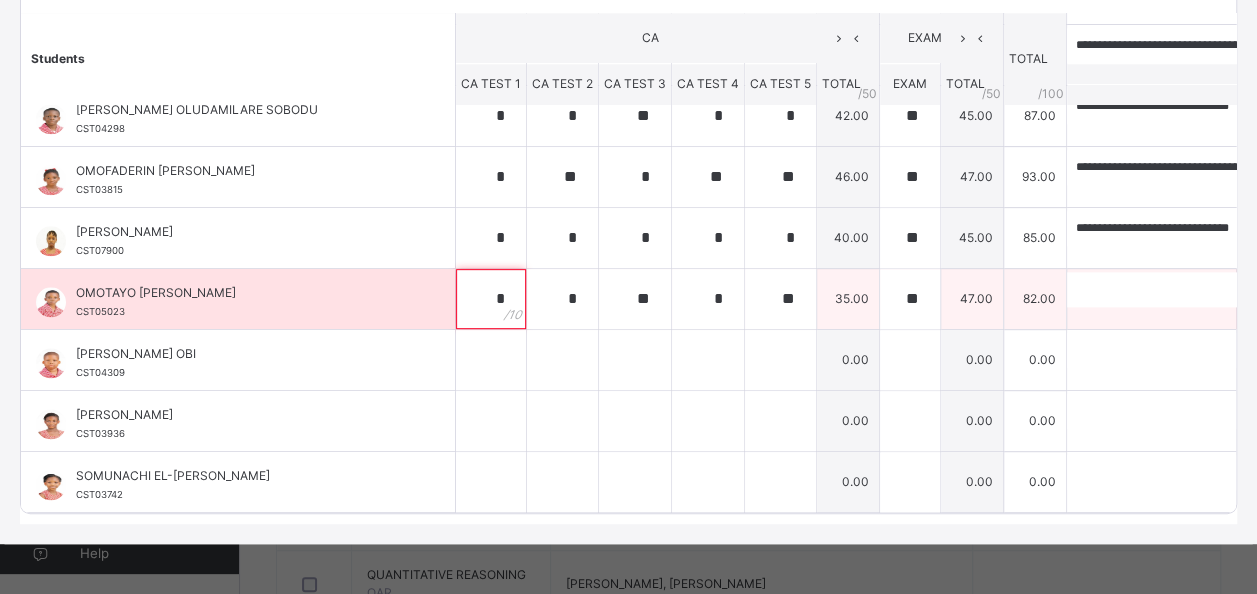 click on "*" at bounding box center [491, 299] 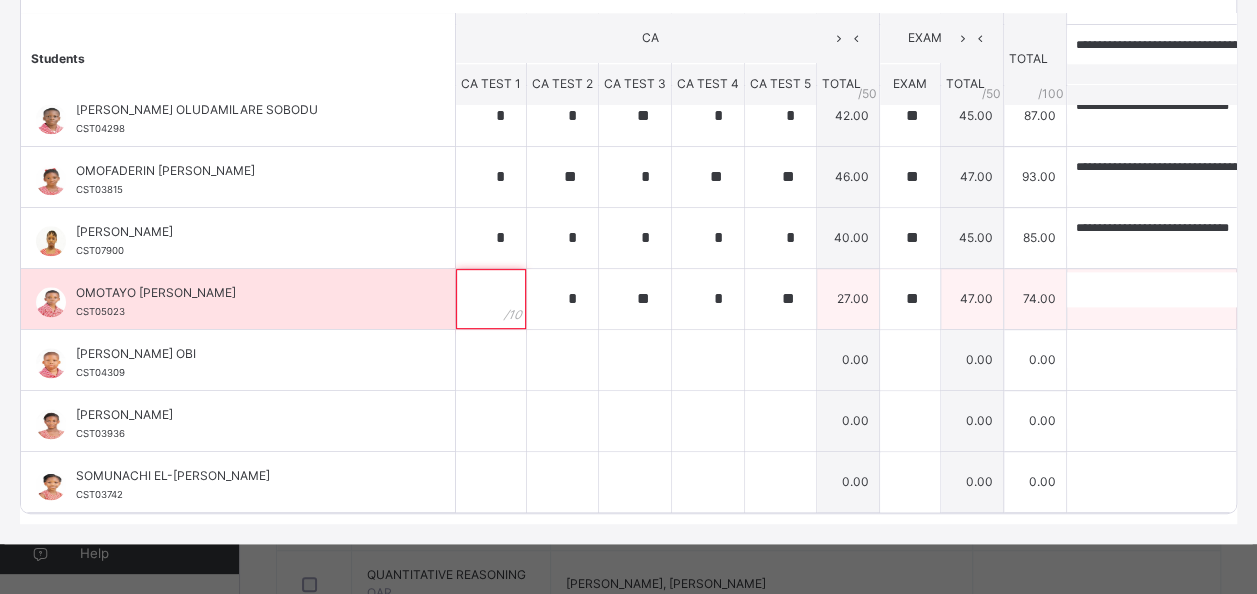 type on "*" 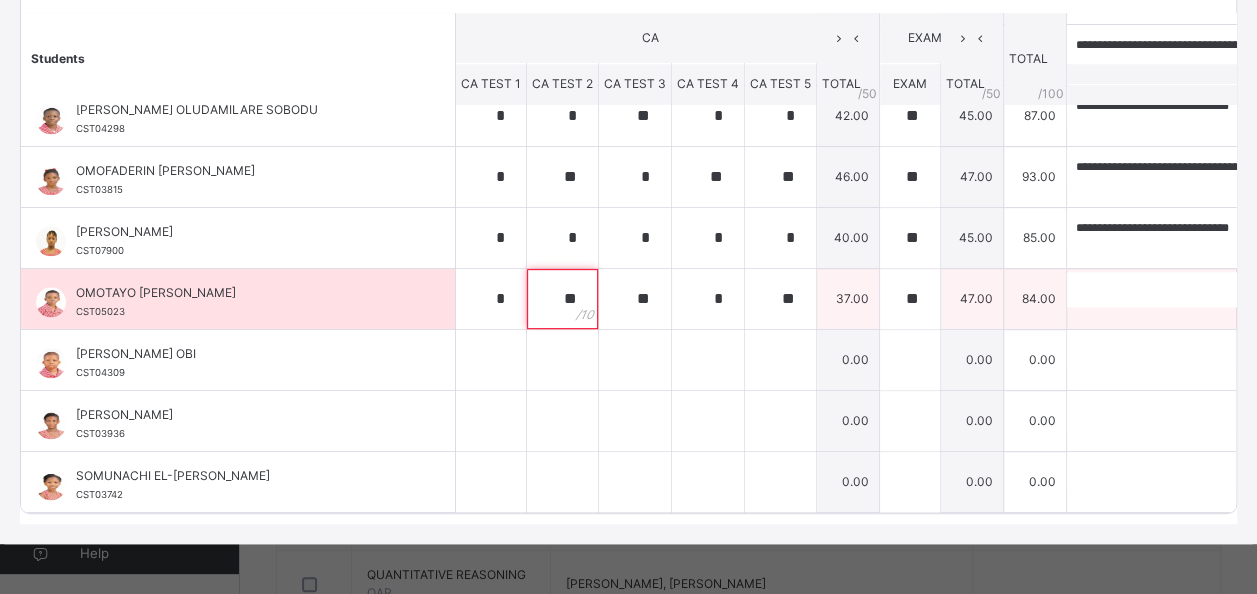 type on "**" 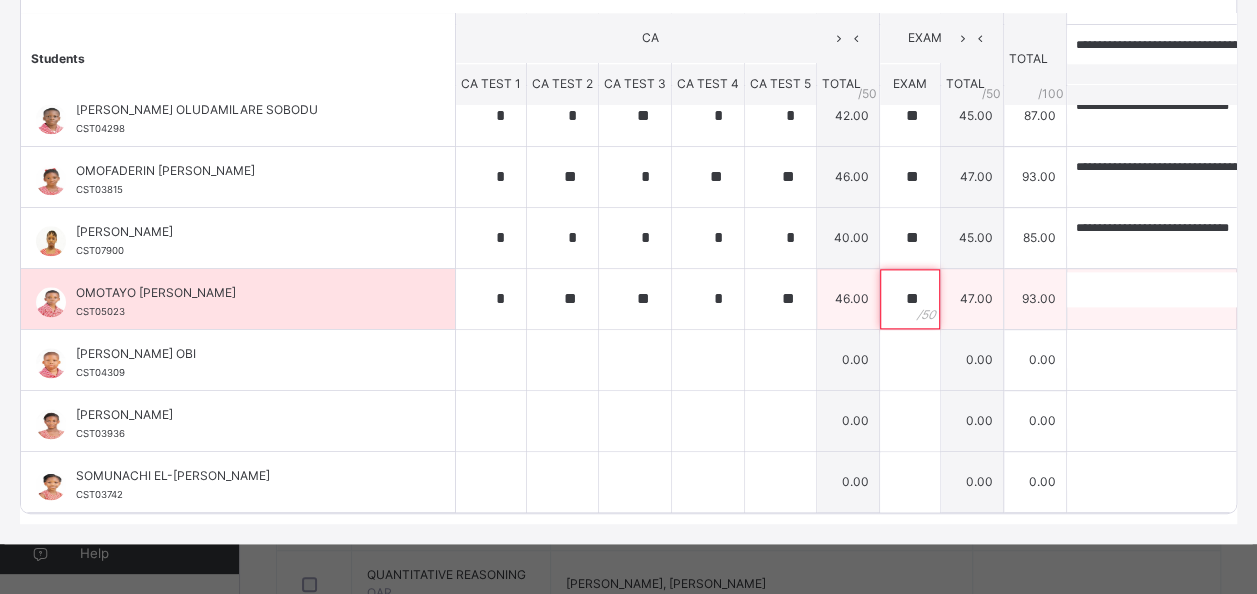 click on "**" at bounding box center (910, 299) 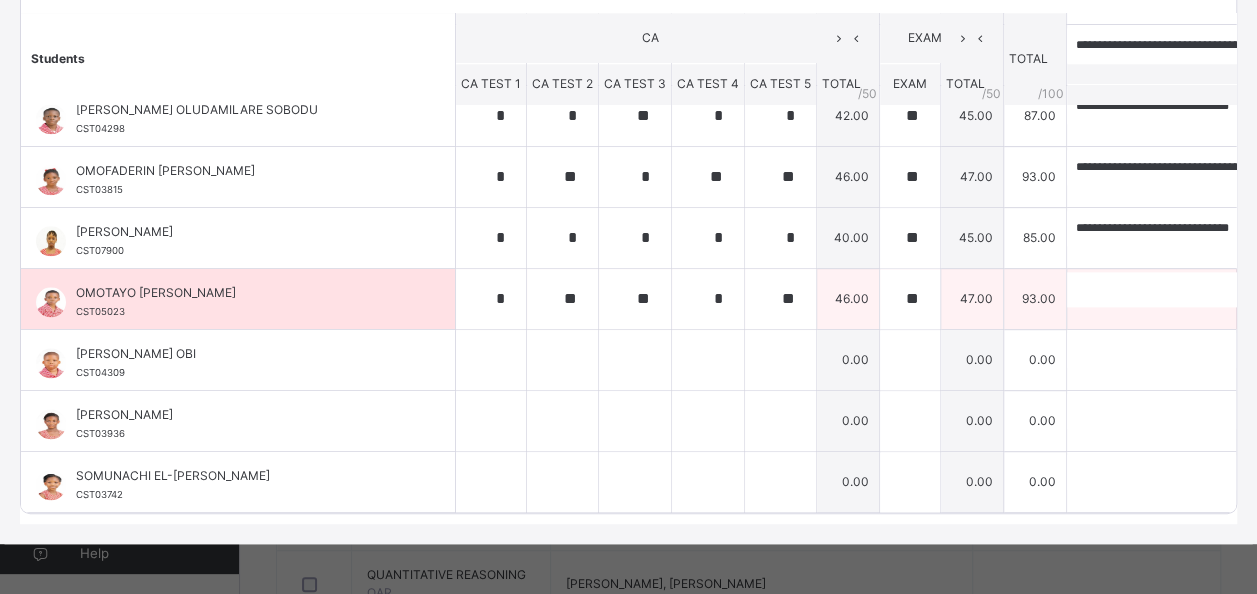 click on "**" at bounding box center [910, 299] 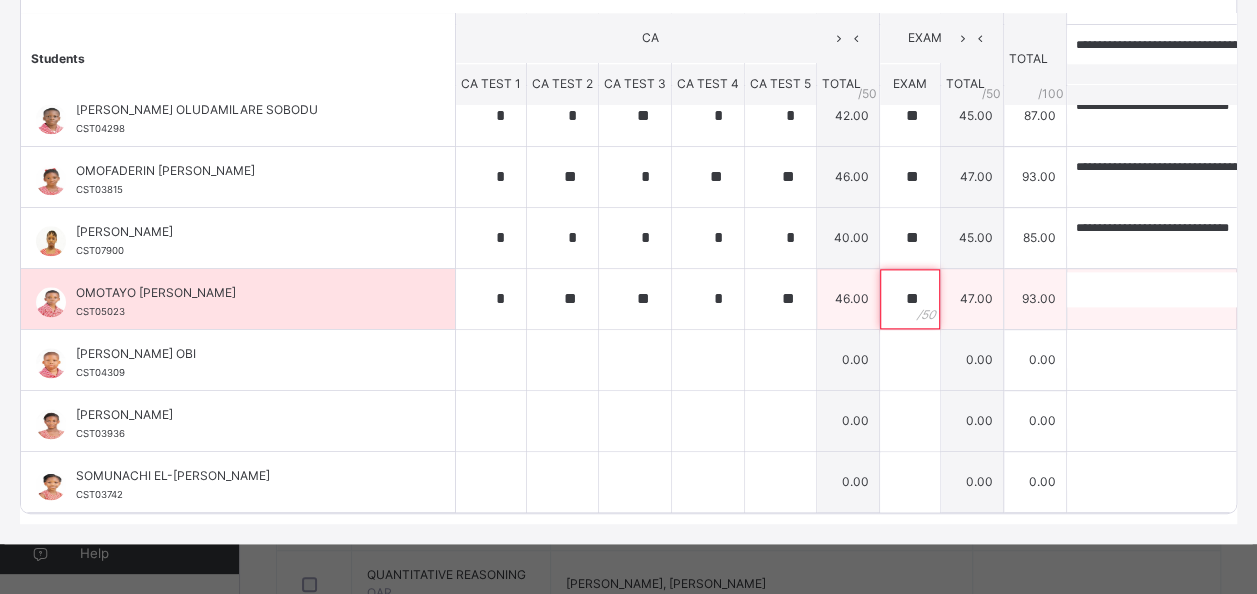 click on "**" at bounding box center (910, 299) 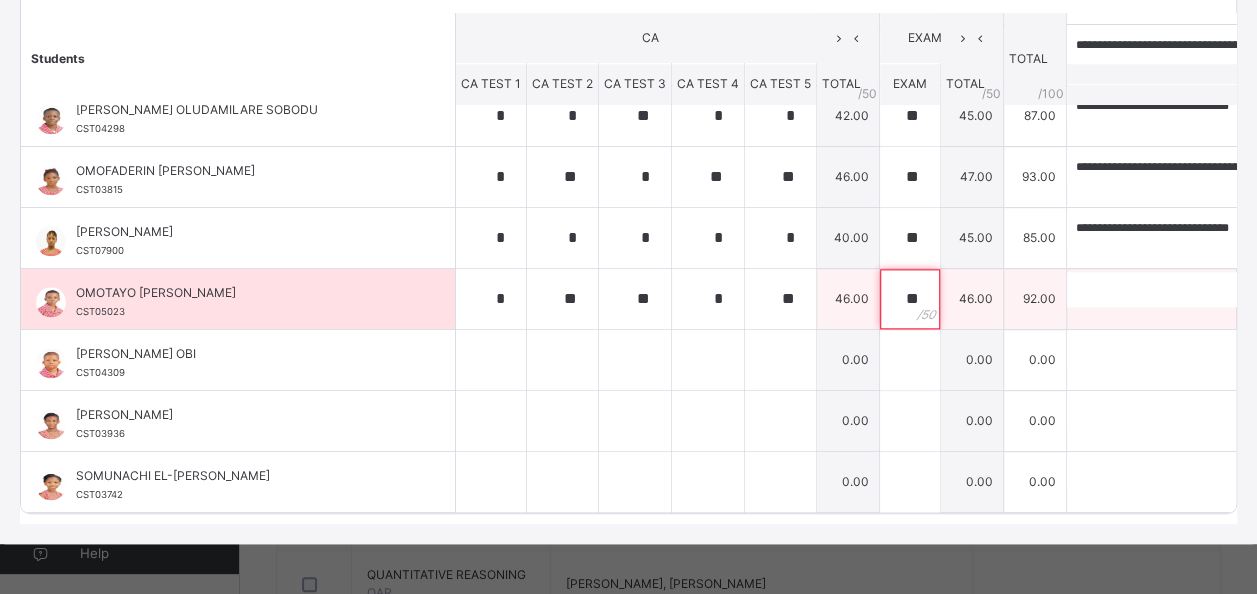 type on "**" 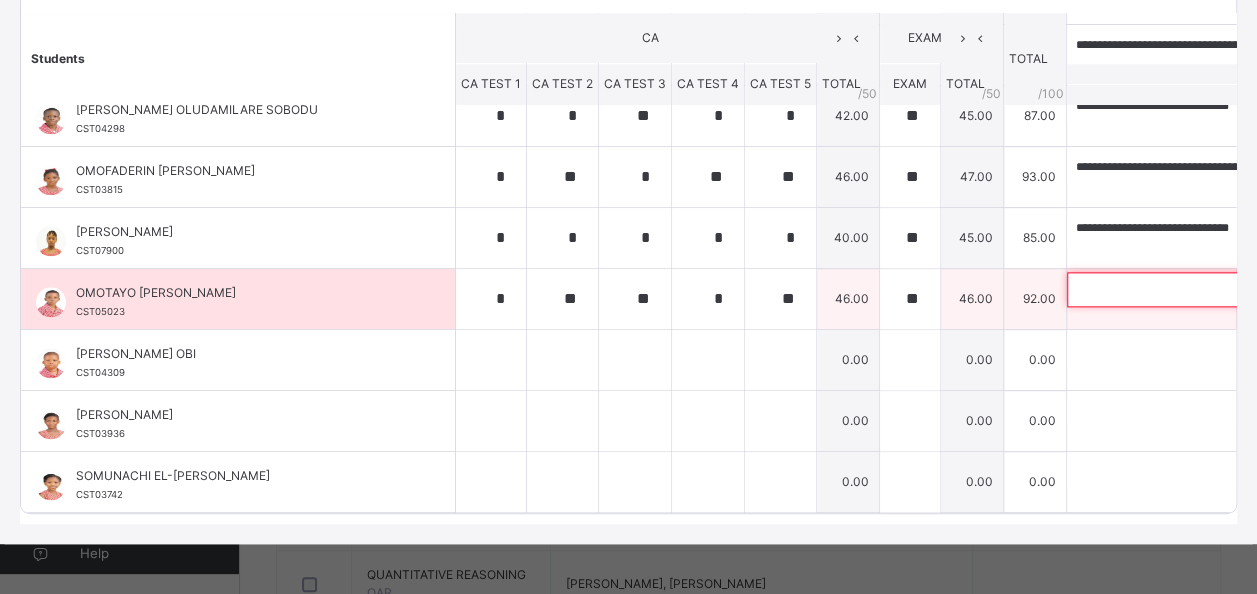 click at bounding box center [1197, 289] 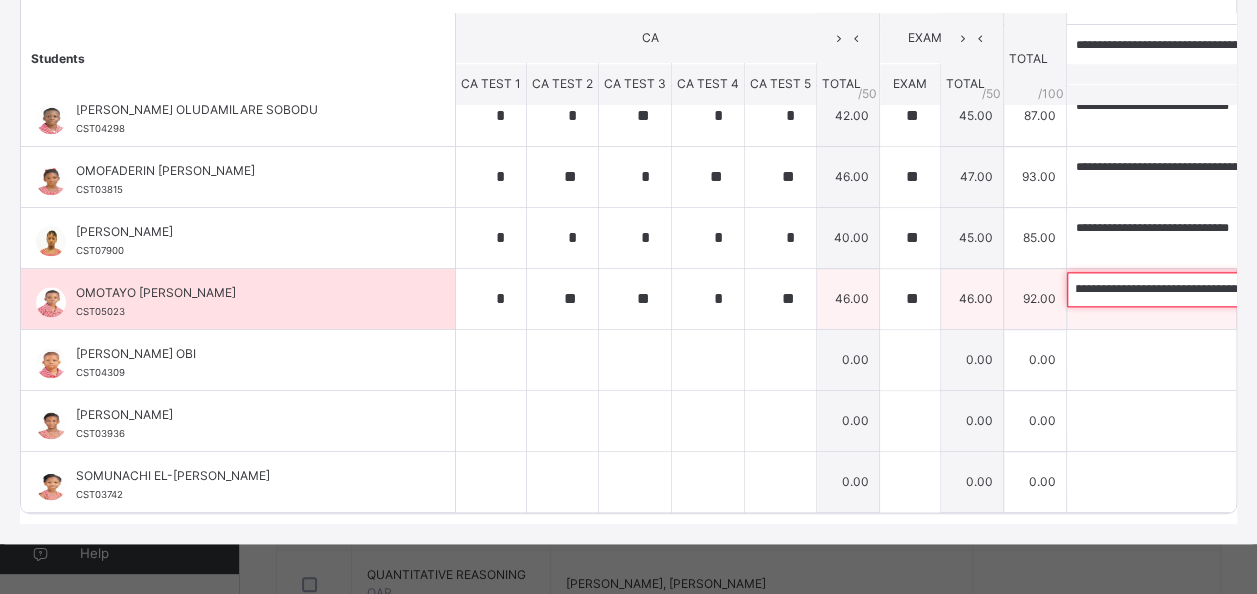 scroll, scrollTop: 0, scrollLeft: 124, axis: horizontal 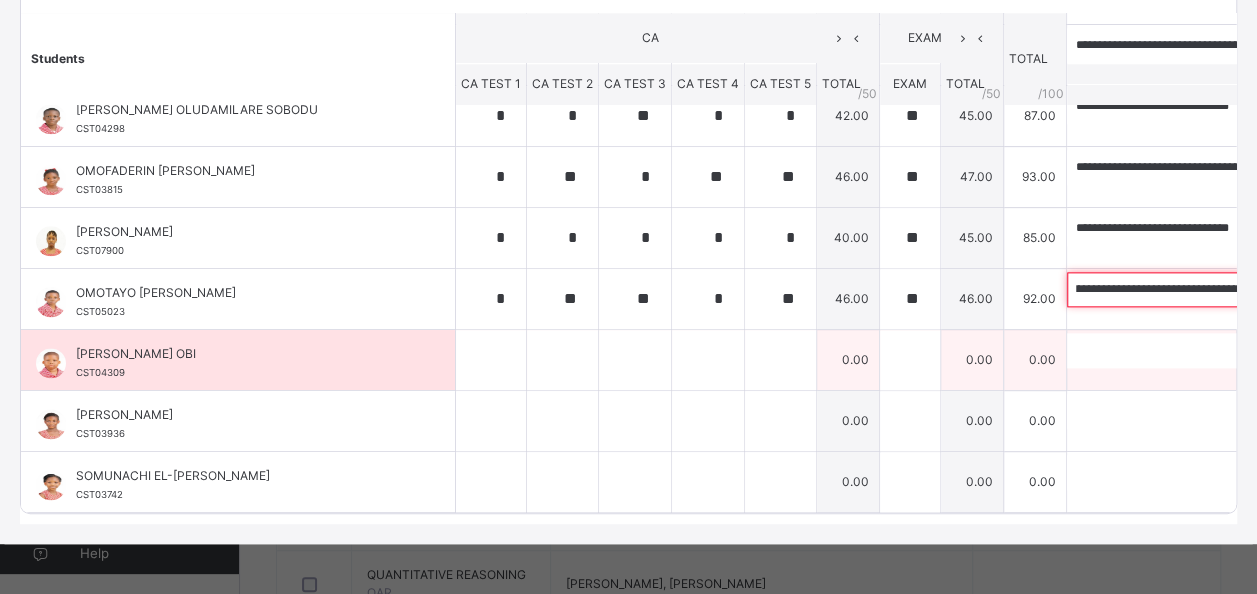 type on "**********" 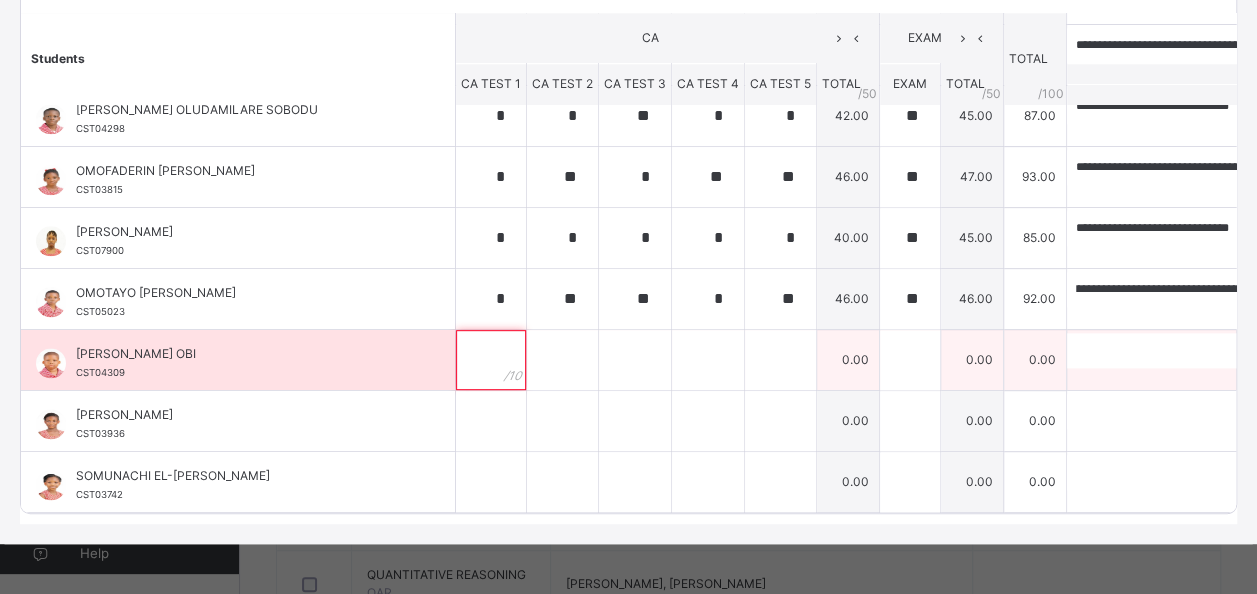 scroll, scrollTop: 0, scrollLeft: 0, axis: both 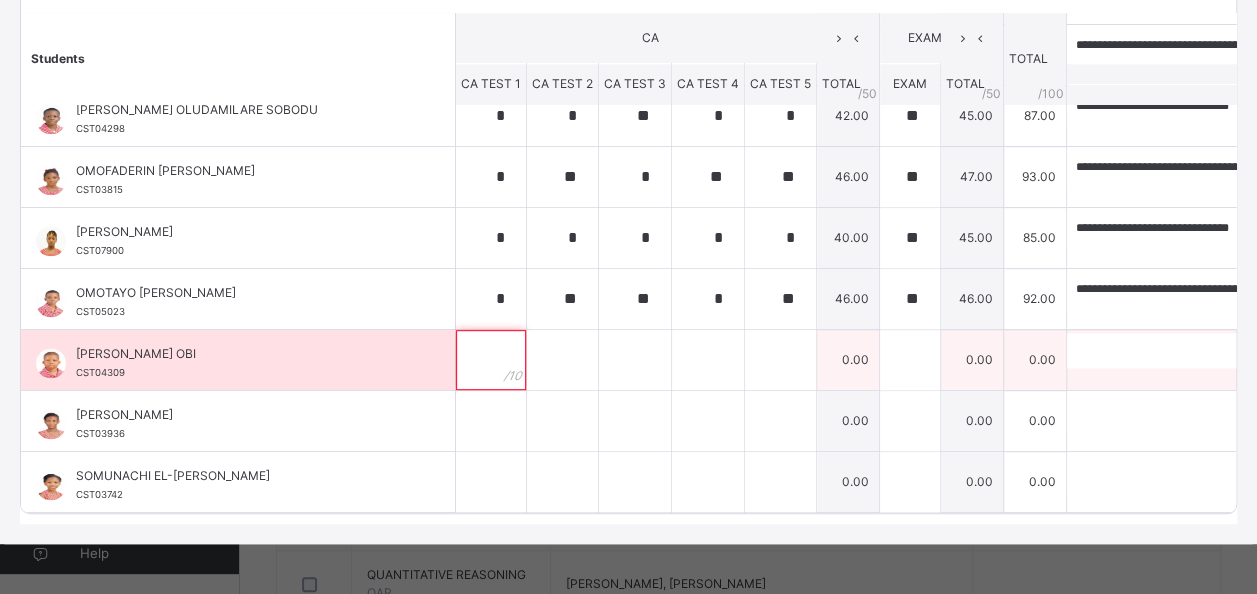 click at bounding box center (491, 360) 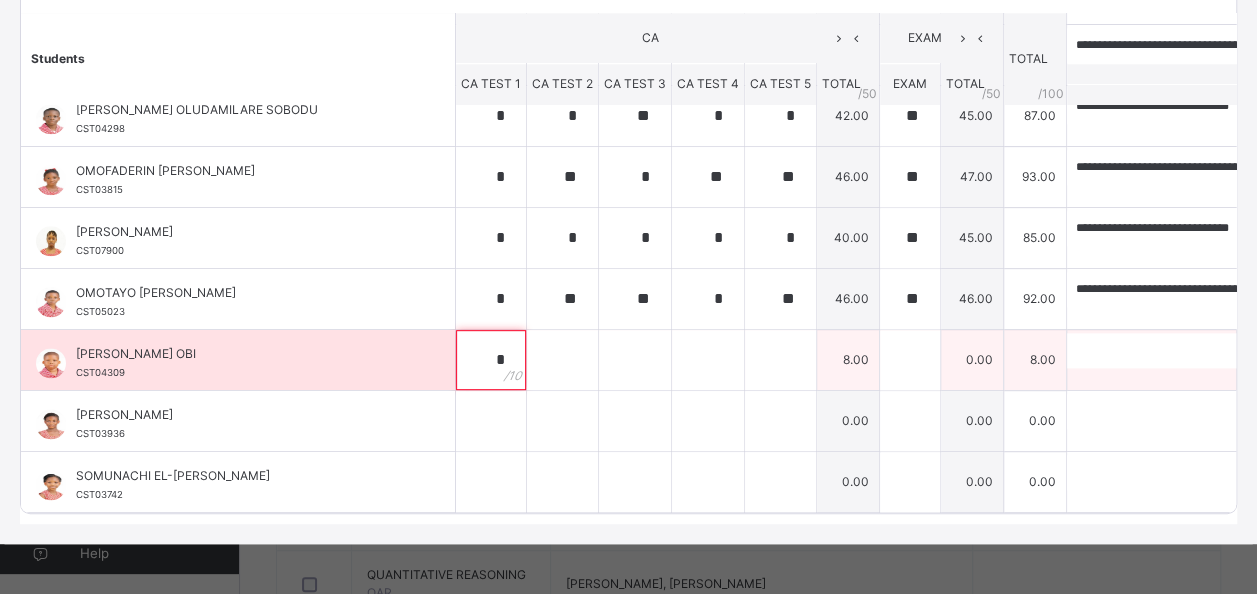 type on "*" 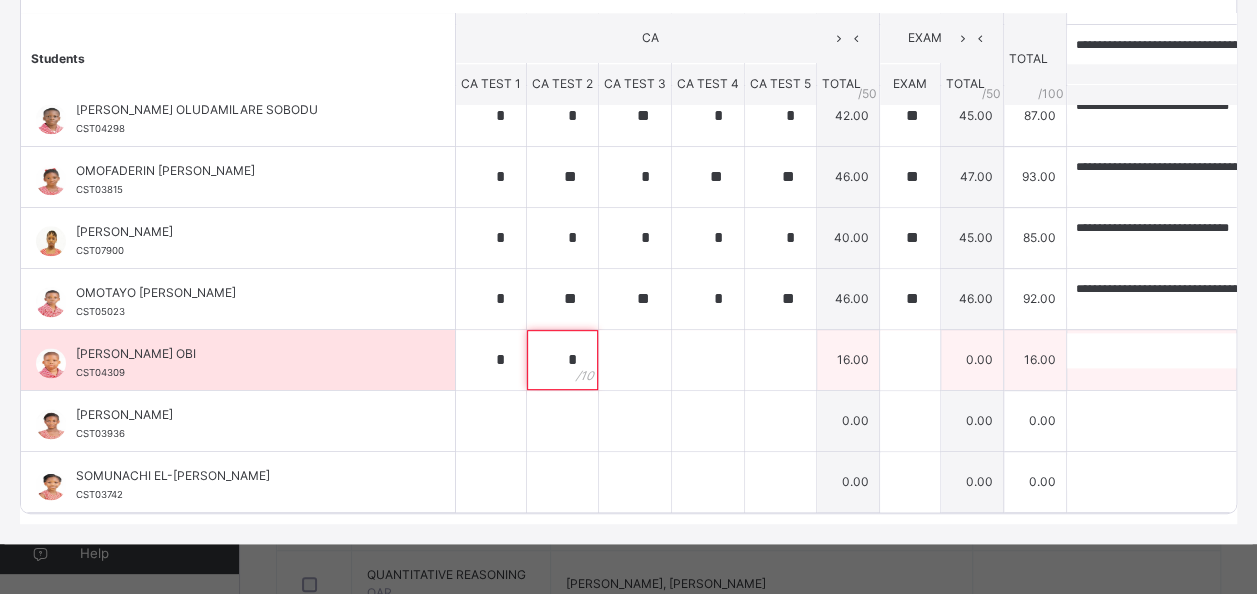 type on "*" 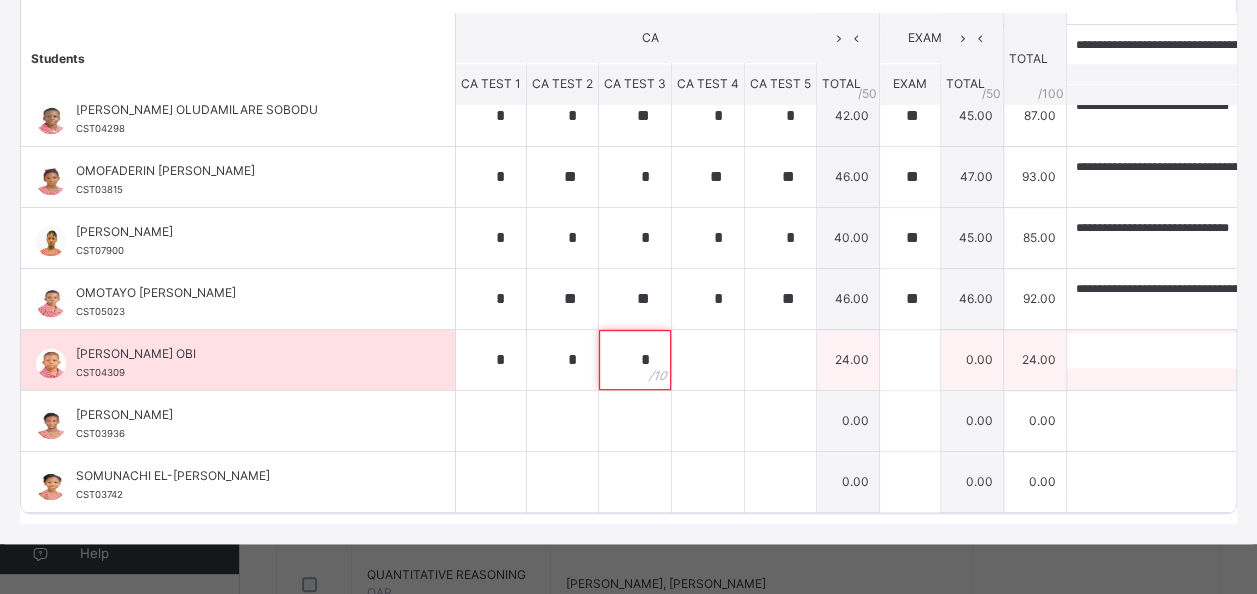 type on "*" 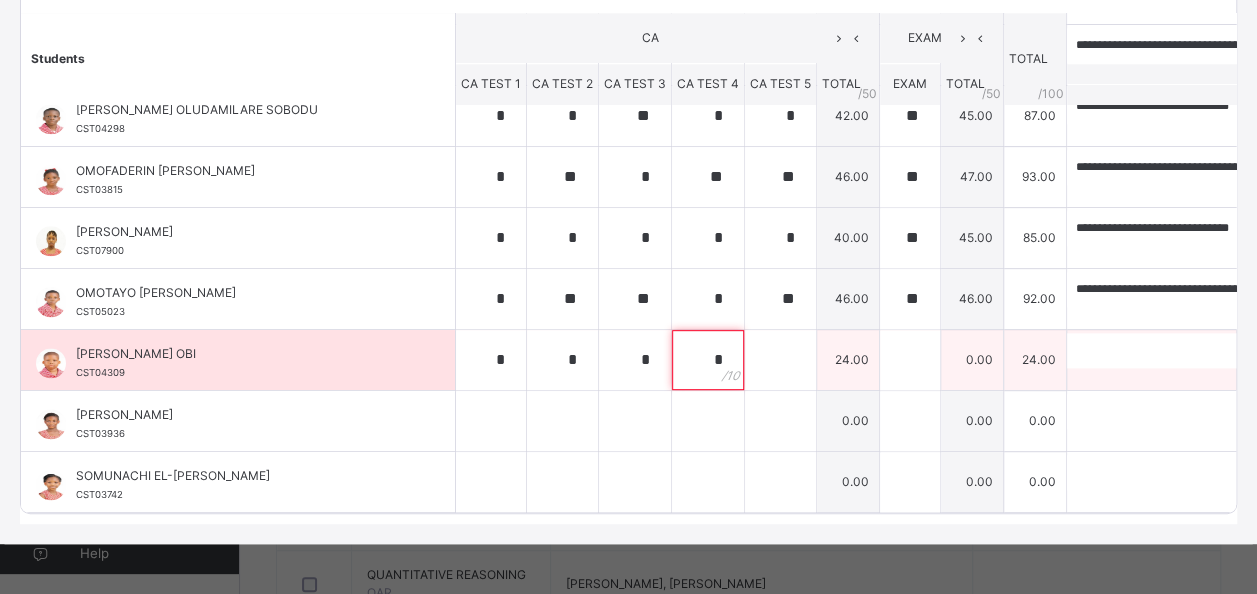 type on "*" 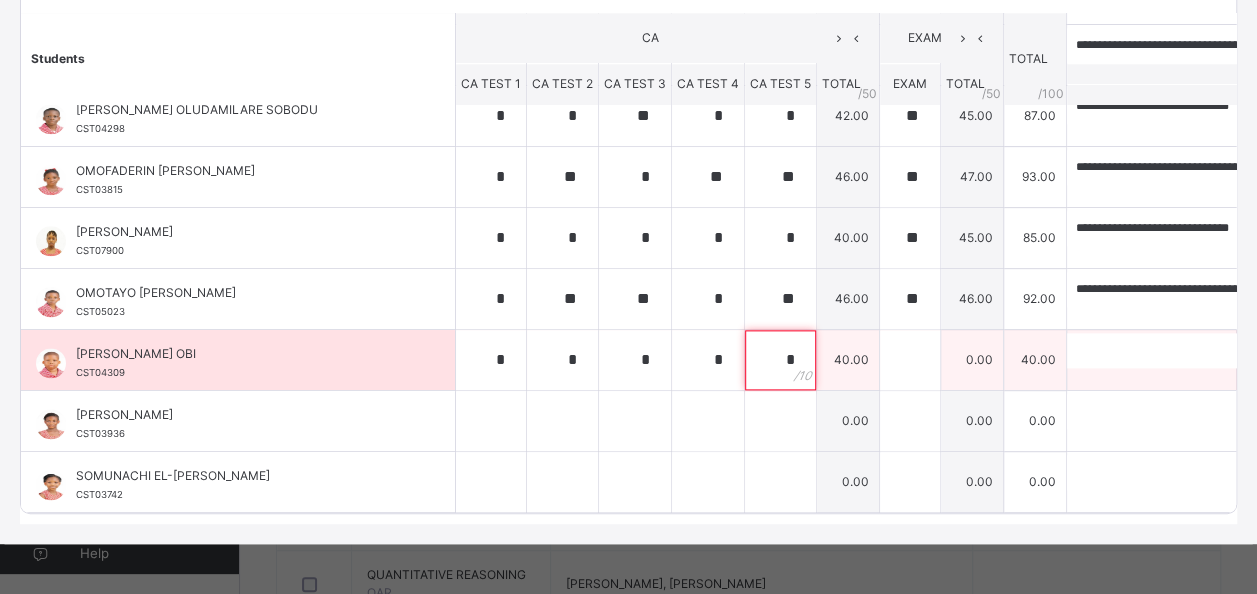 type on "*" 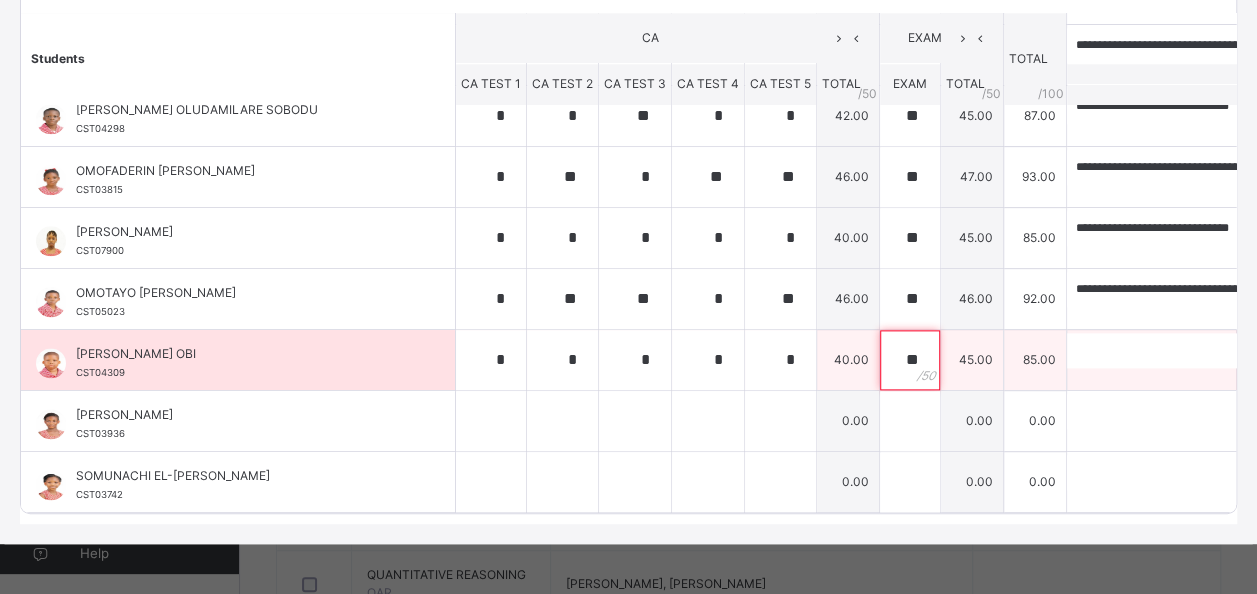 type on "**" 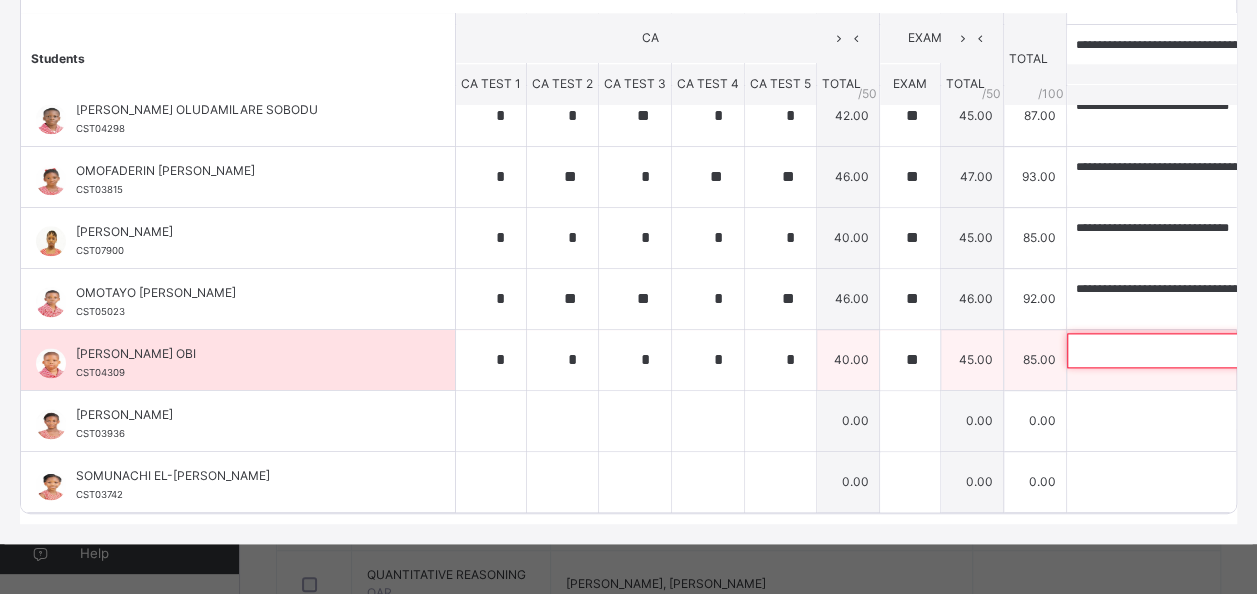 paste on "**********" 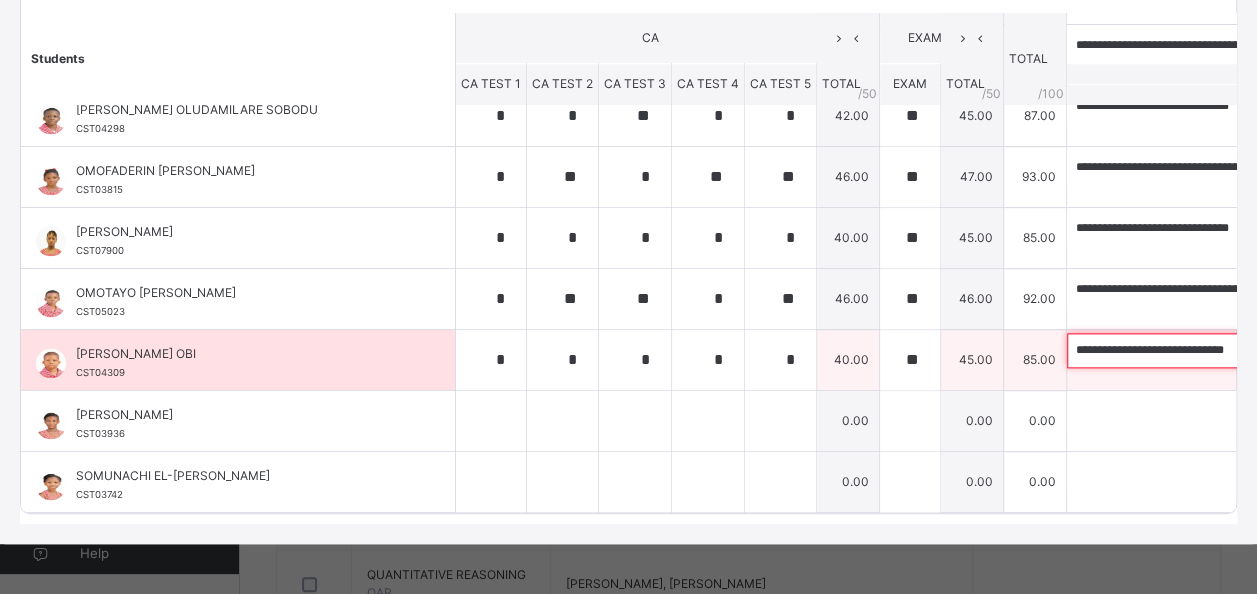 click on "**********" at bounding box center [1197, 350] 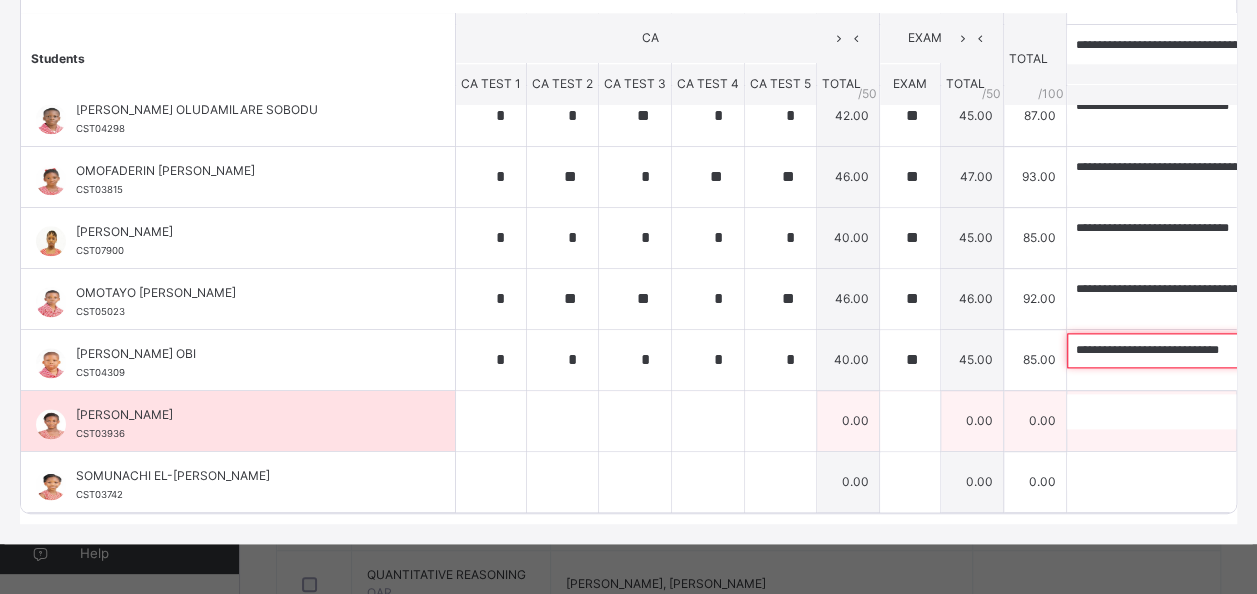 type on "**********" 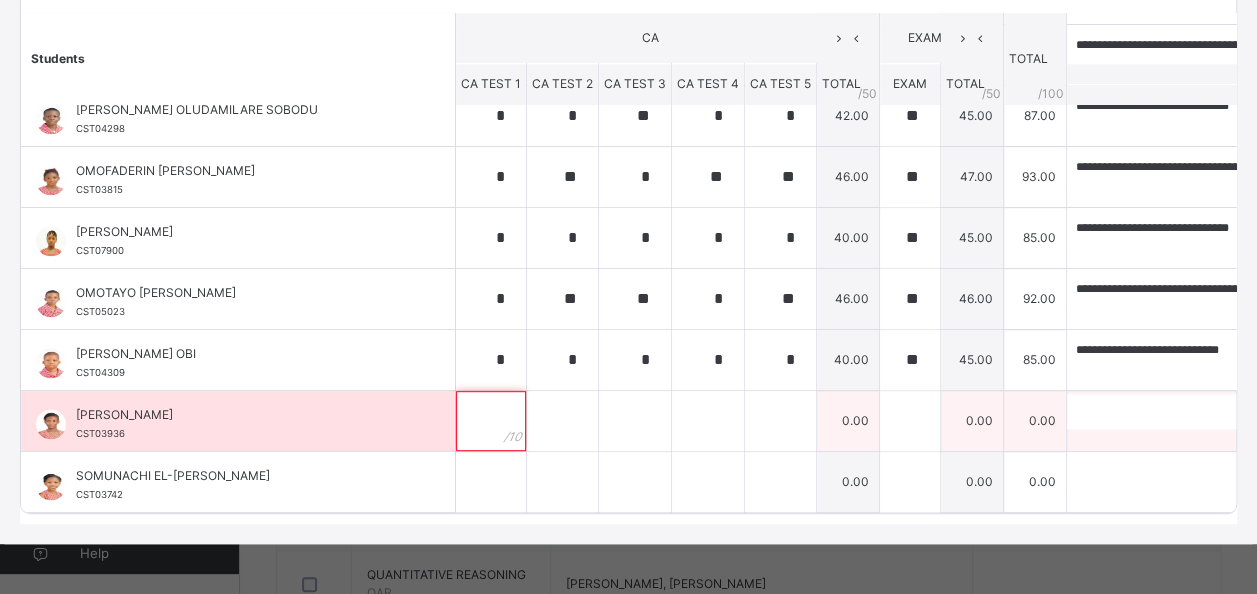 click at bounding box center (491, 421) 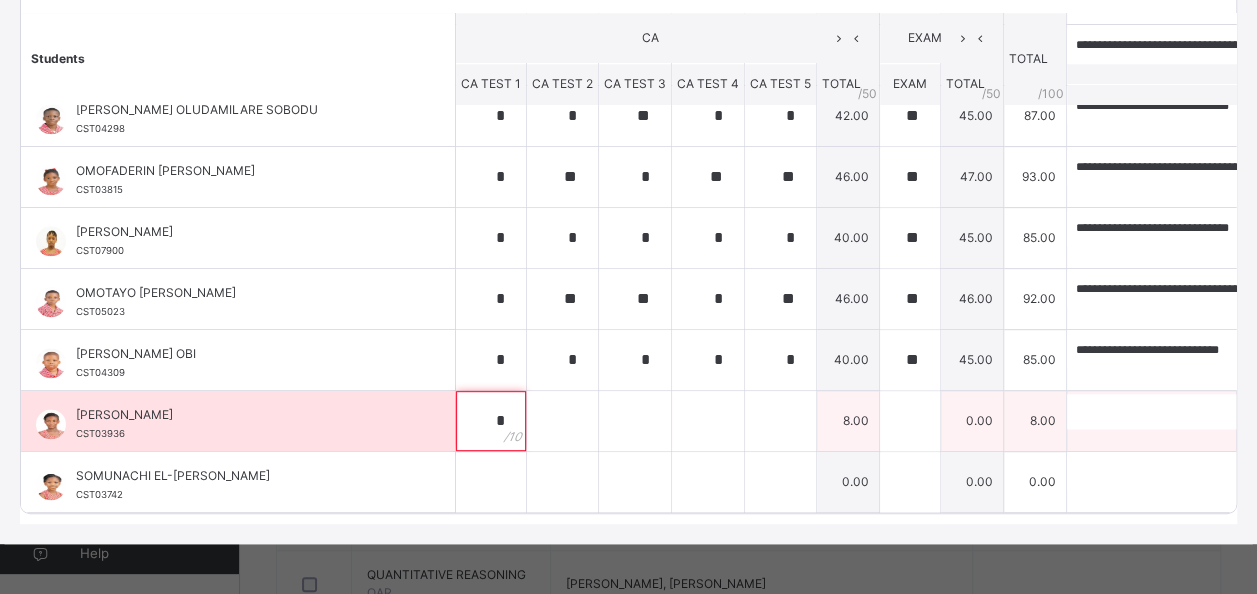 type on "*" 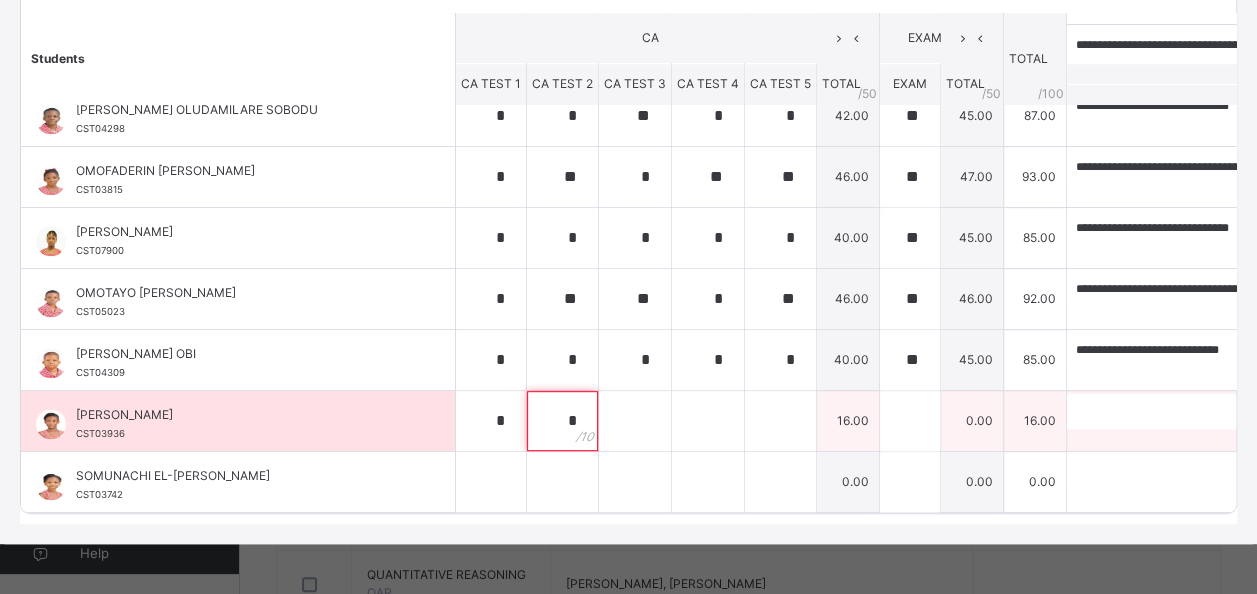 type on "*" 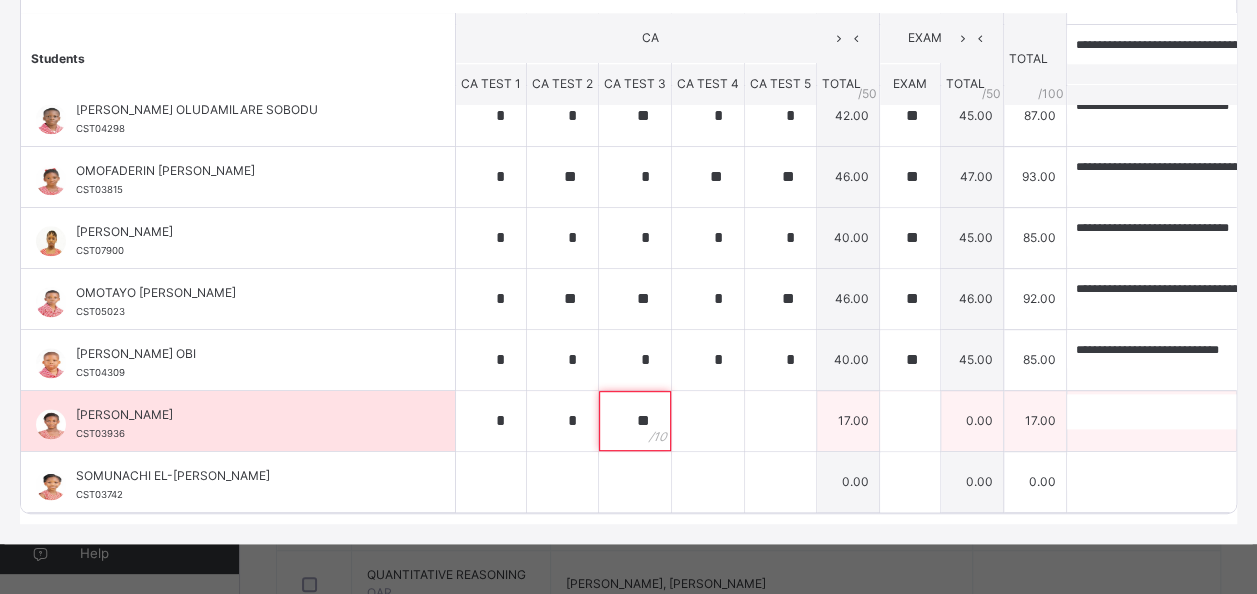 type on "**" 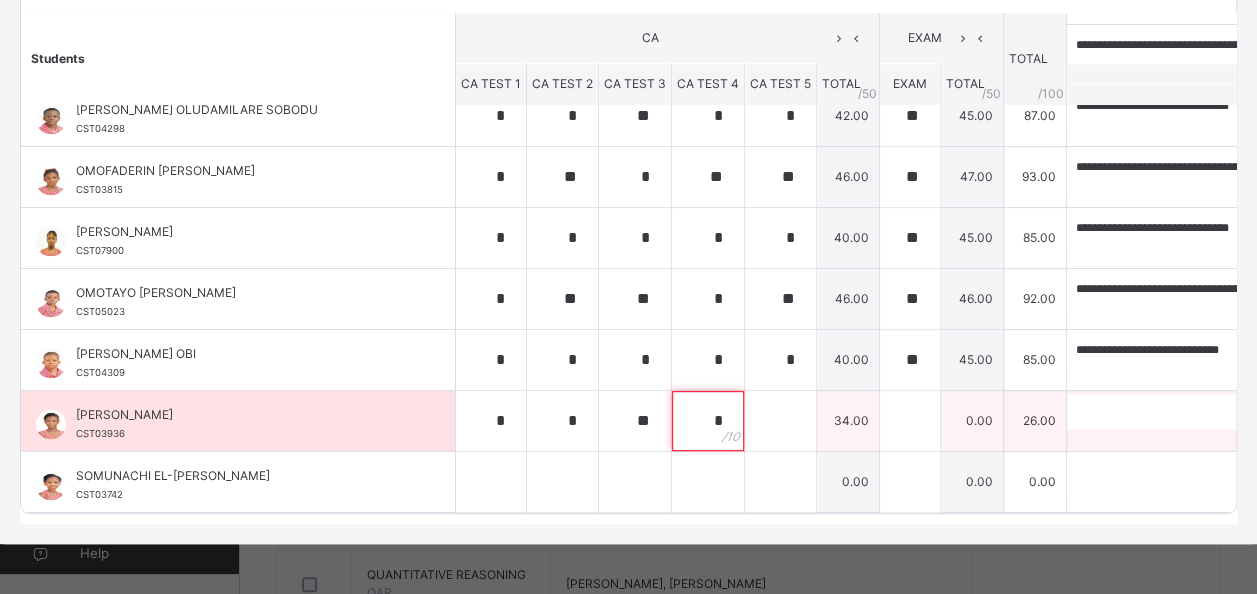 type on "*" 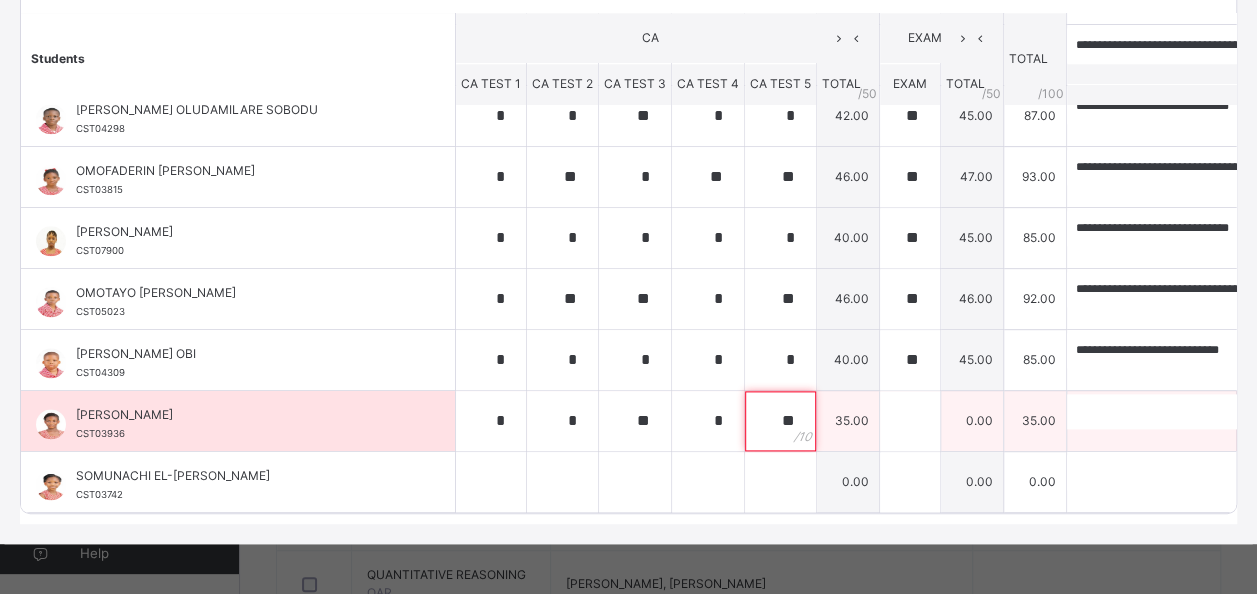 type on "**" 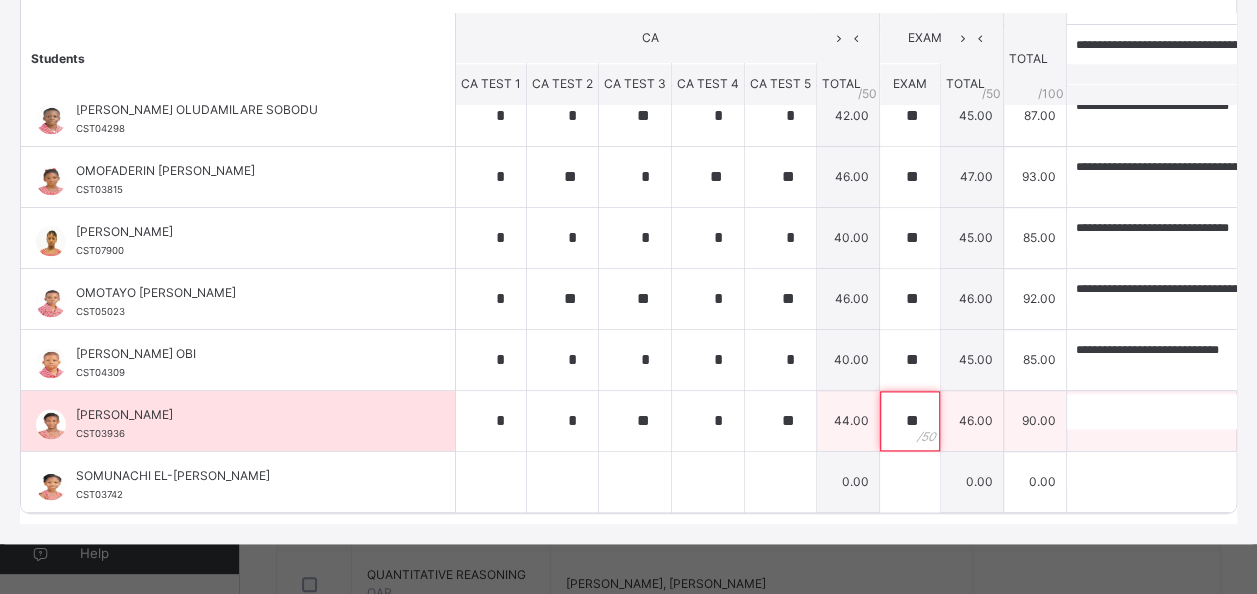 type on "**" 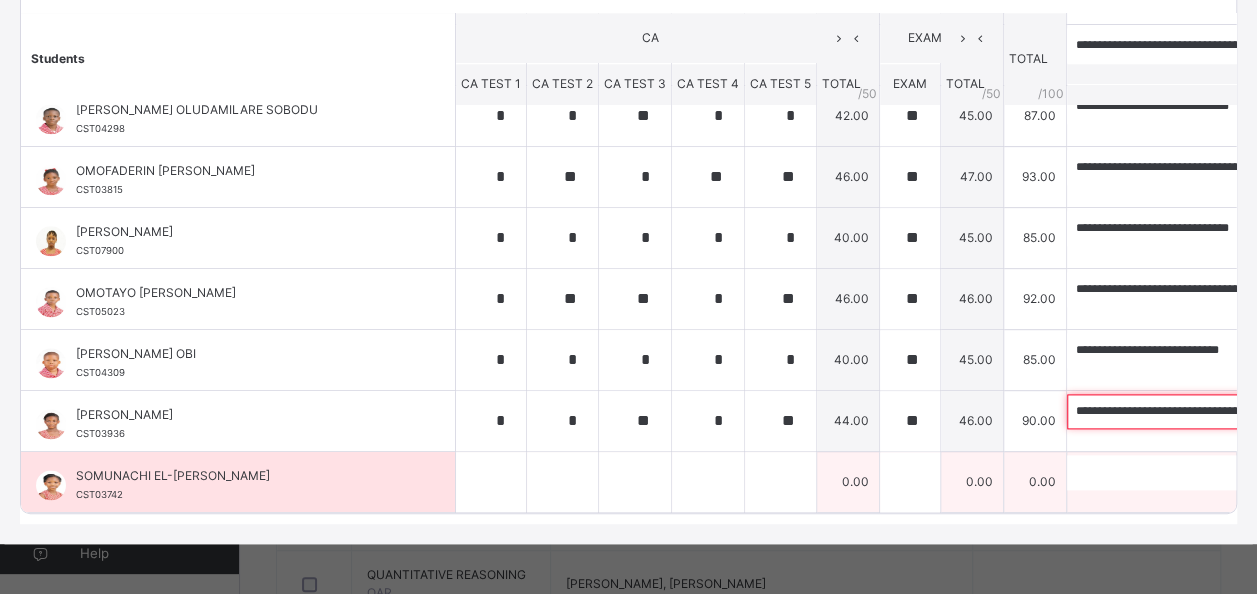 type on "**********" 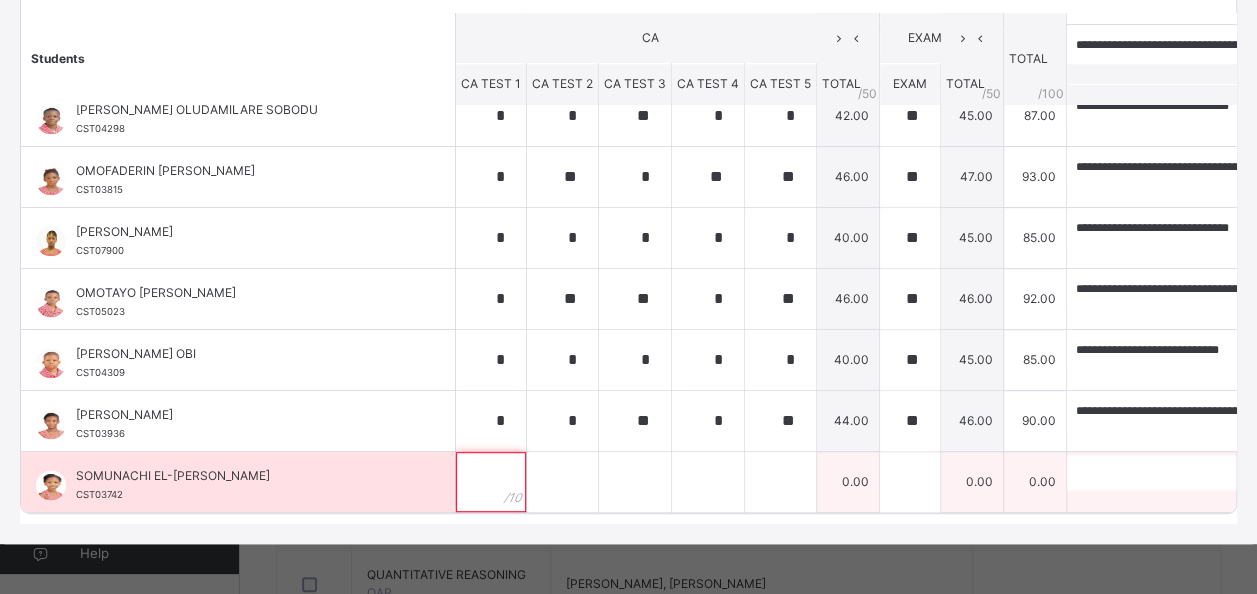 click at bounding box center [491, 482] 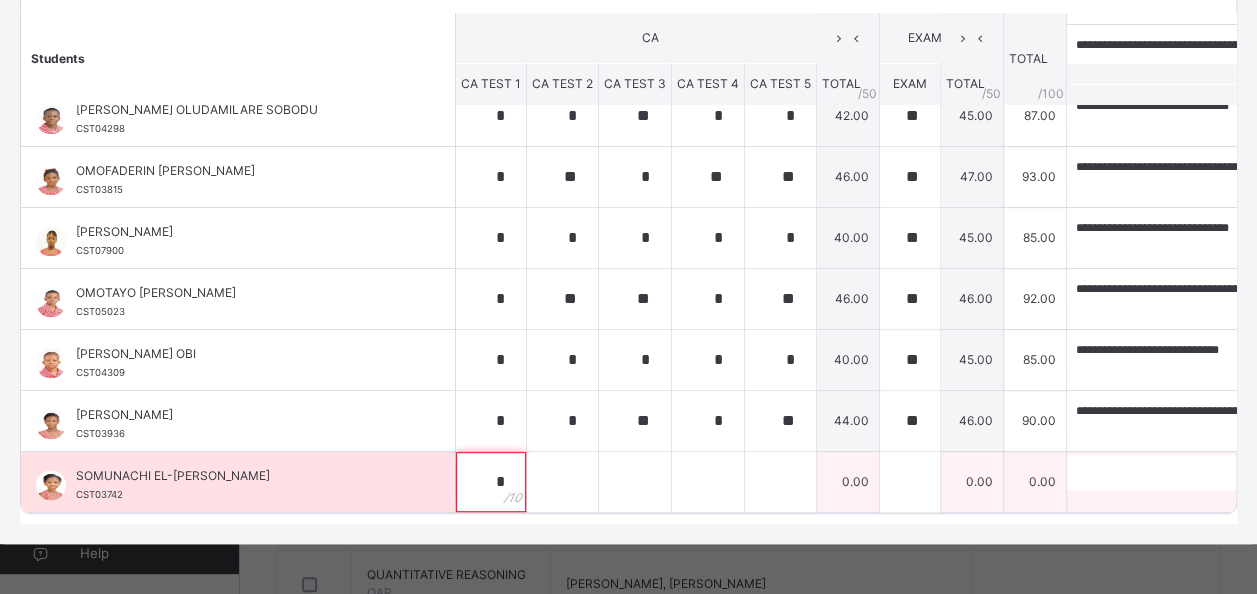 type on "*" 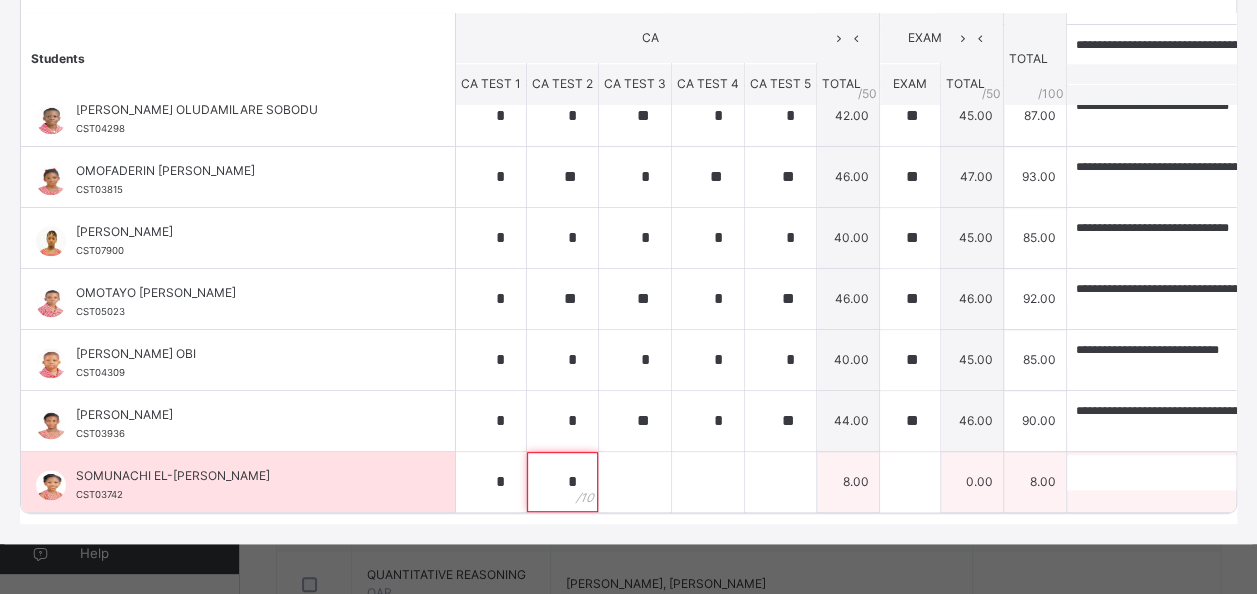 type on "*" 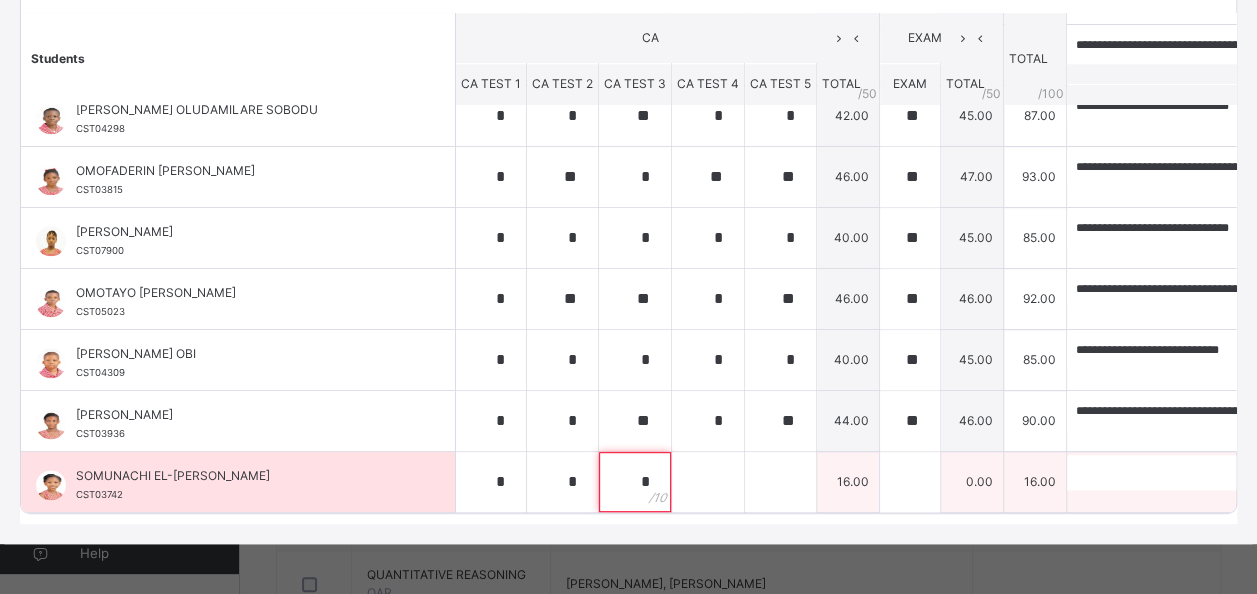 type on "*" 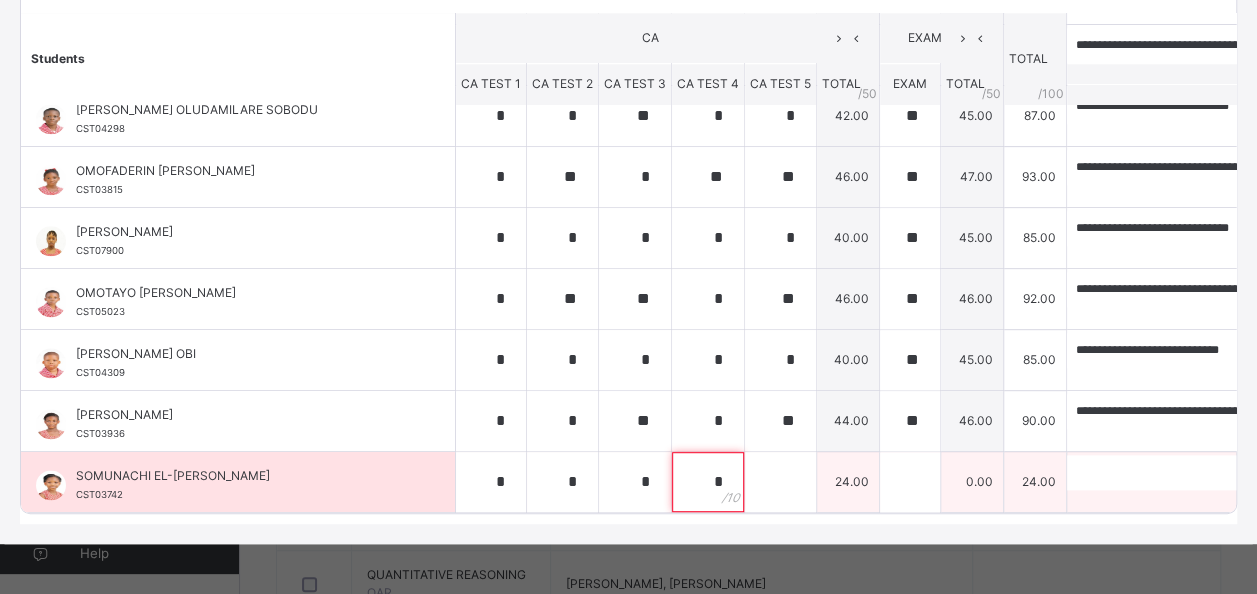 type on "*" 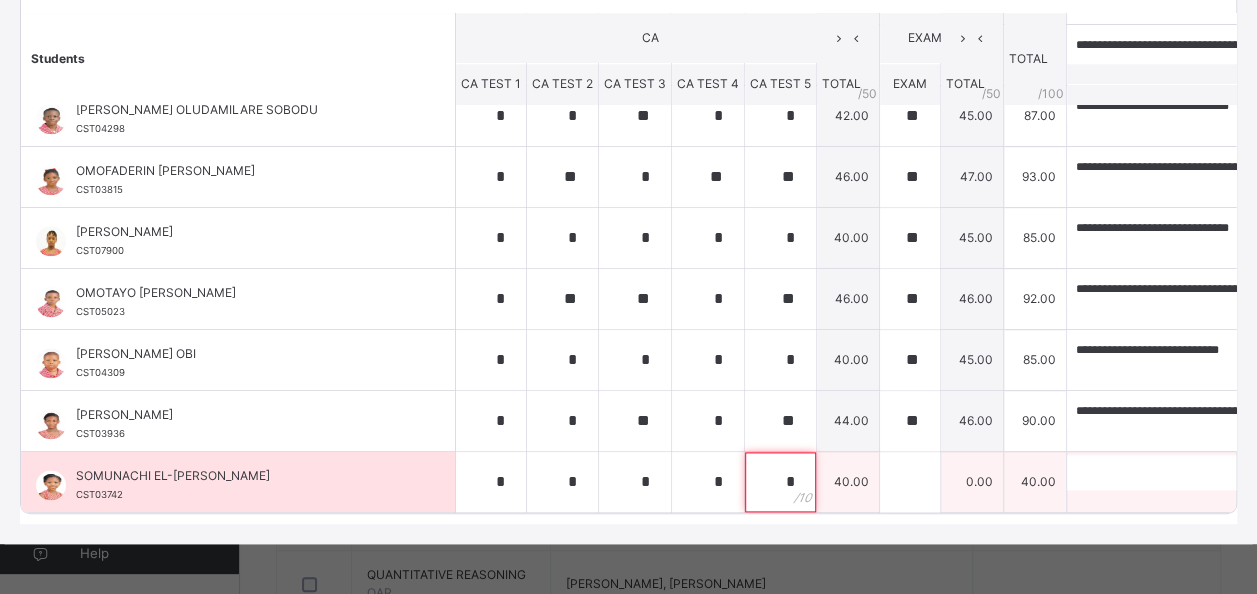 type on "*" 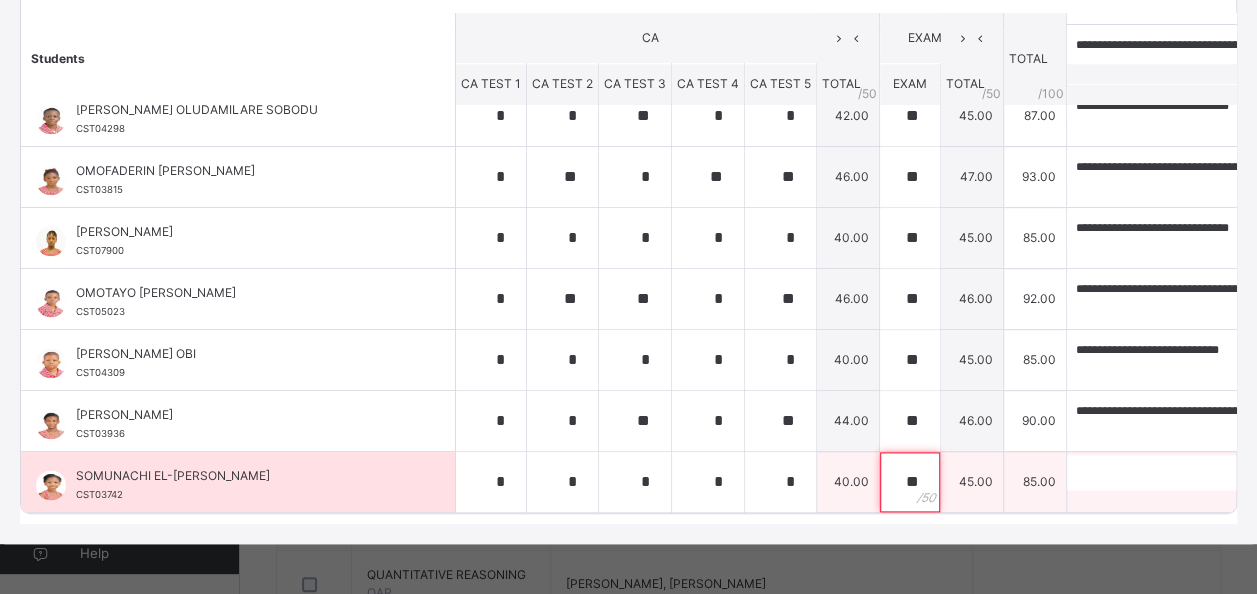 type on "**" 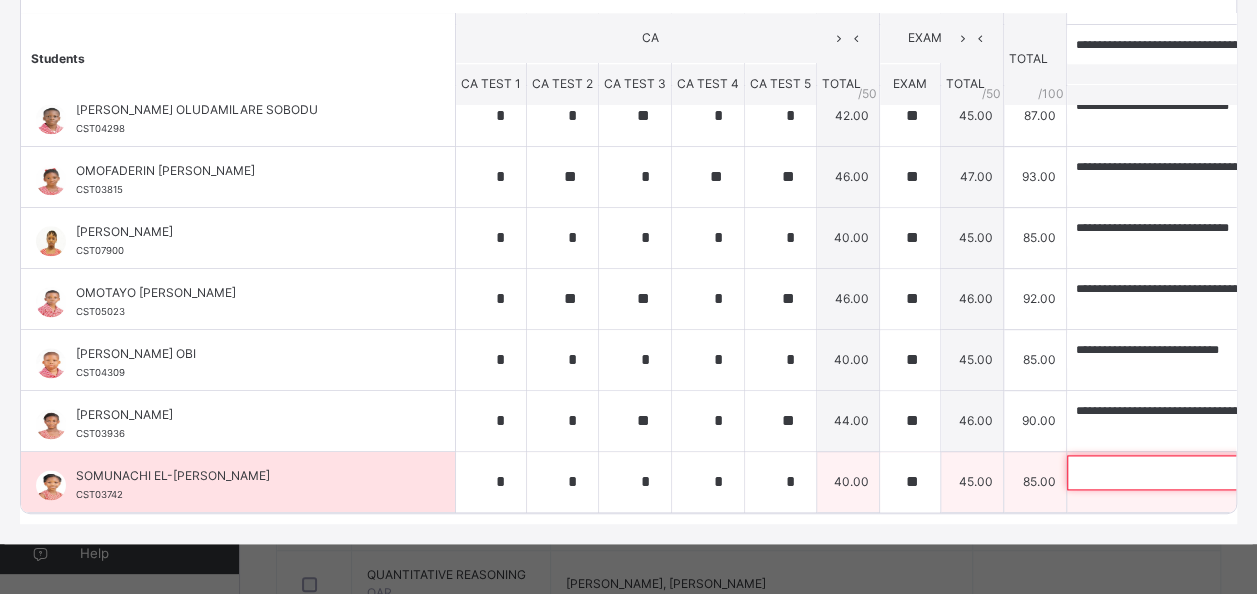 paste on "**********" 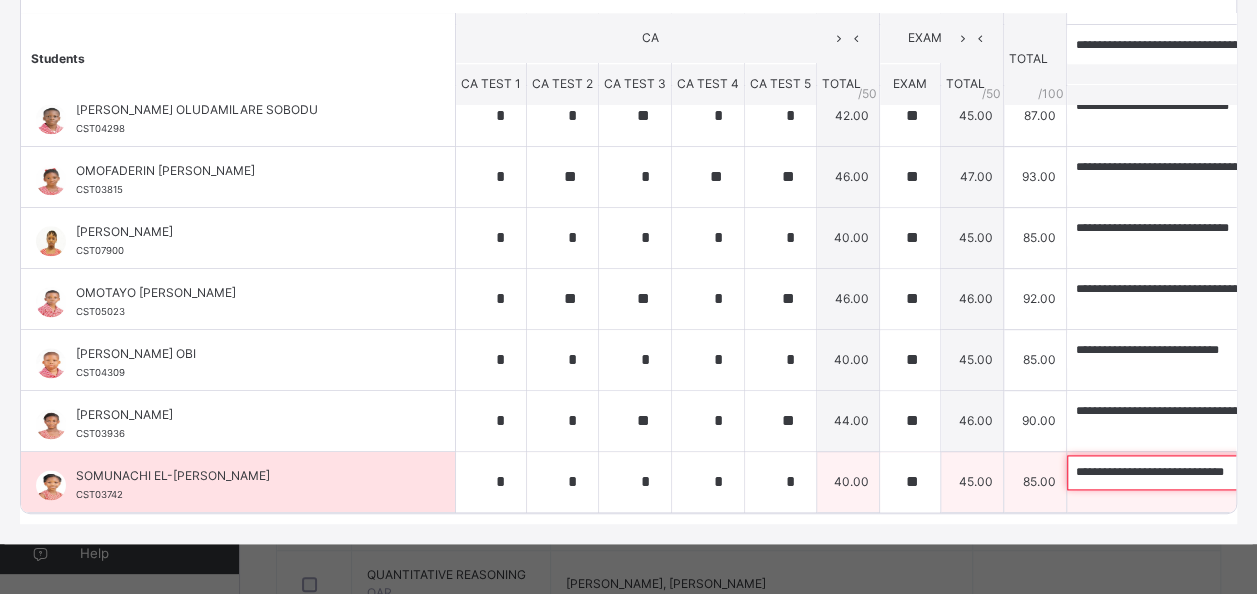 click on "**********" at bounding box center (1197, 472) 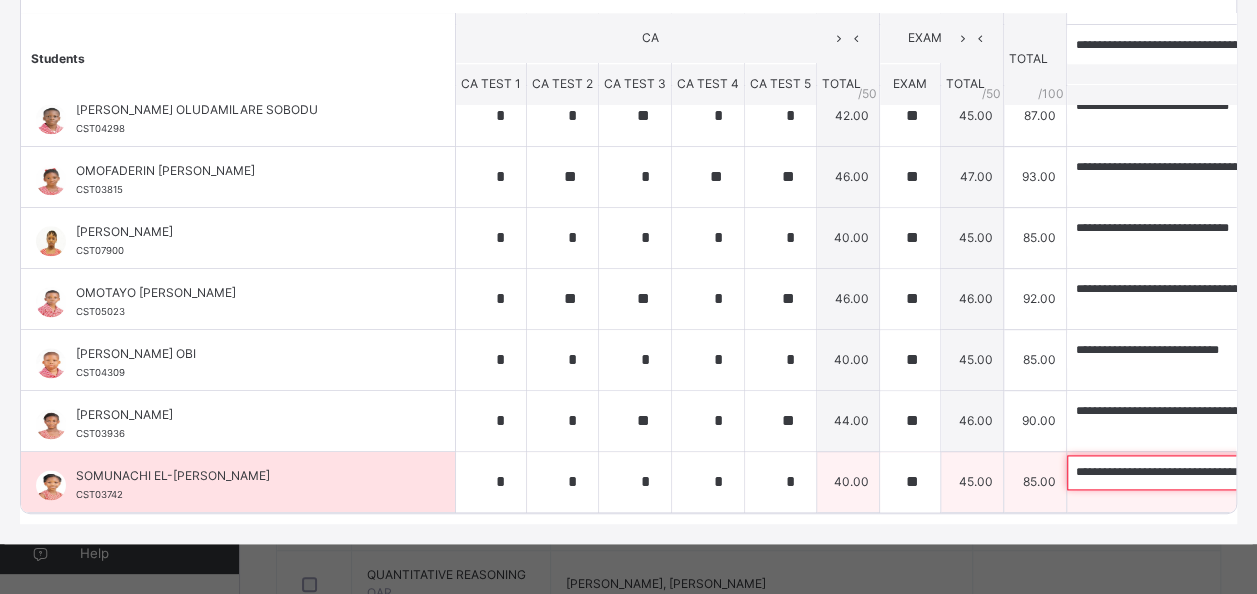 type on "**********" 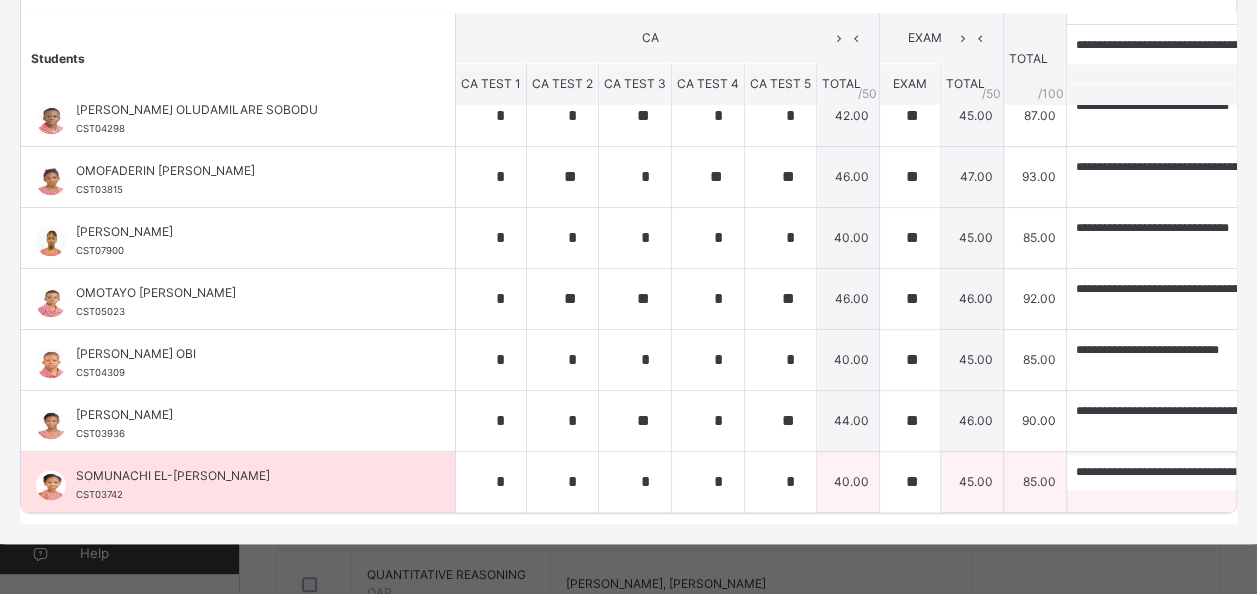 click on "SOMUNACHI EL-[PERSON_NAME]" at bounding box center [243, 476] 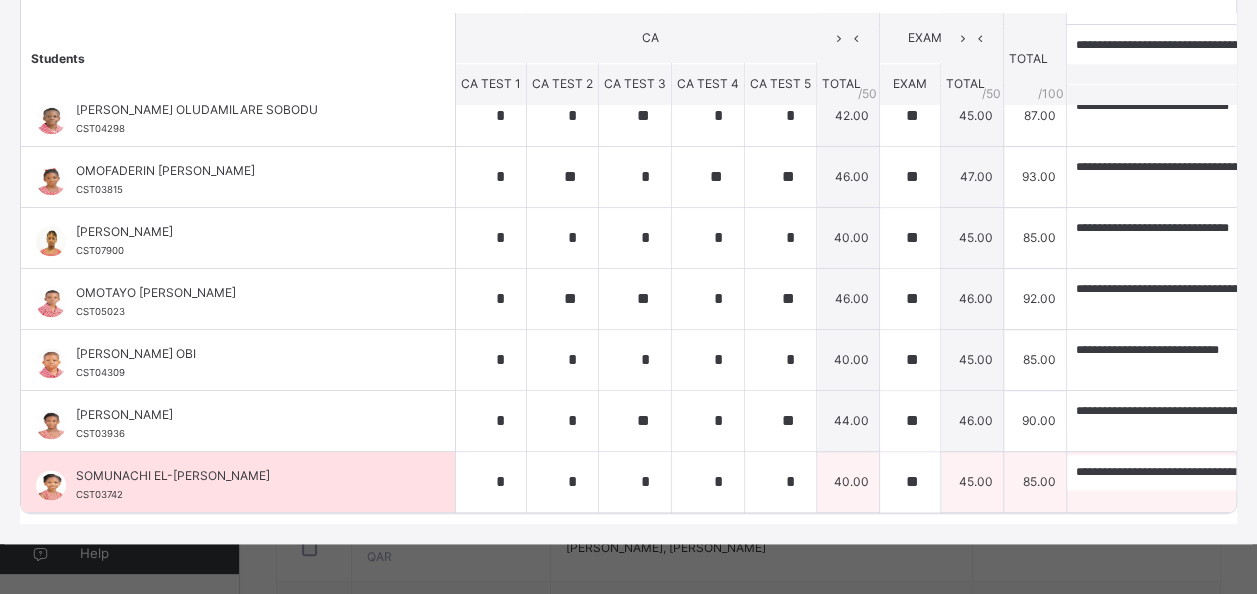 scroll, scrollTop: 492, scrollLeft: 0, axis: vertical 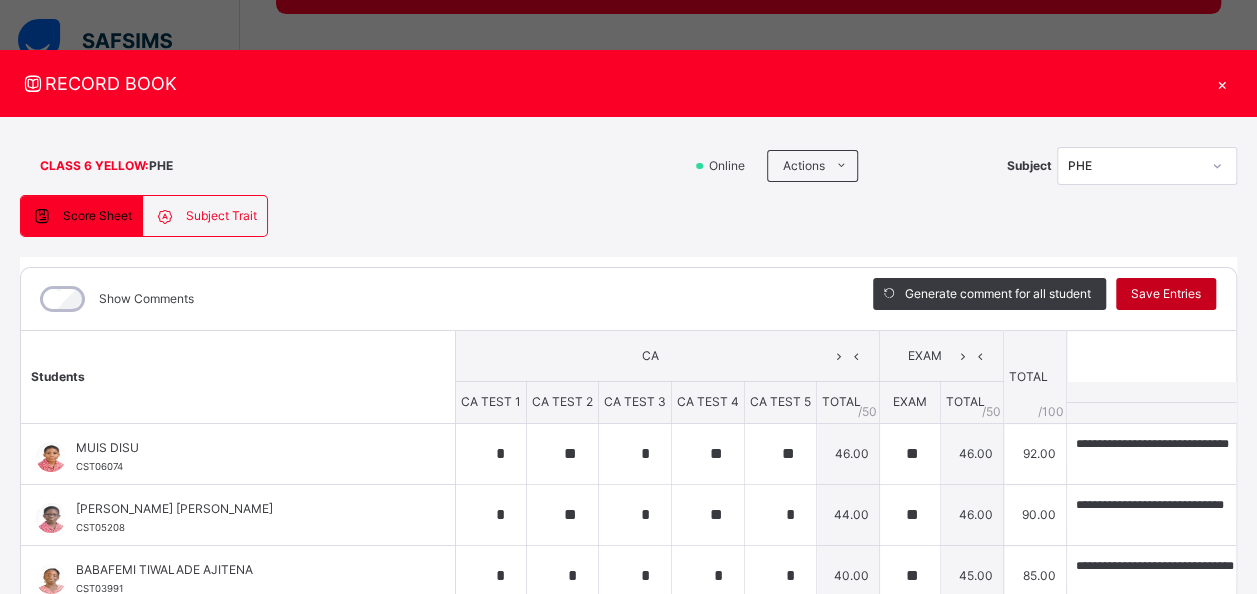 click on "Save Entries" at bounding box center (1166, 294) 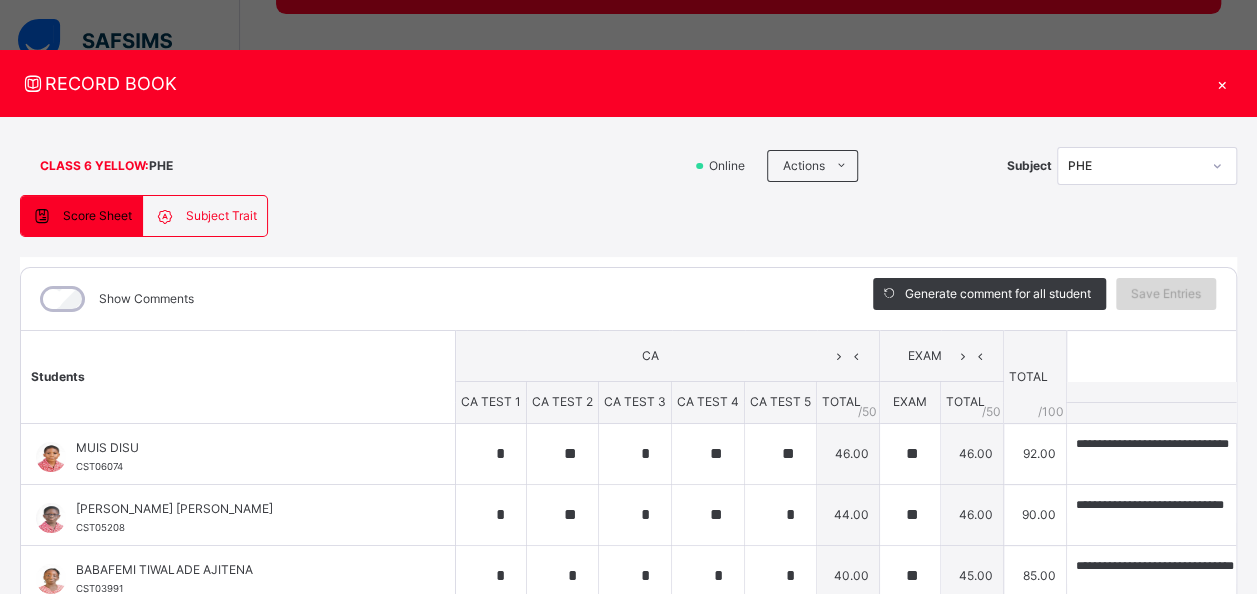 click on "Save Entries" at bounding box center (1166, 294) 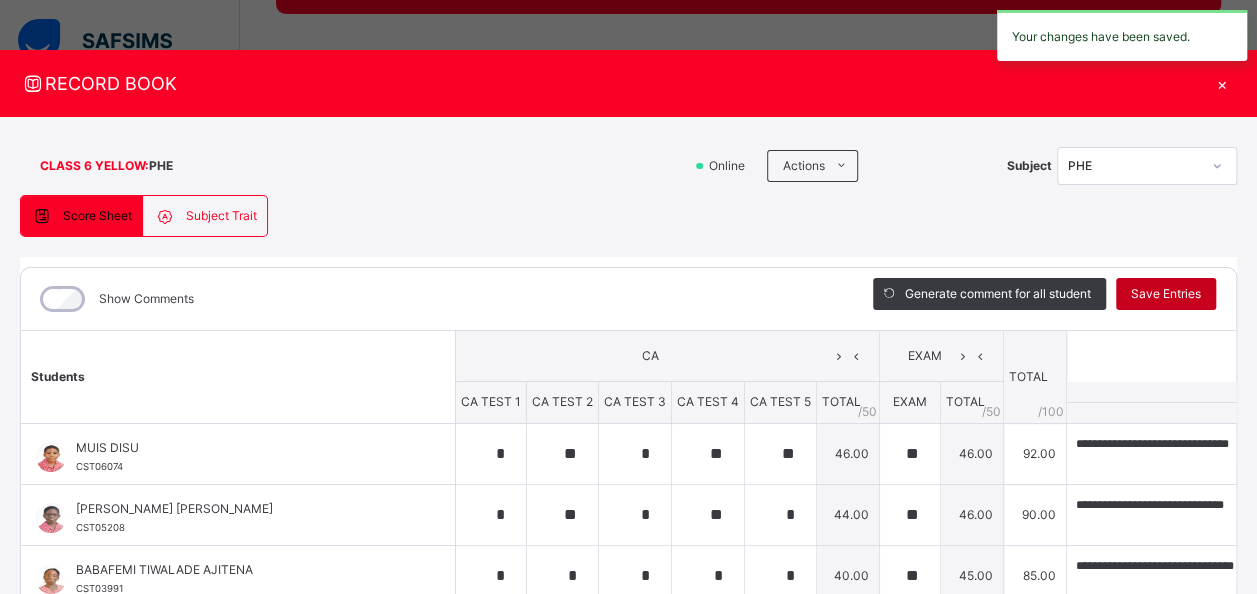 type on "*" 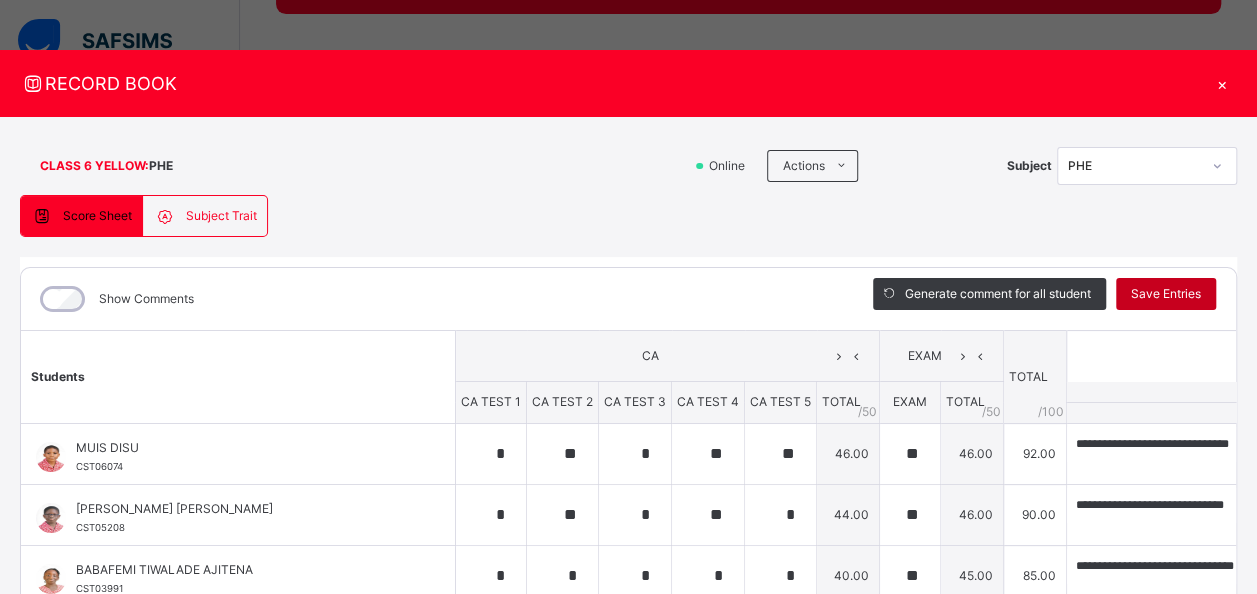 click on "Save Entries" at bounding box center [1166, 294] 